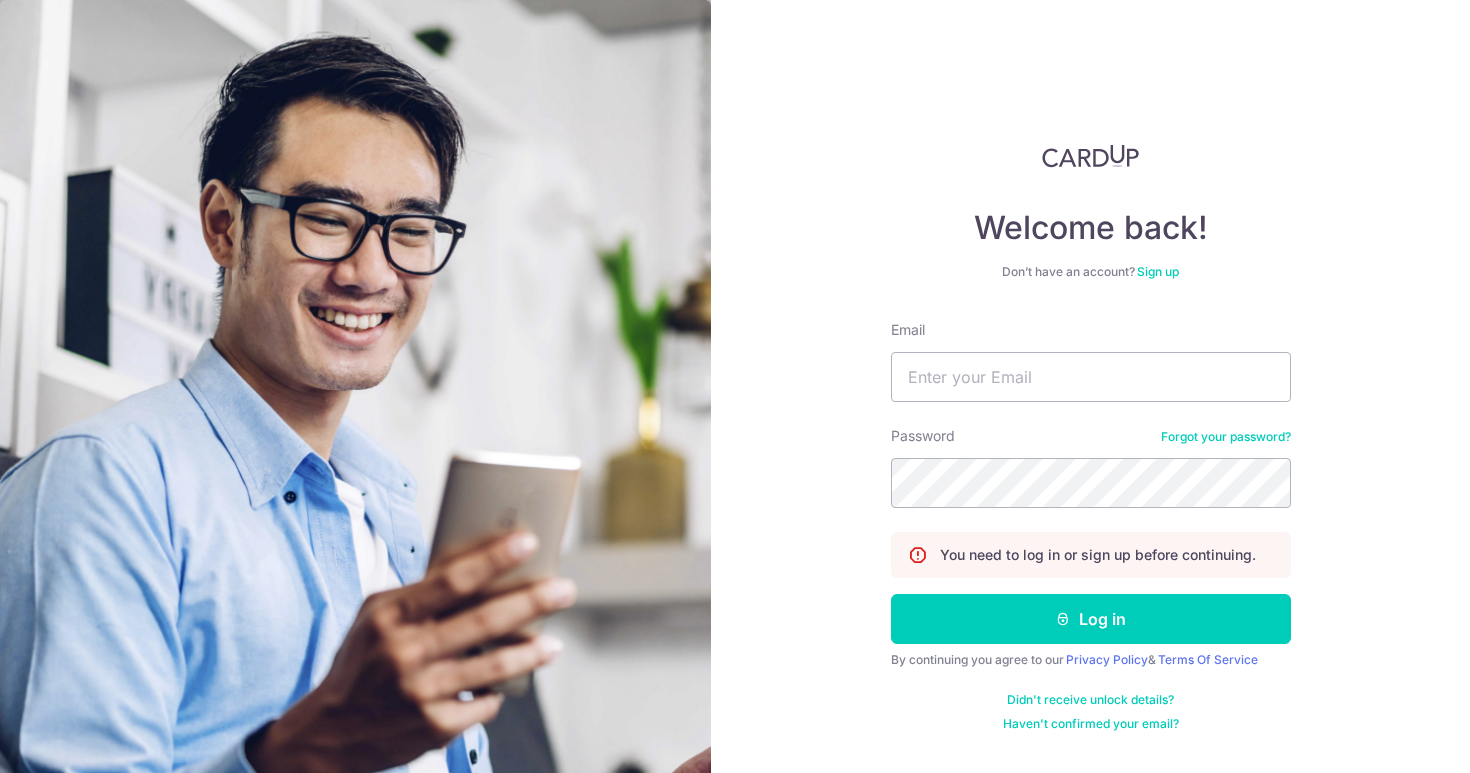 scroll, scrollTop: 0, scrollLeft: 0, axis: both 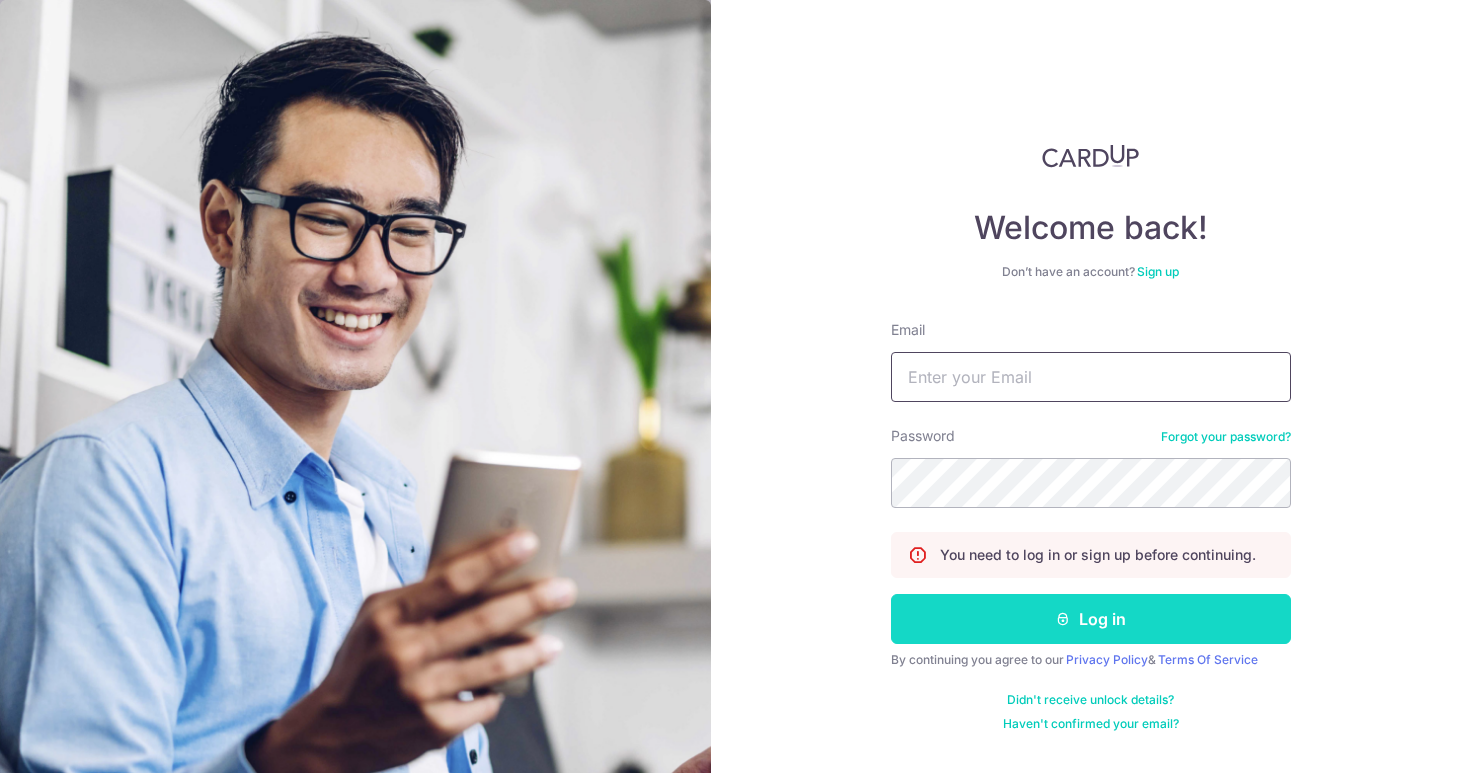 type on "[USERNAME]@[DOMAIN].com" 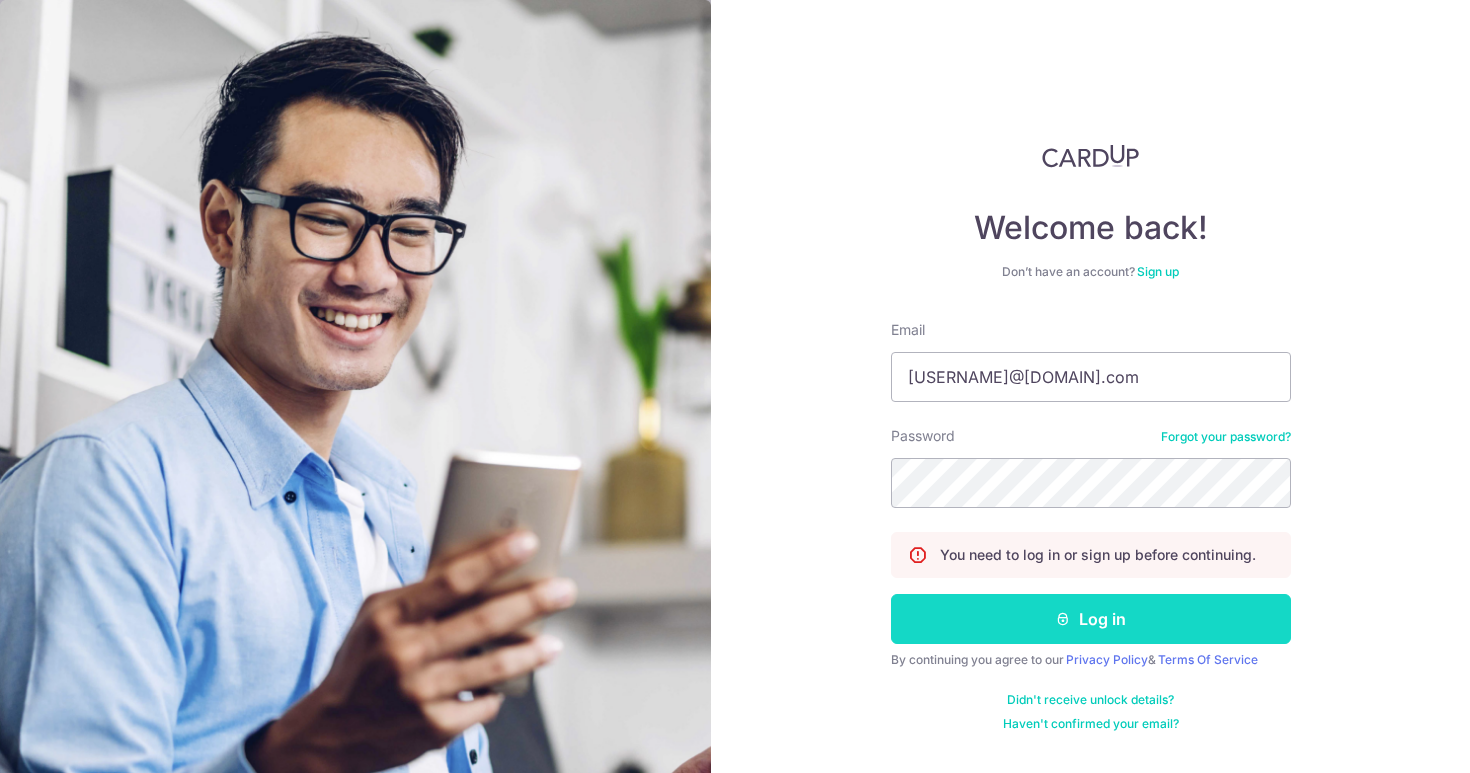 click on "Log in" at bounding box center (1091, 619) 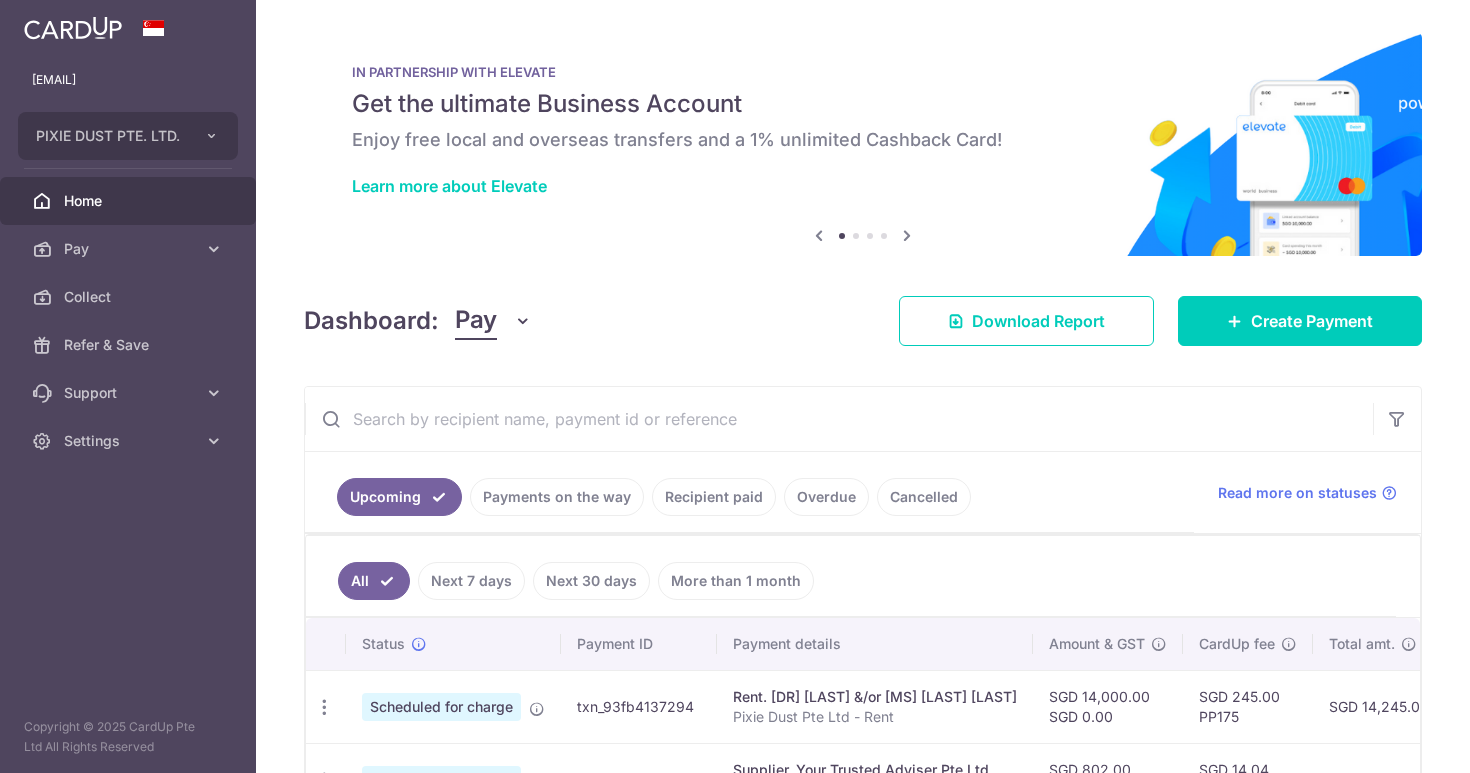 scroll, scrollTop: 0, scrollLeft: 0, axis: both 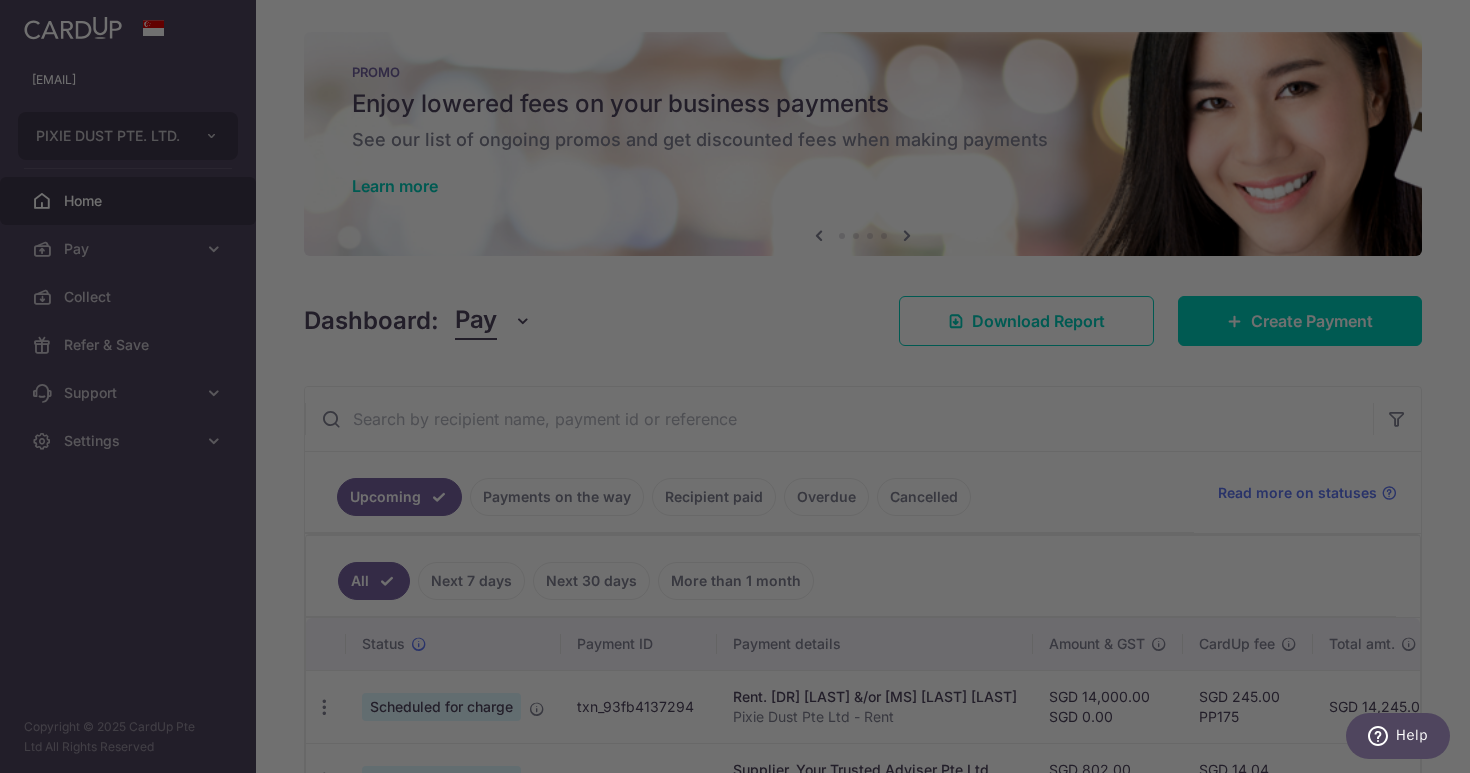 click at bounding box center [742, 390] 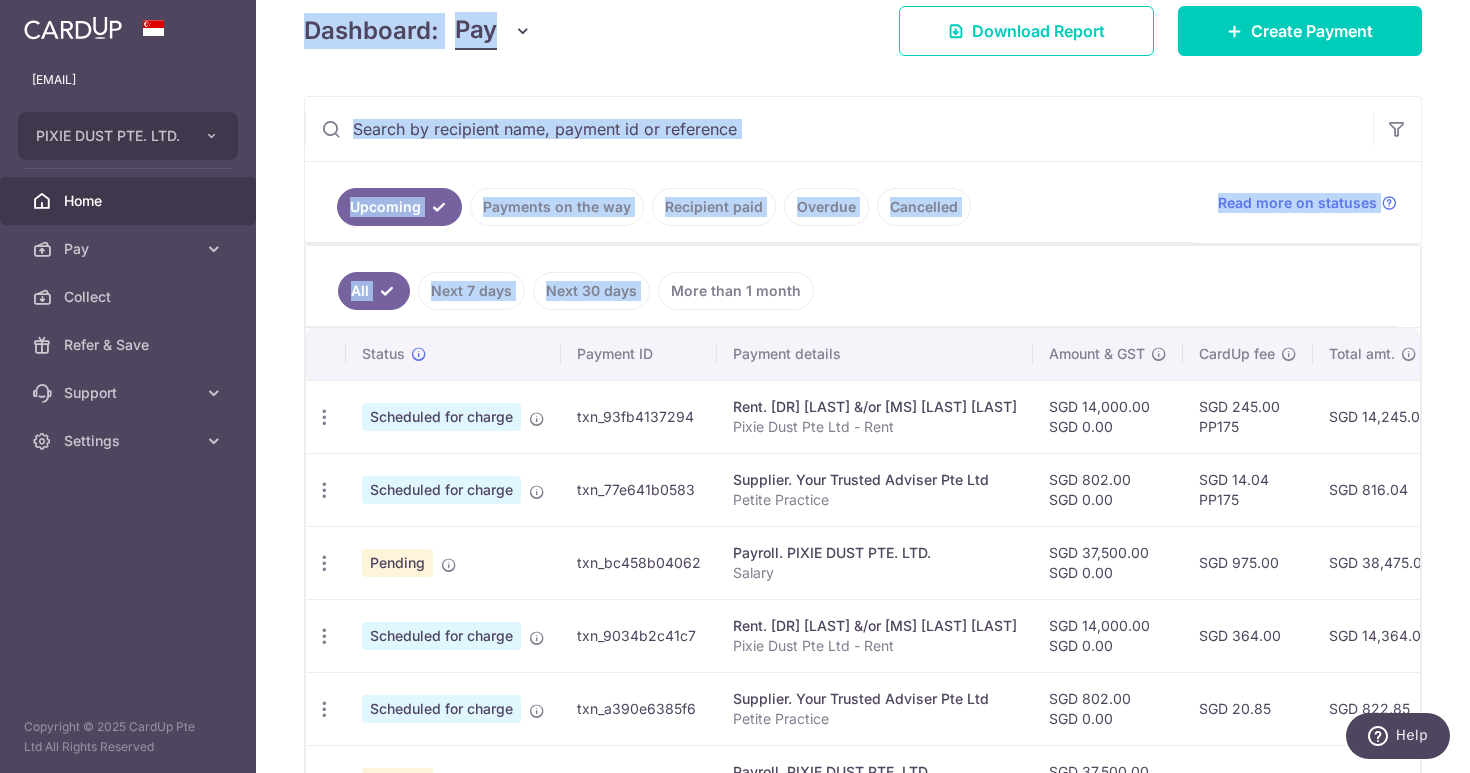 scroll, scrollTop: 0, scrollLeft: 0, axis: both 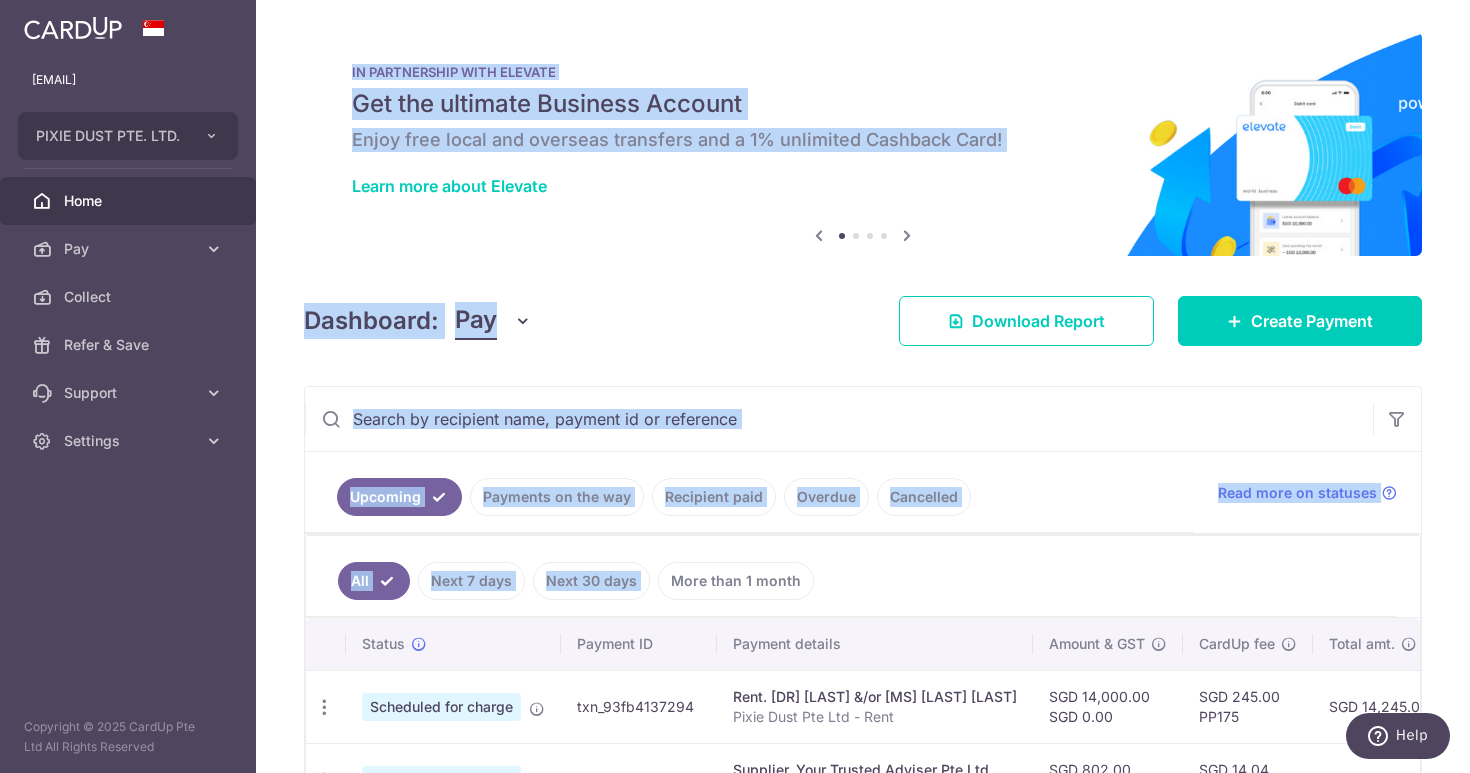 drag, startPoint x: 1078, startPoint y: 543, endPoint x: 1053, endPoint y: -124, distance: 667.4683 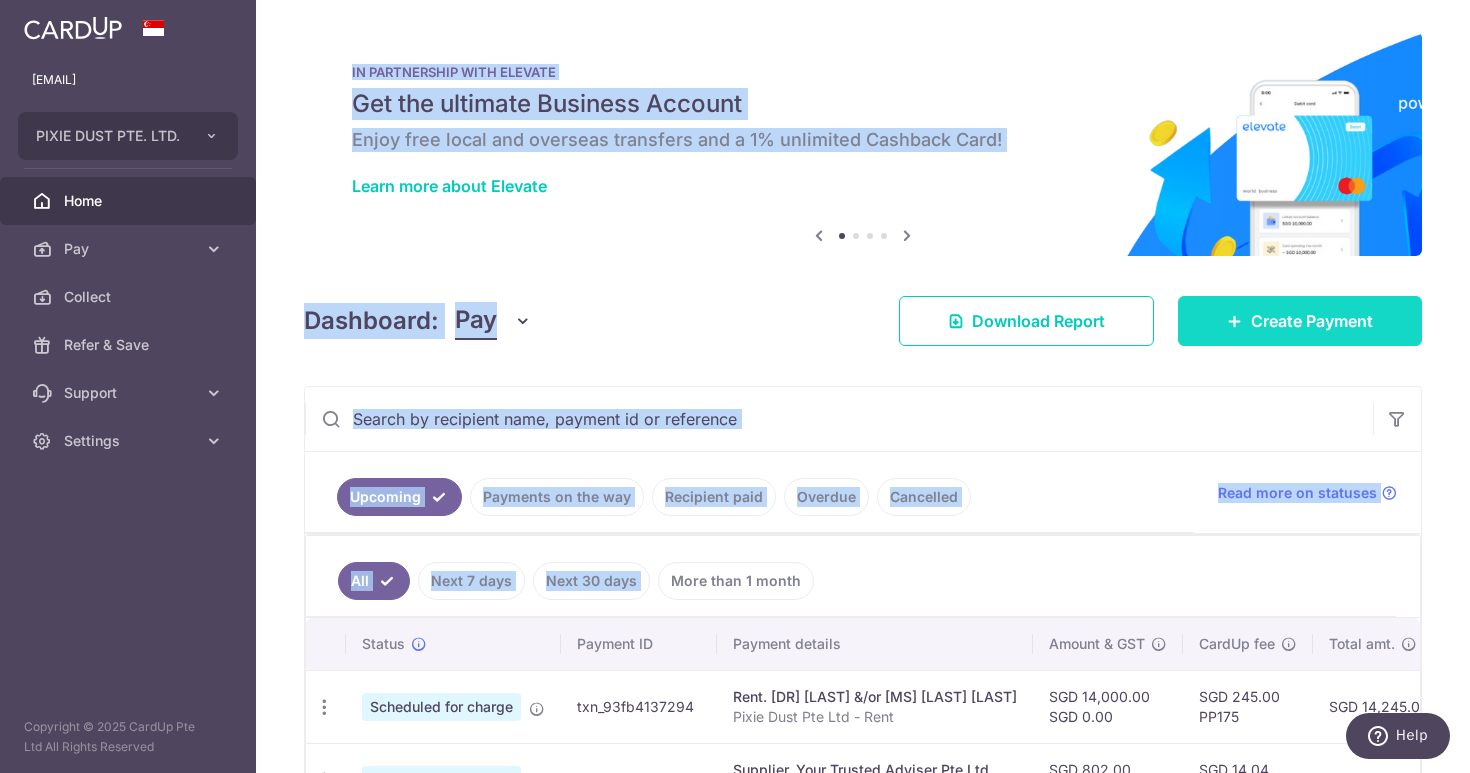 click on "Create Payment" at bounding box center [1300, 321] 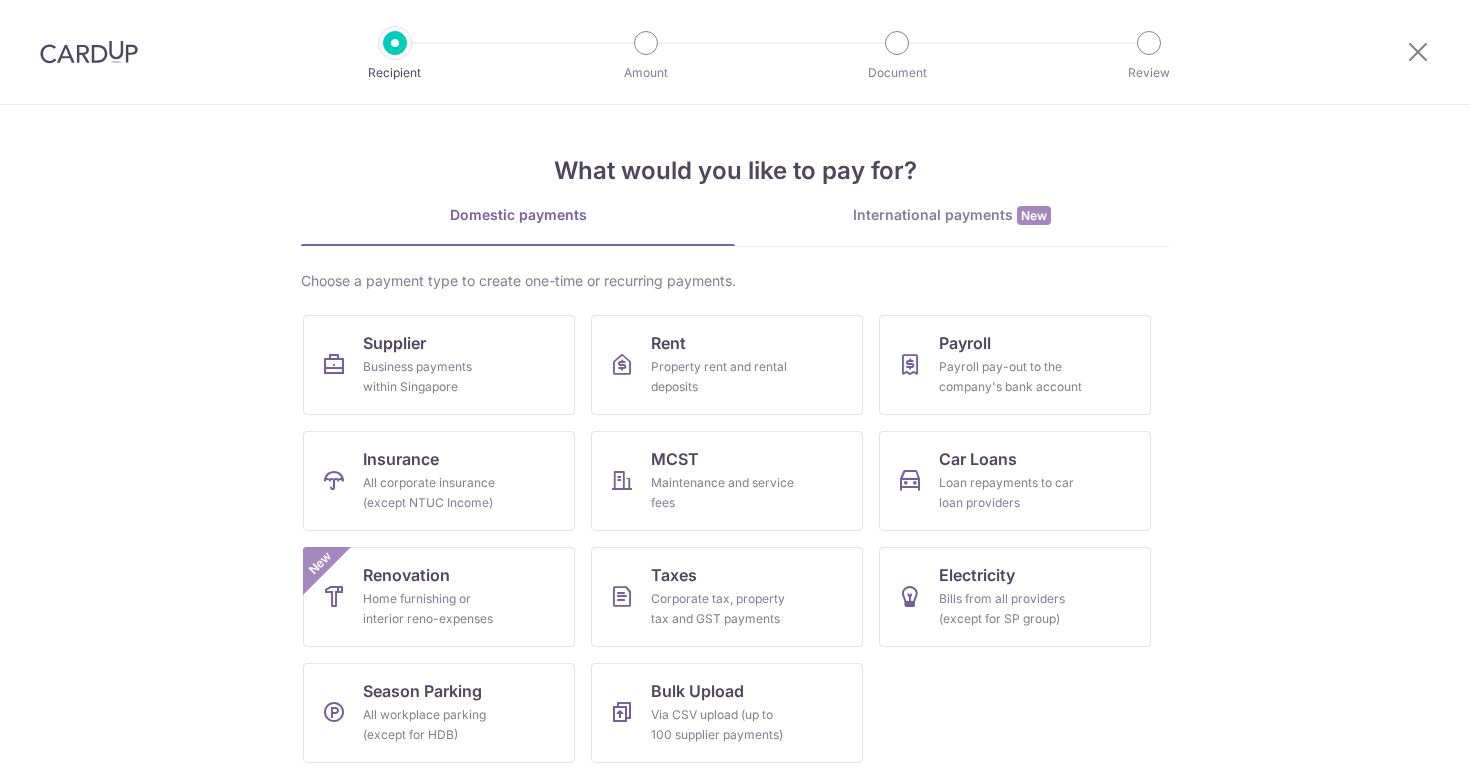 scroll, scrollTop: 0, scrollLeft: 0, axis: both 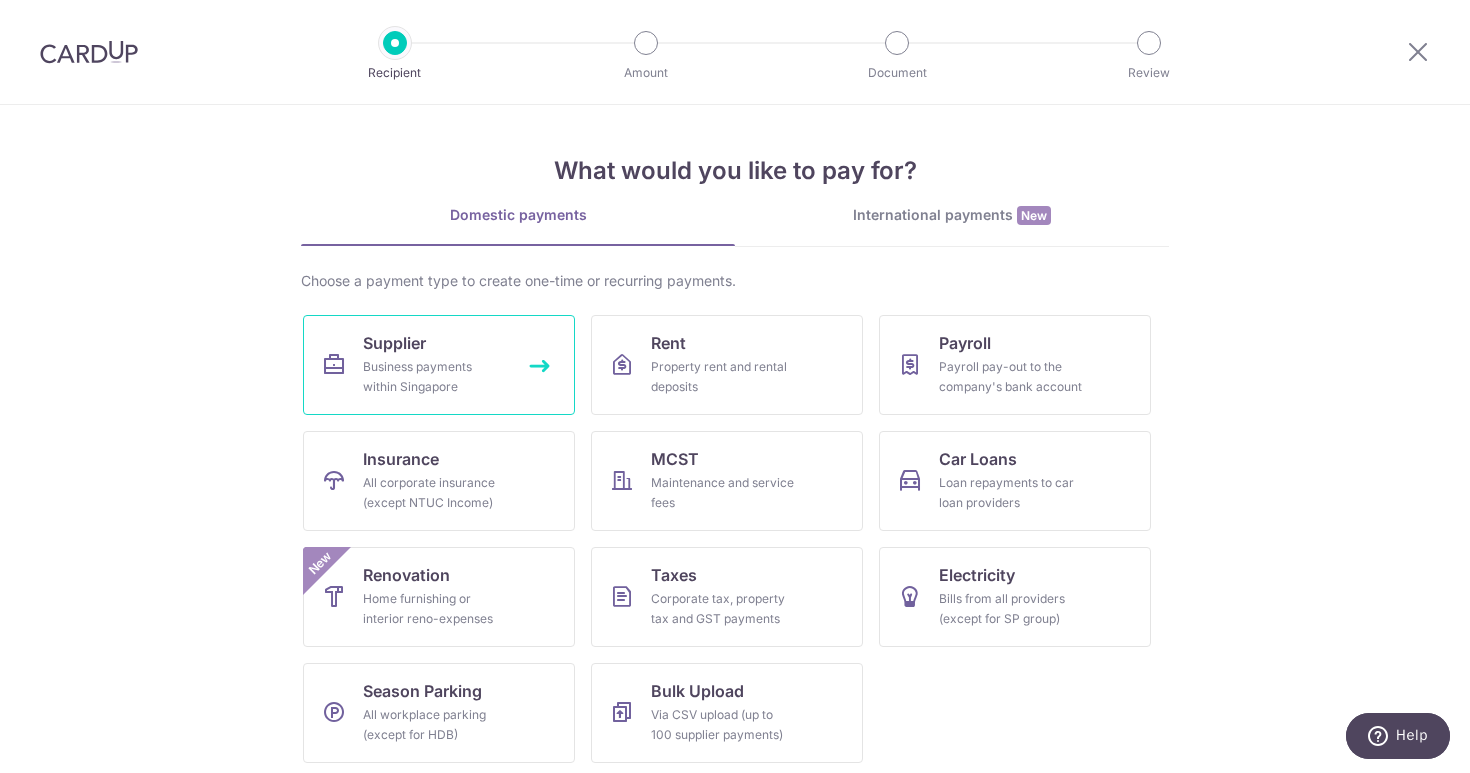 click on "Business payments within Singapore" at bounding box center [435, 377] 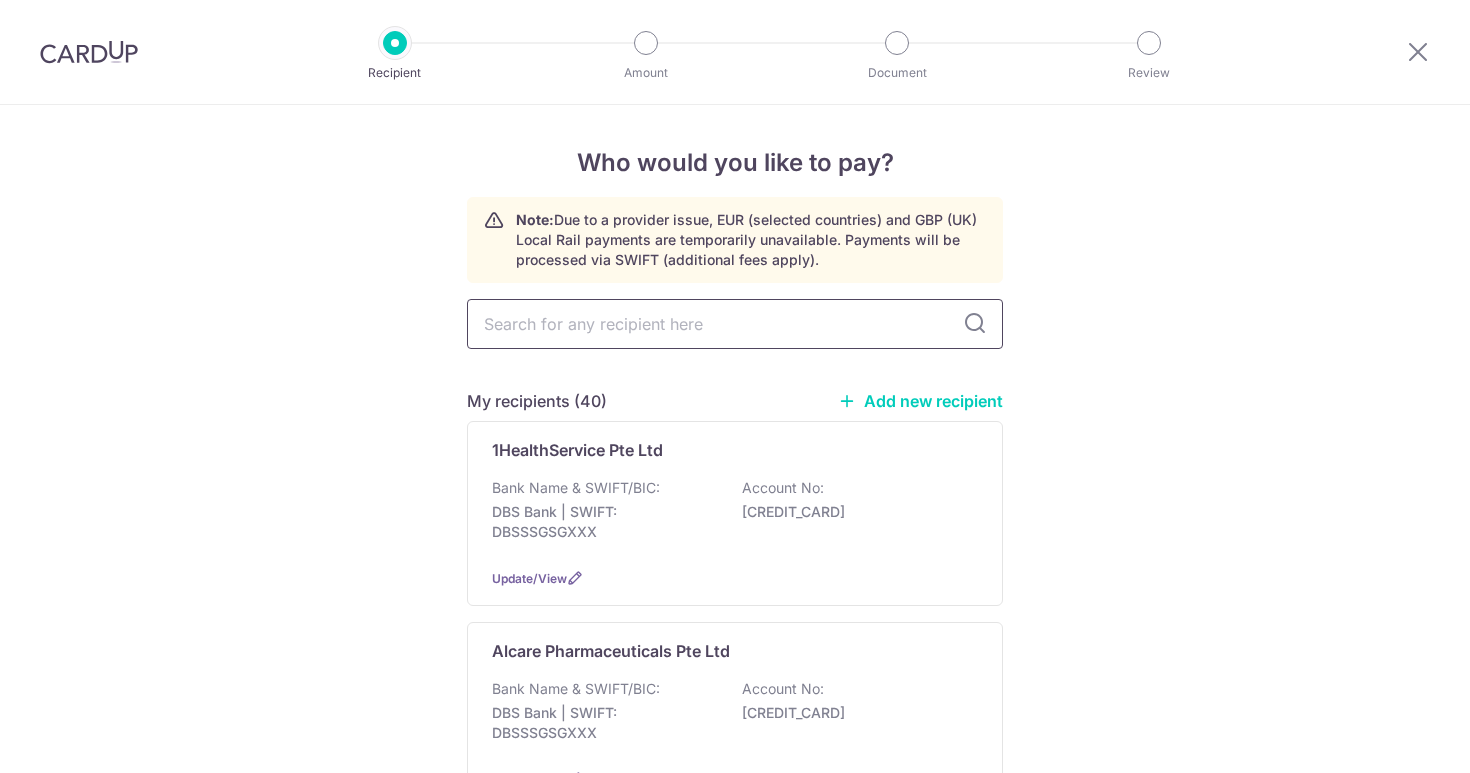 scroll, scrollTop: 0, scrollLeft: 0, axis: both 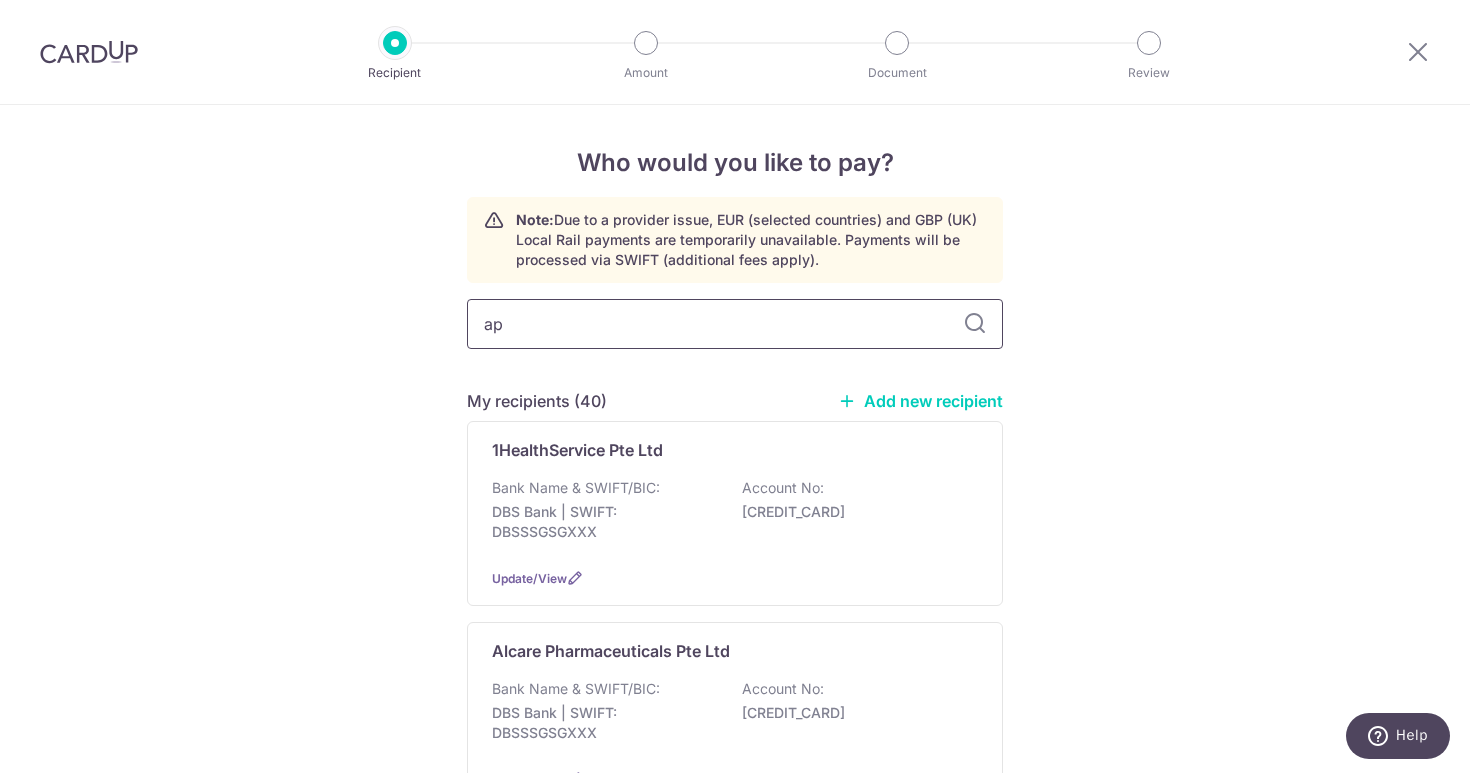 type on "ape" 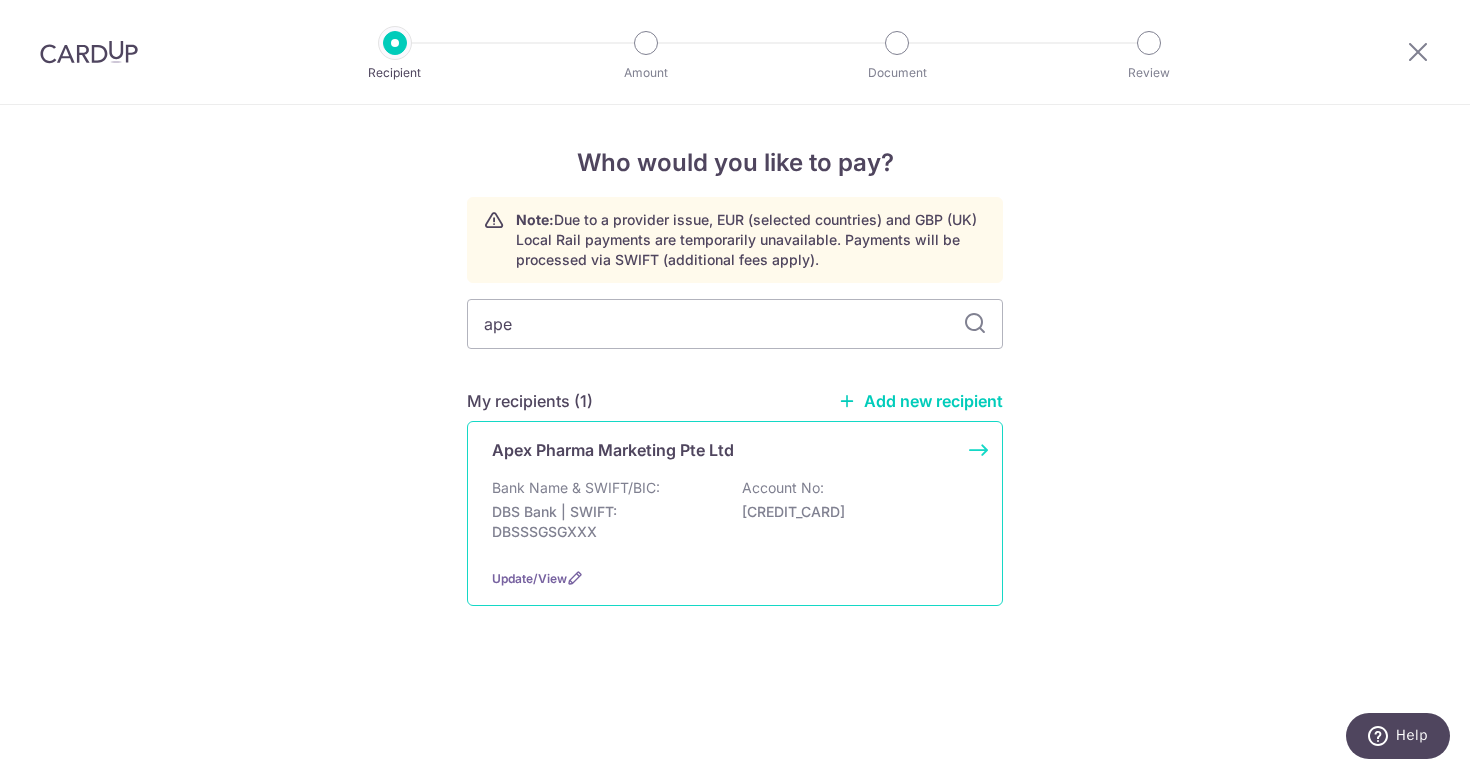 click on "Bank Name & SWIFT/BIC:" at bounding box center (576, 488) 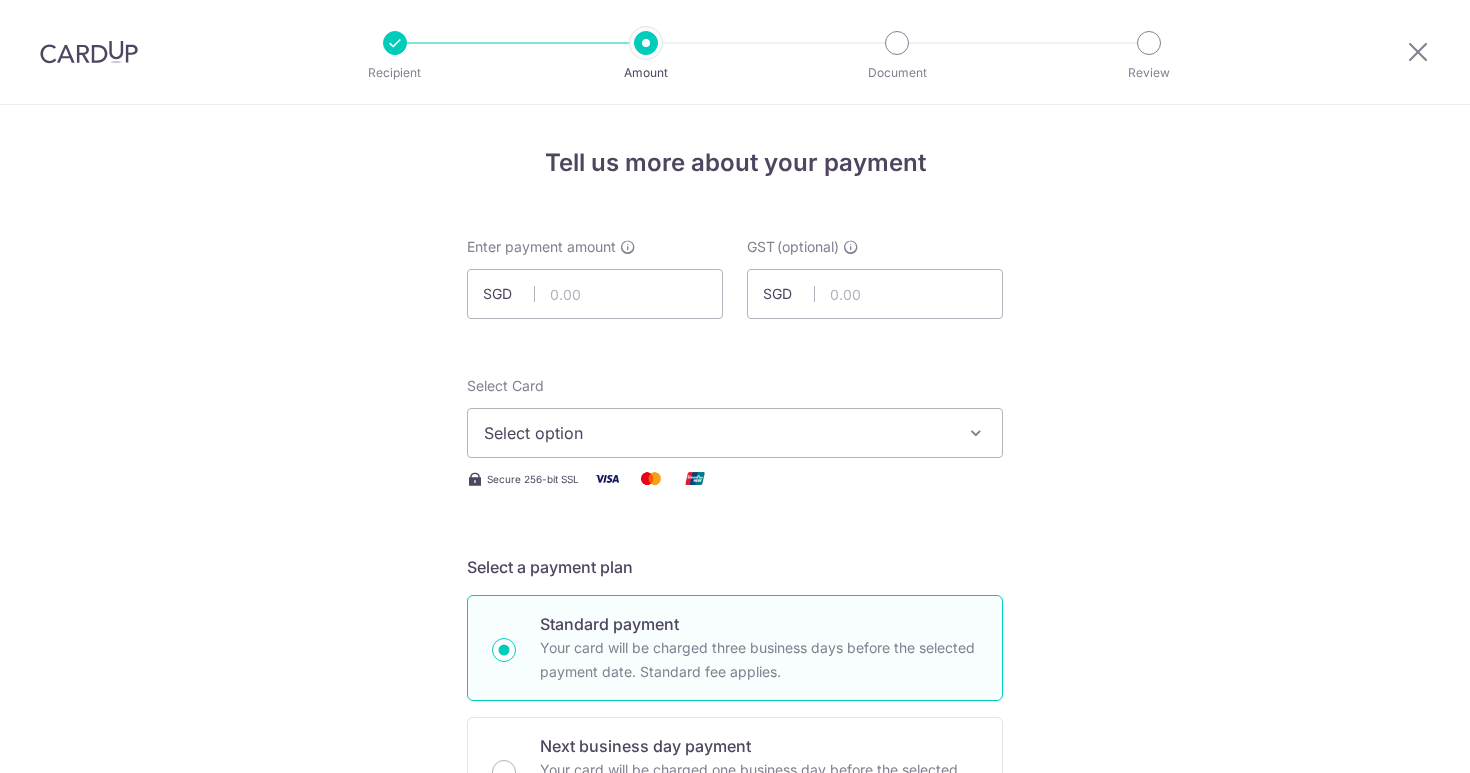 scroll, scrollTop: 0, scrollLeft: 0, axis: both 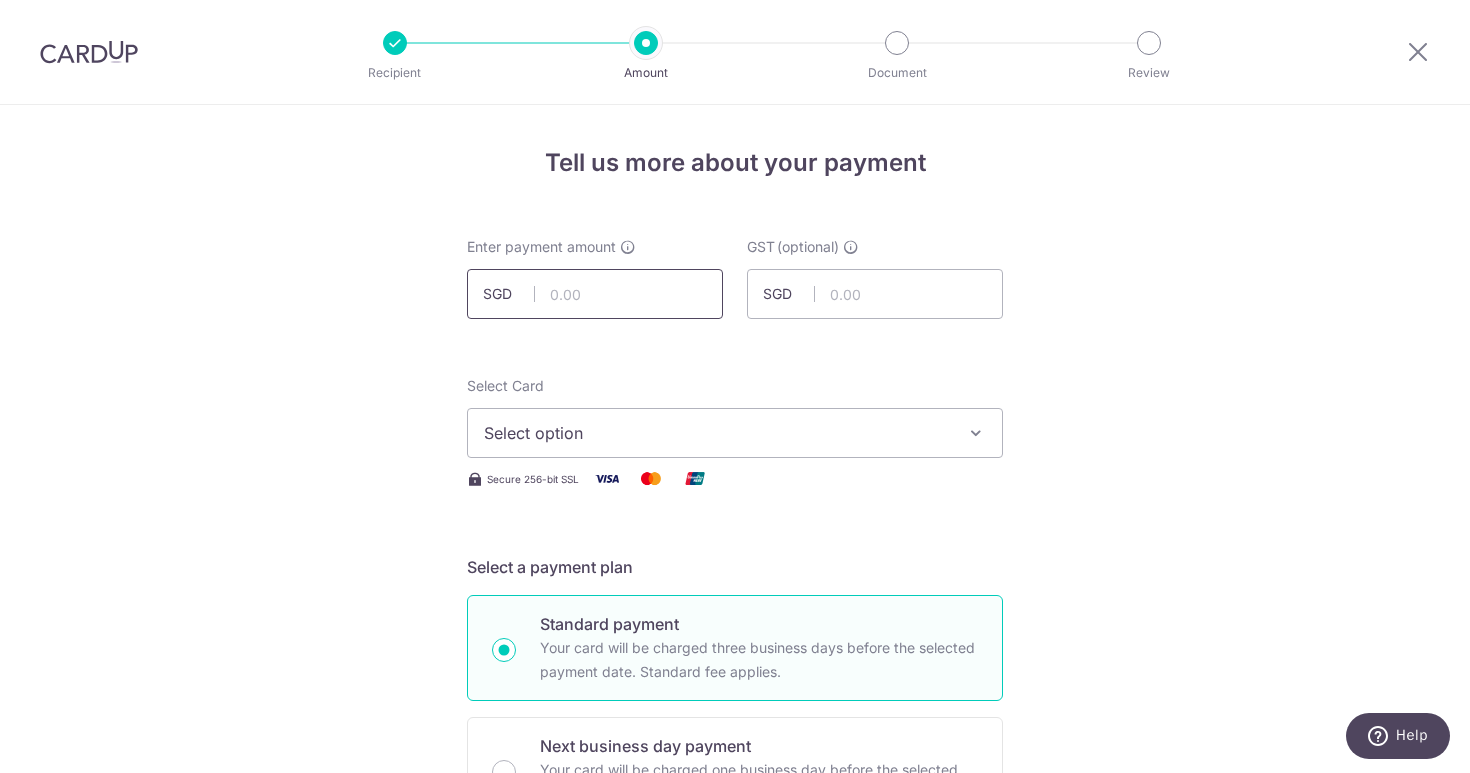 click at bounding box center (595, 294) 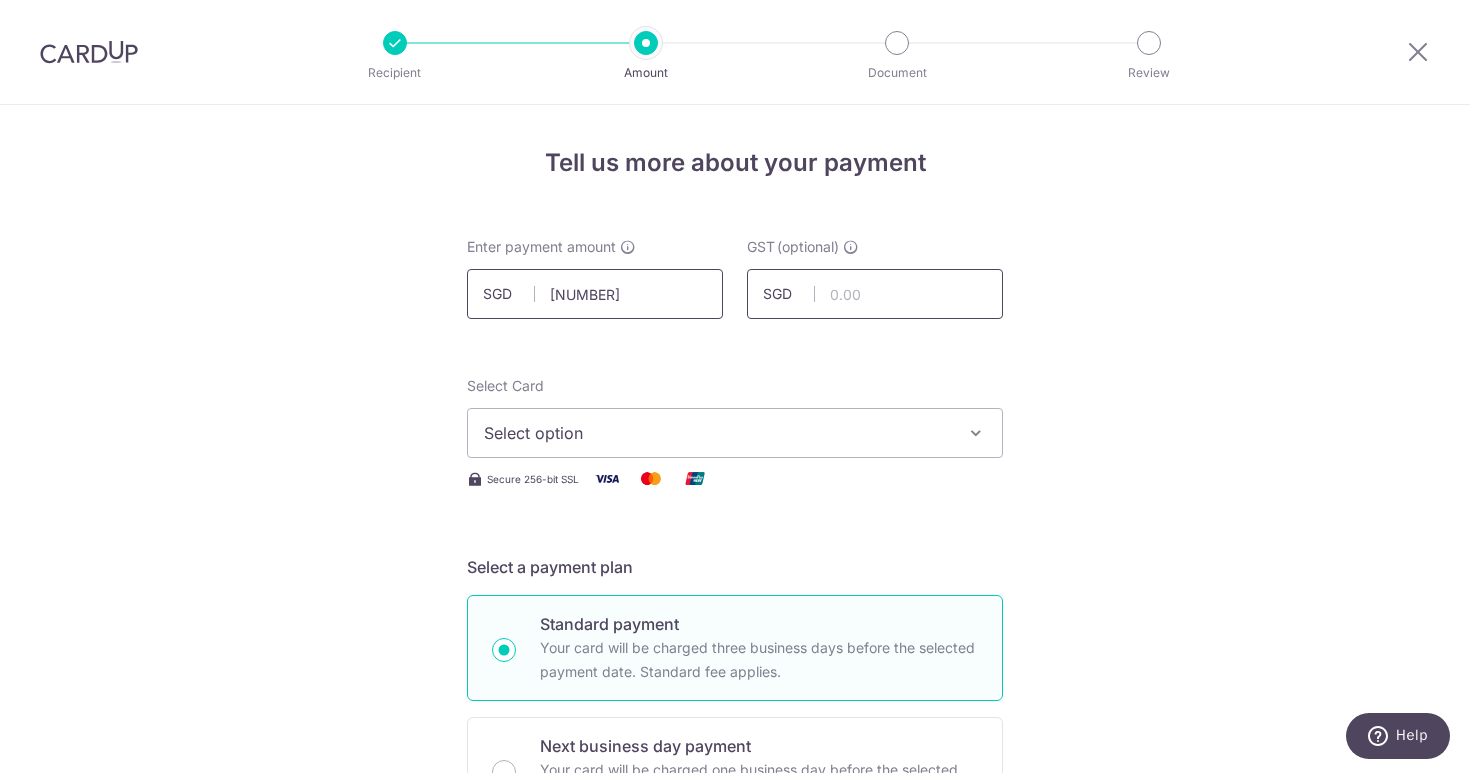 type on "3,572.90" 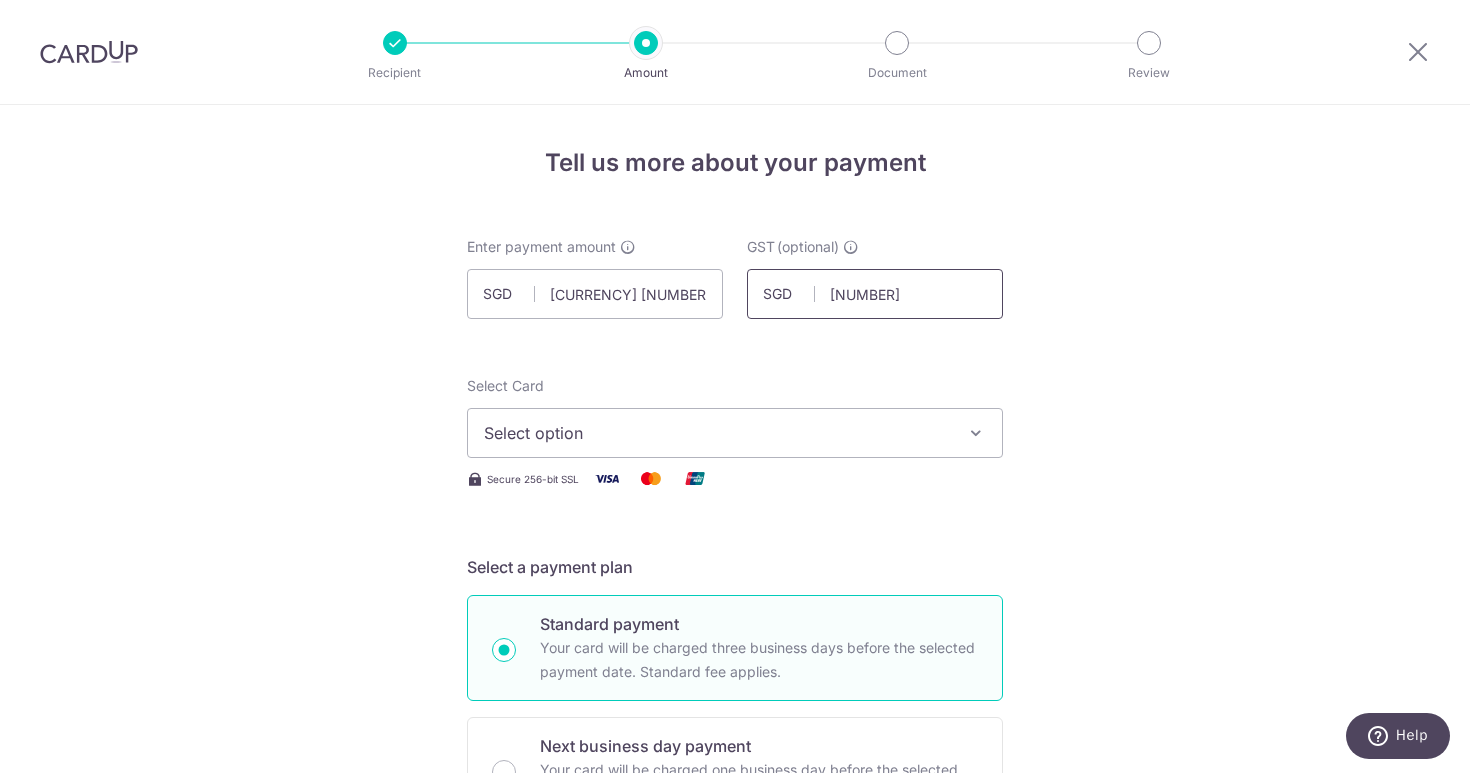 type on "321.57" 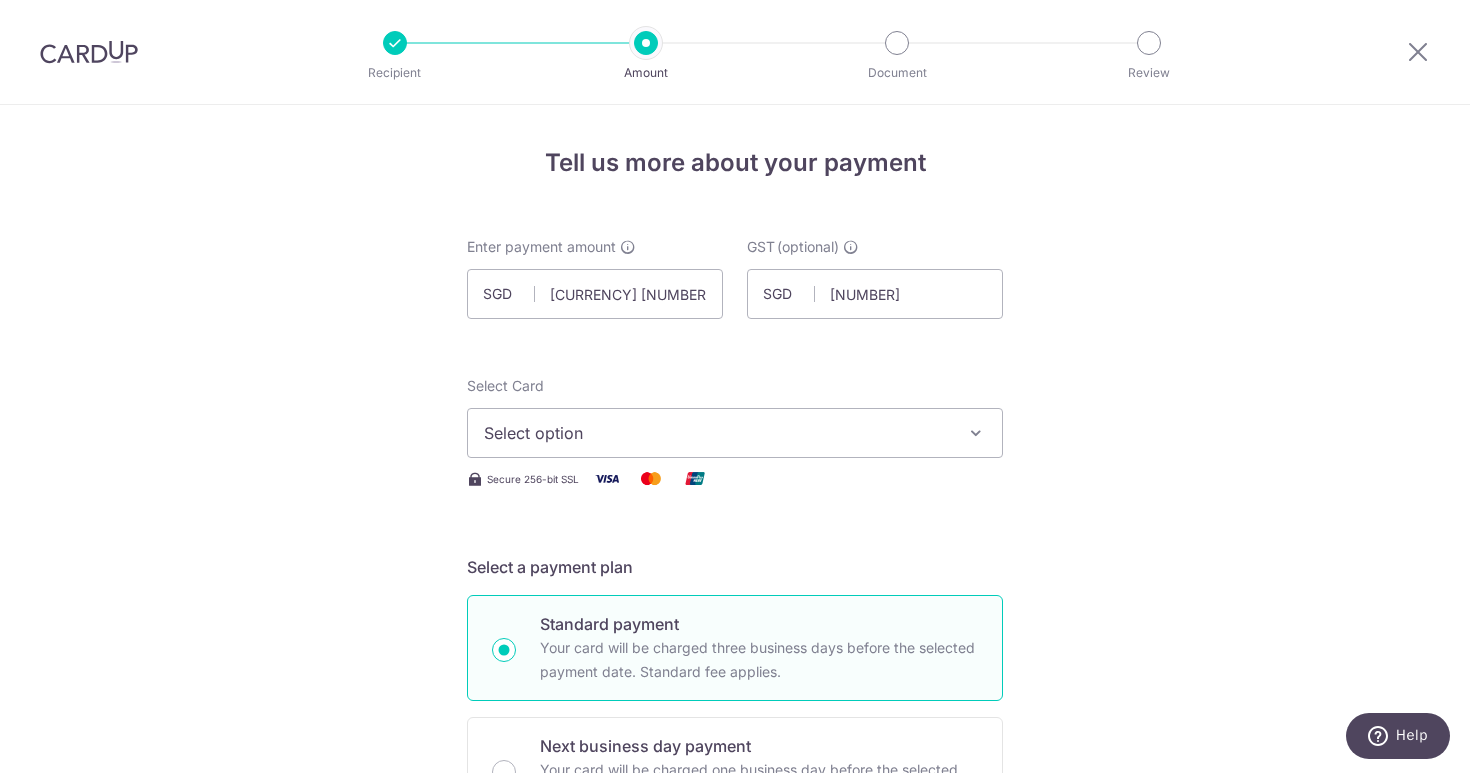 type 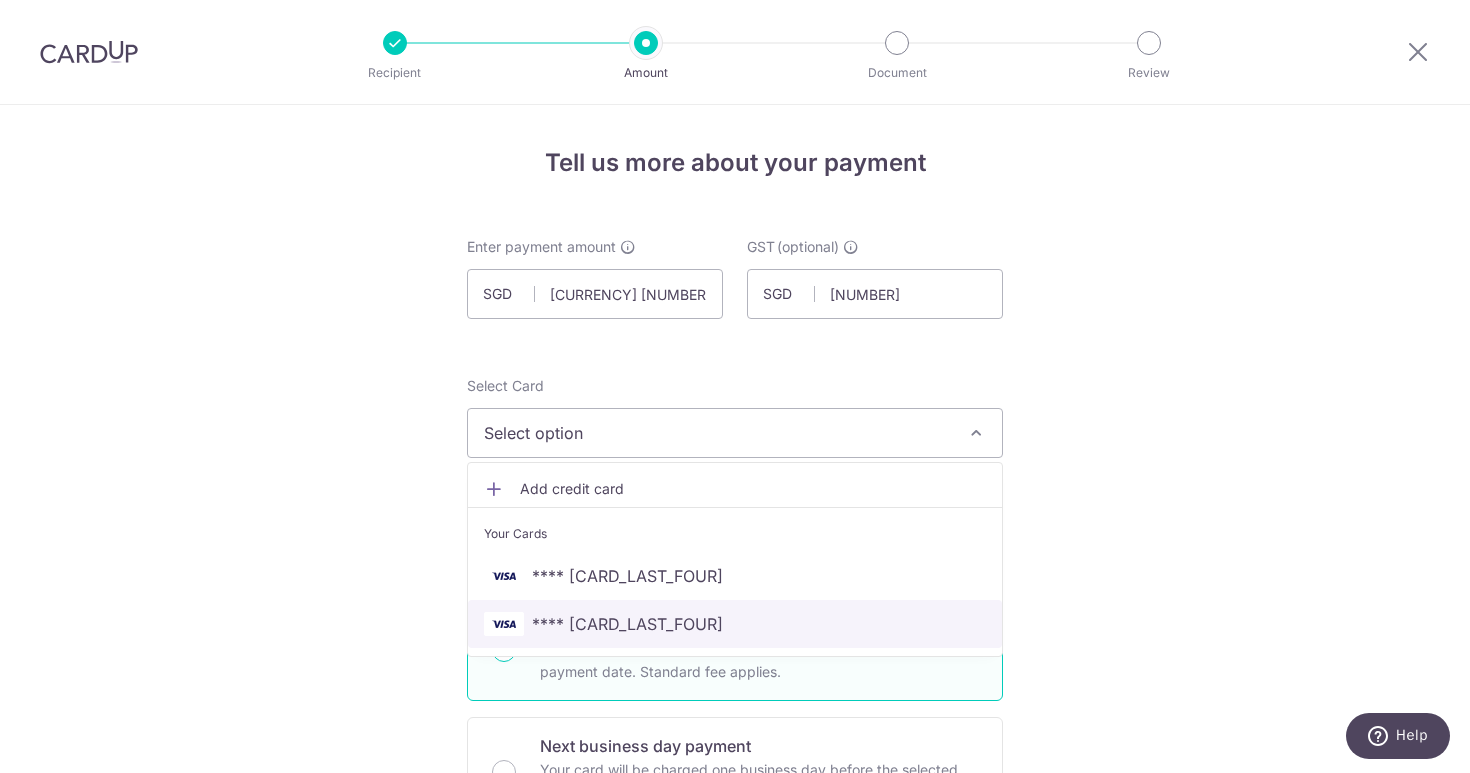 click on "**** 5659" at bounding box center (735, 624) 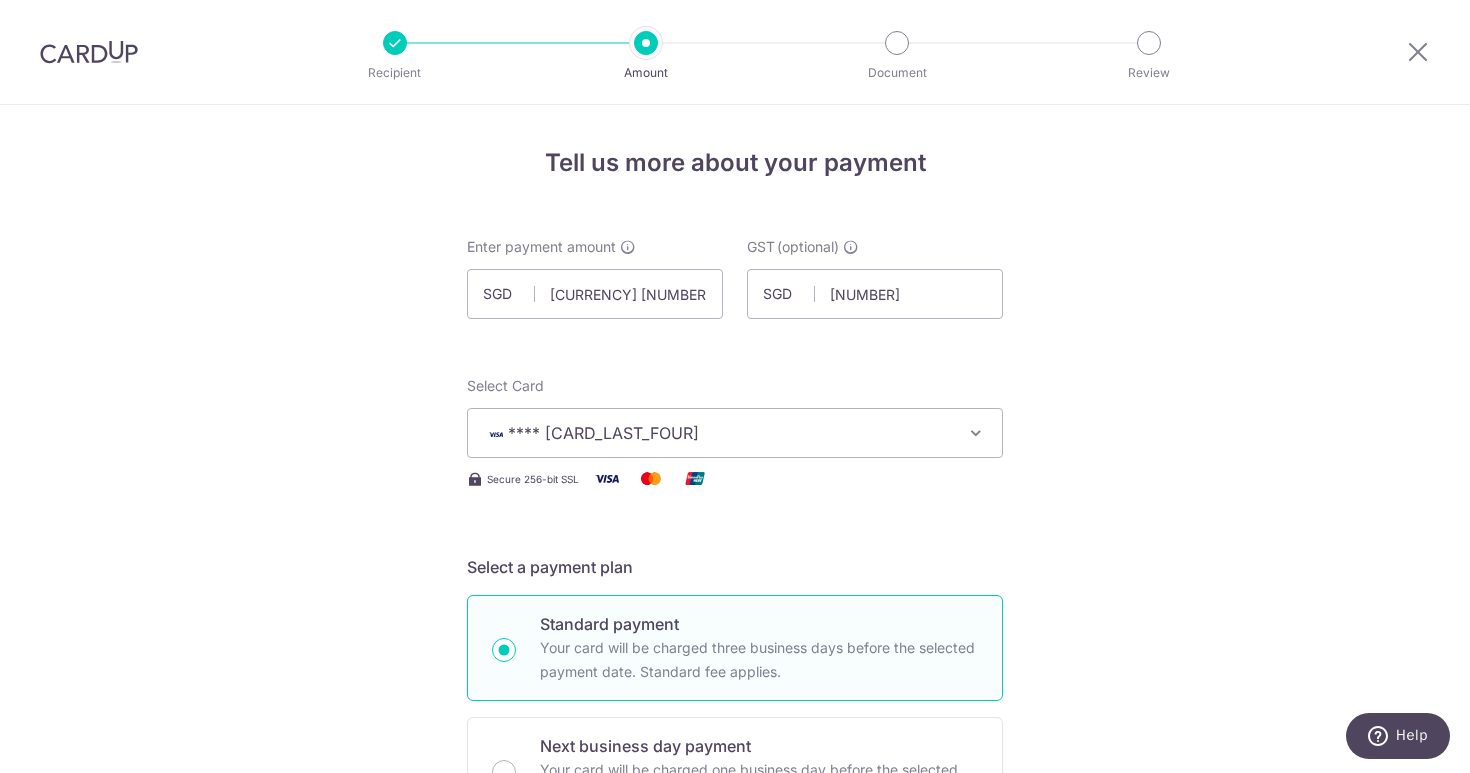click on "Tell us more about your payment
Enter payment amount
SGD
3,572.90
3572.90
GST
(optional)
SGD
321.57
321.57
Select Card
**** 5659
Add credit card
Your Cards
**** 3789
**** 5659
Secure 256-bit SSL" at bounding box center (735, 1076) 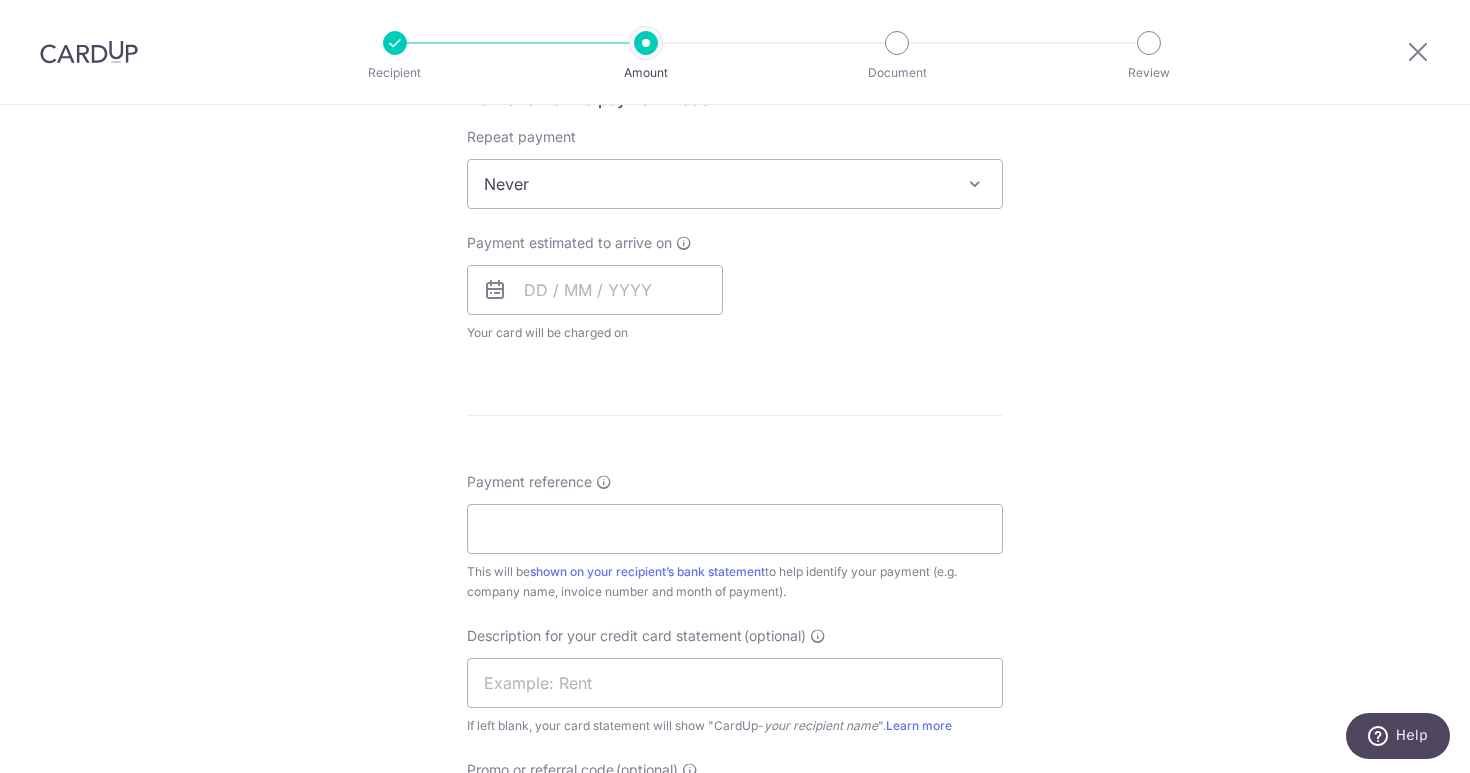 scroll, scrollTop: 800, scrollLeft: 0, axis: vertical 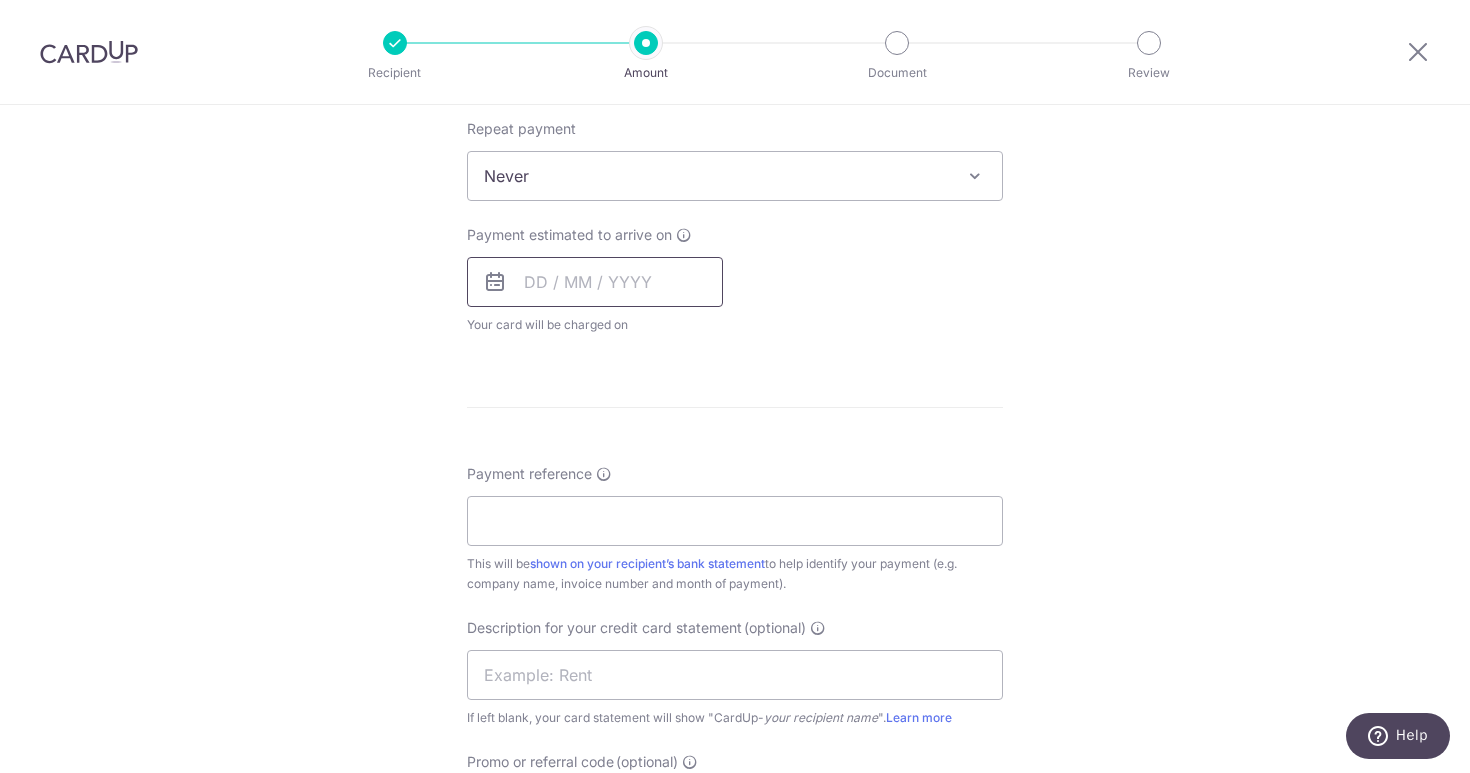 click at bounding box center [595, 282] 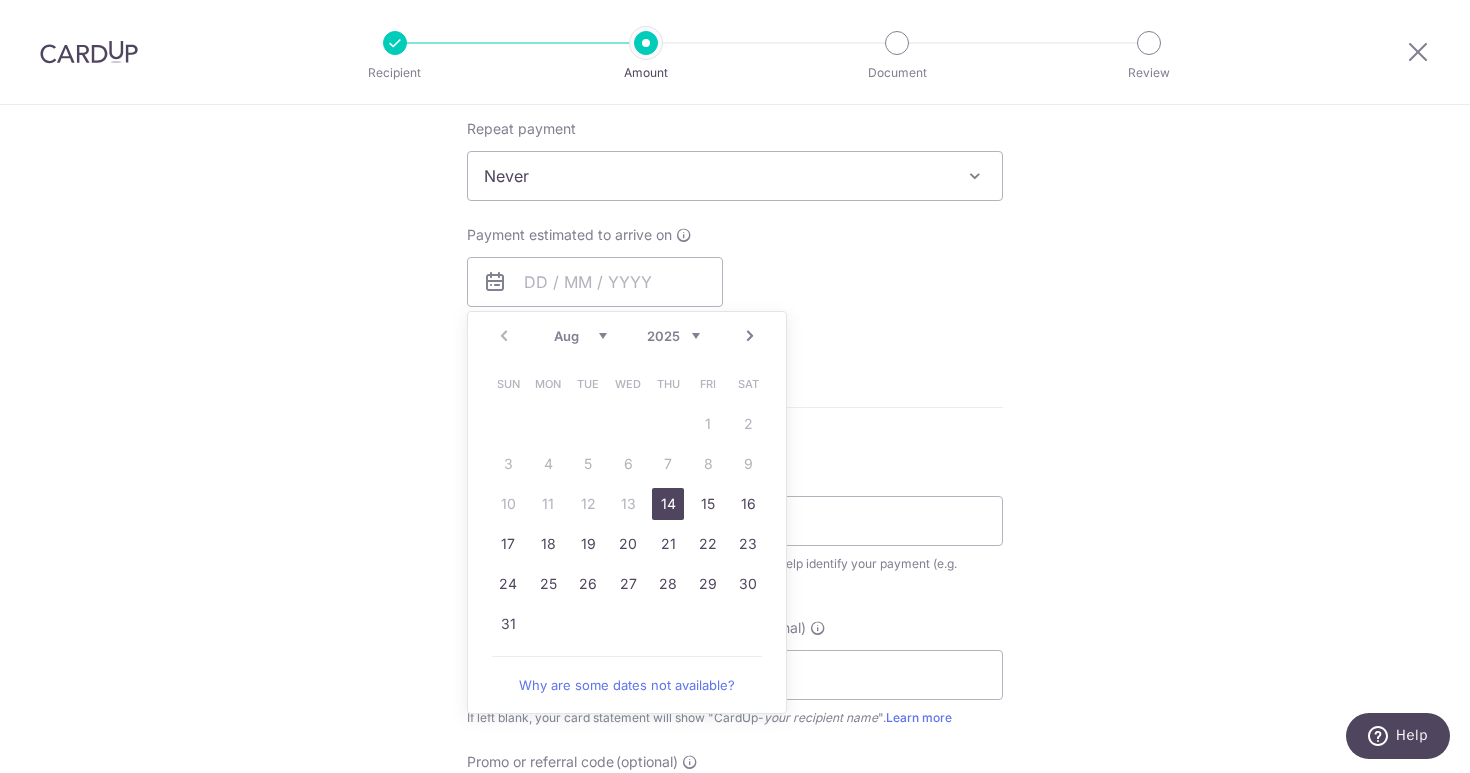 click on "14" at bounding box center (668, 504) 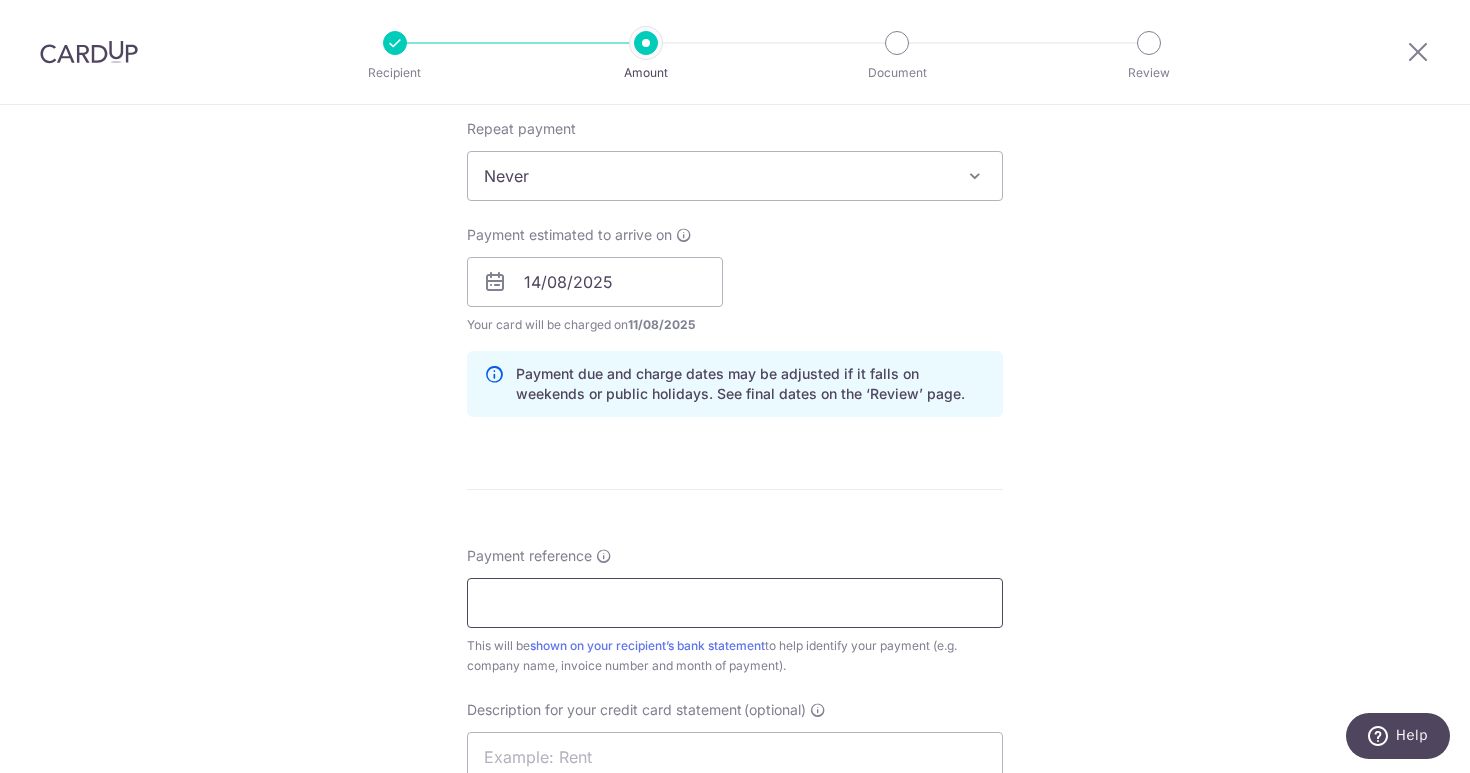 click on "Payment reference" at bounding box center (735, 603) 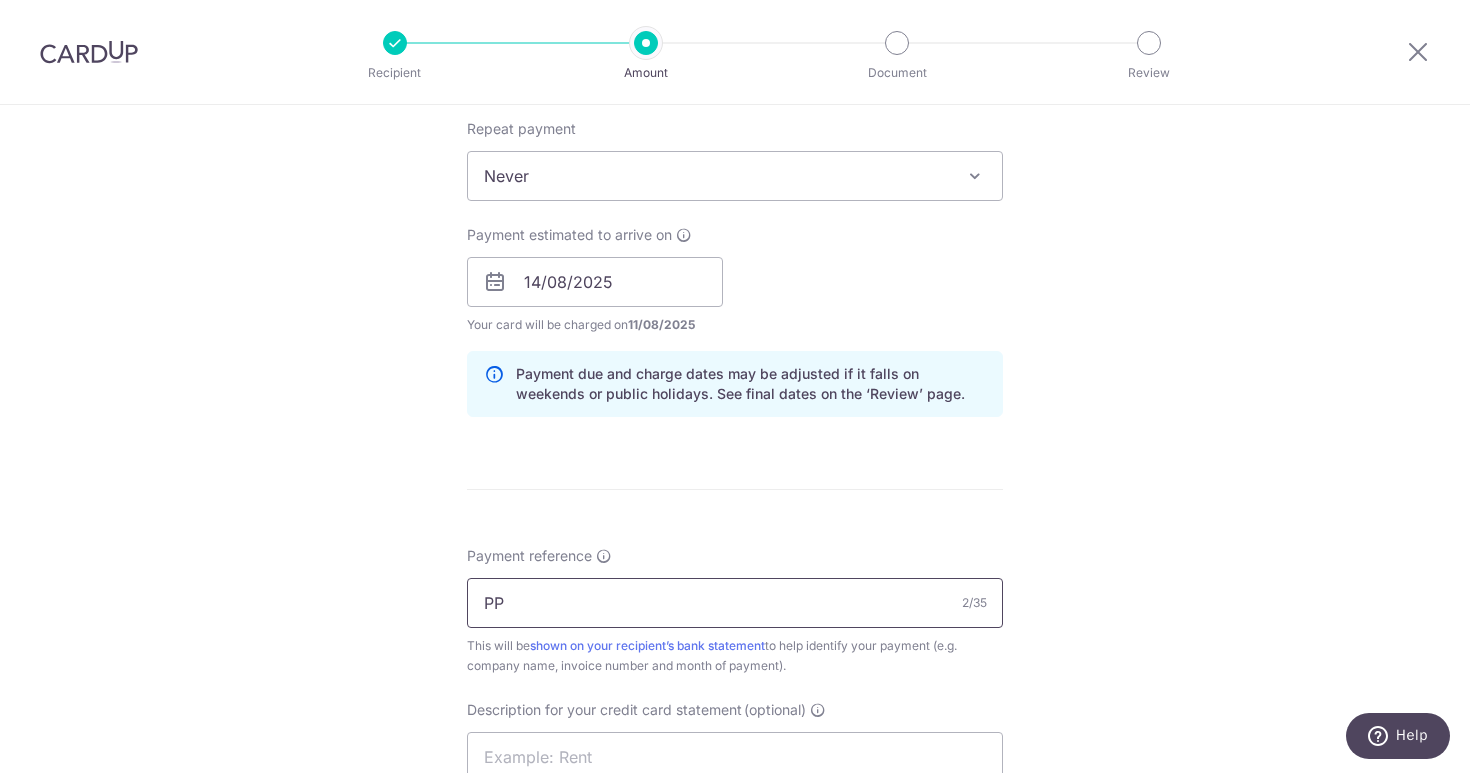 type on "P" 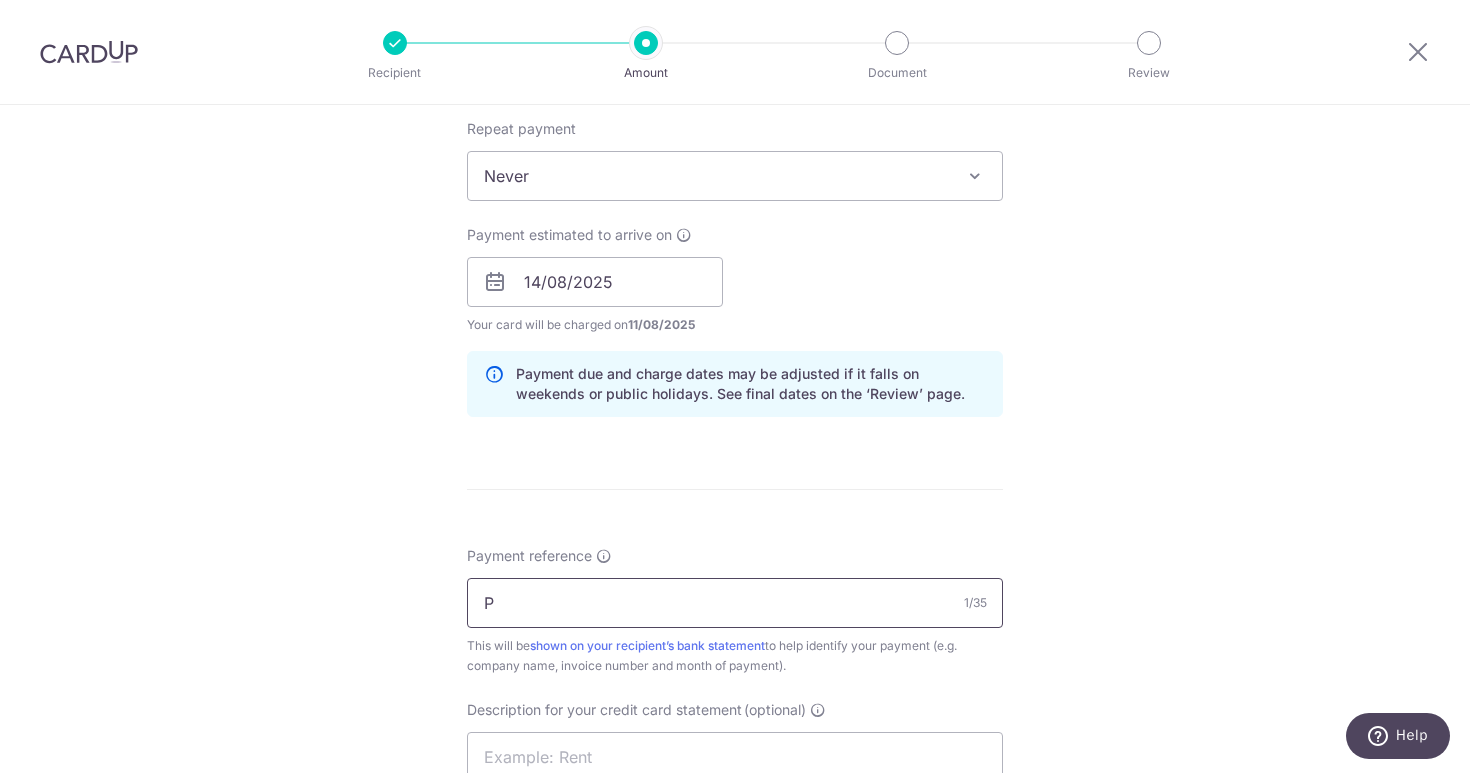 type 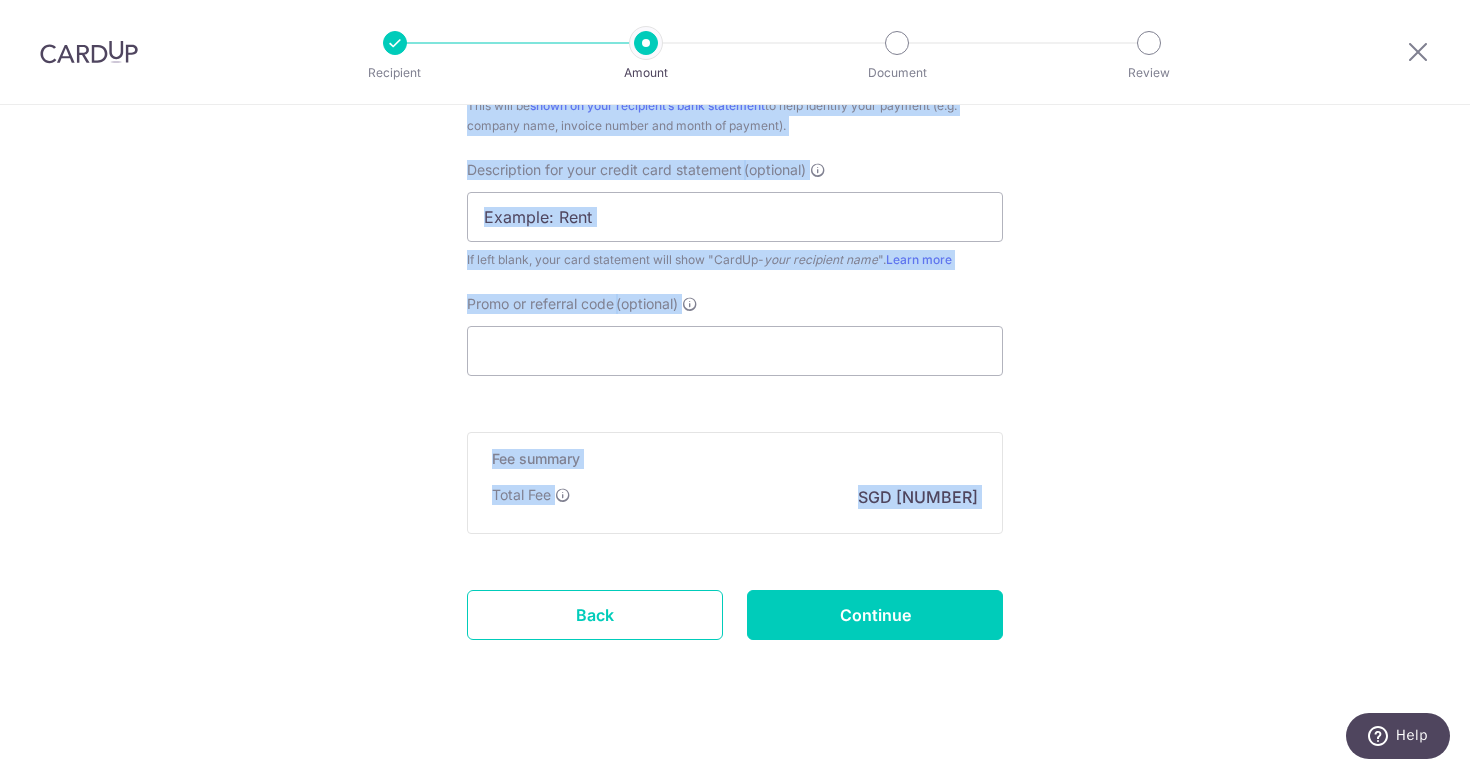 scroll, scrollTop: 1357, scrollLeft: 0, axis: vertical 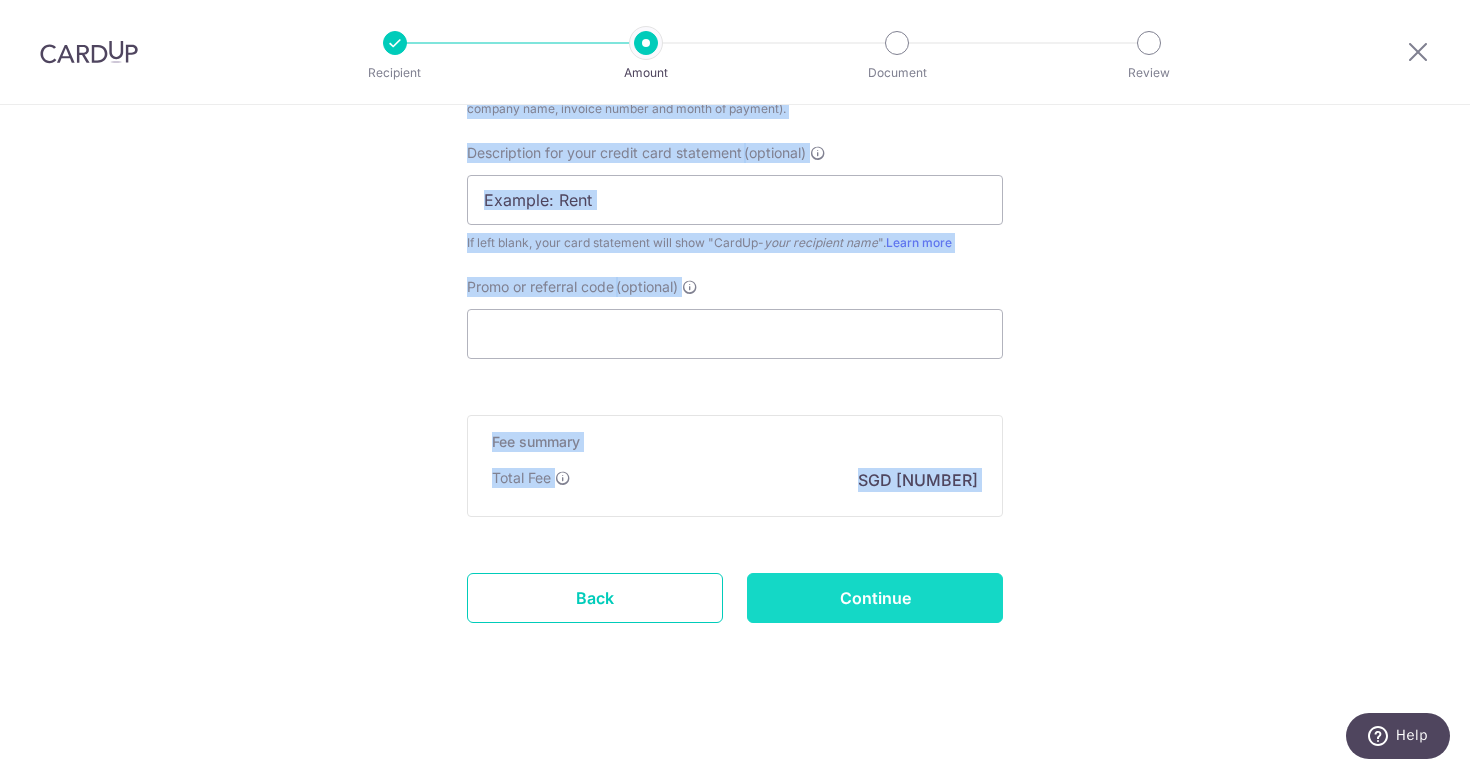 drag, startPoint x: 904, startPoint y: 533, endPoint x: 850, endPoint y: 600, distance: 86.05231 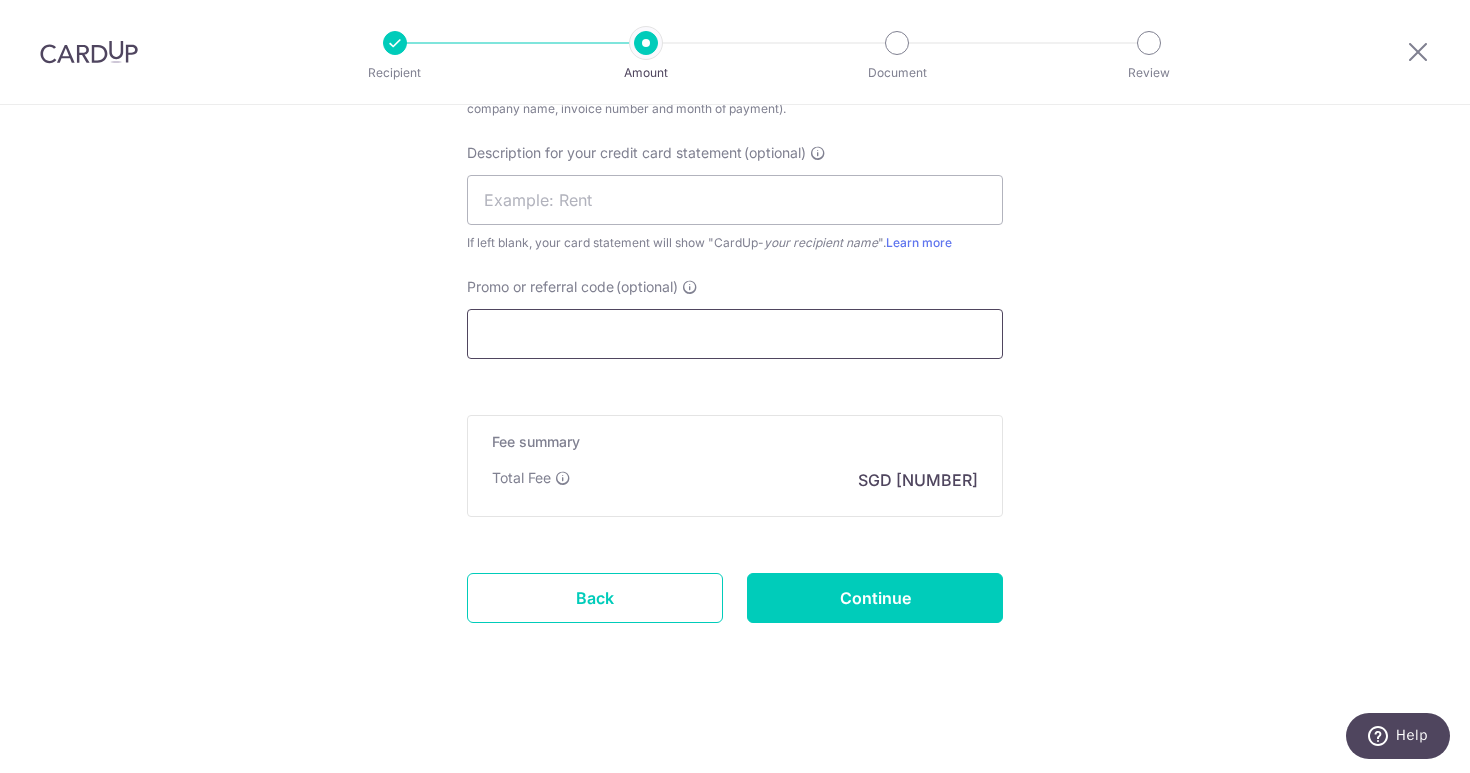 click on "Promo or referral code
(optional)" at bounding box center (735, 334) 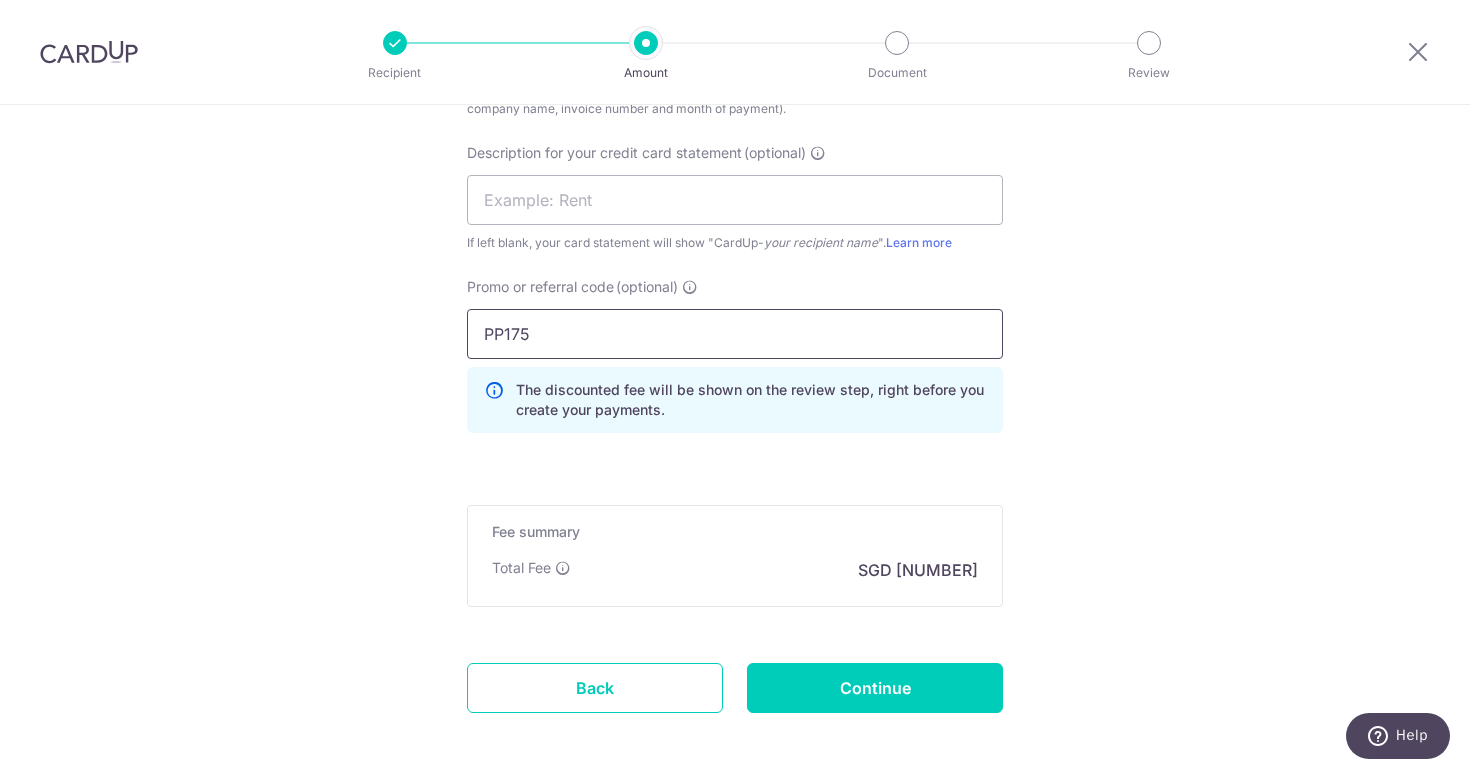 type on "PP175" 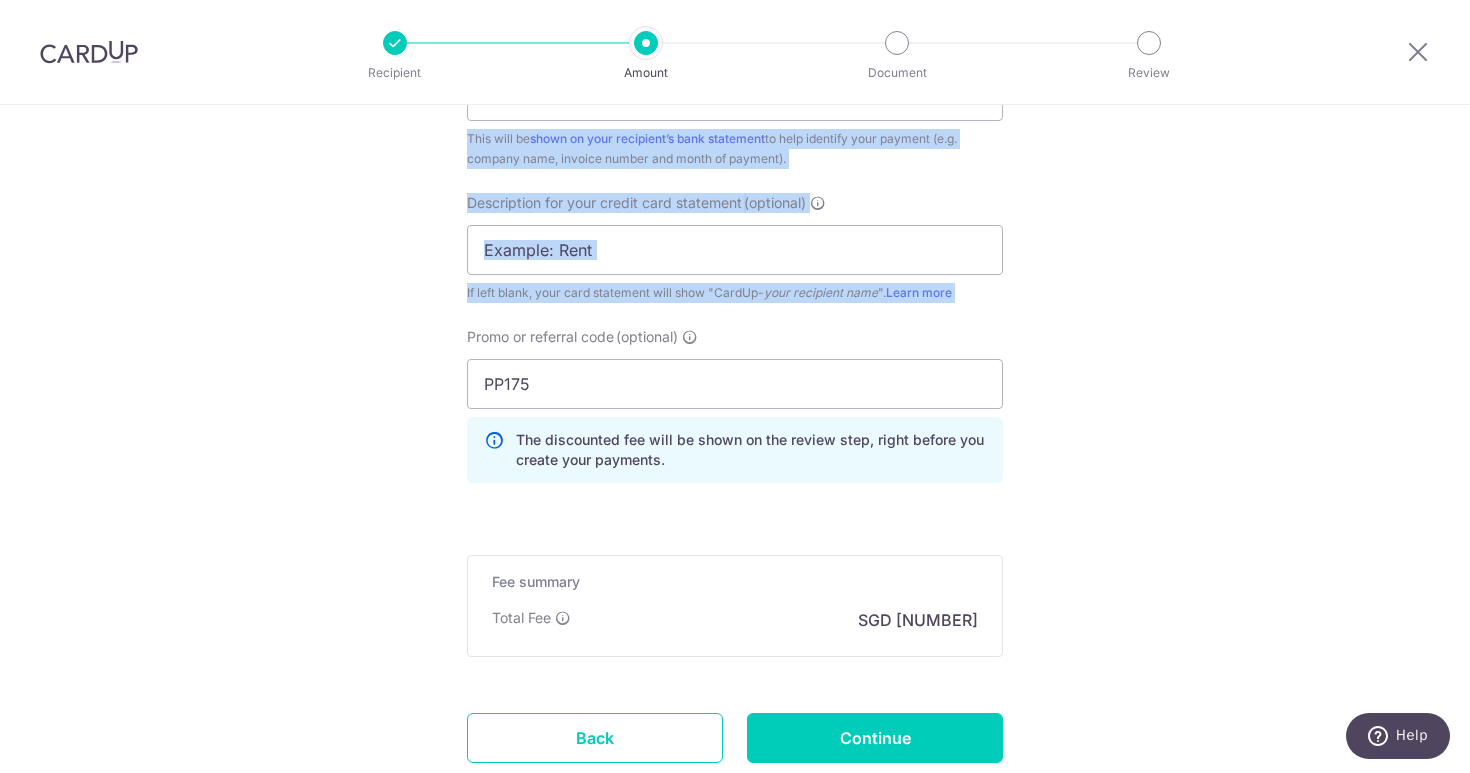 scroll, scrollTop: 1208, scrollLeft: 0, axis: vertical 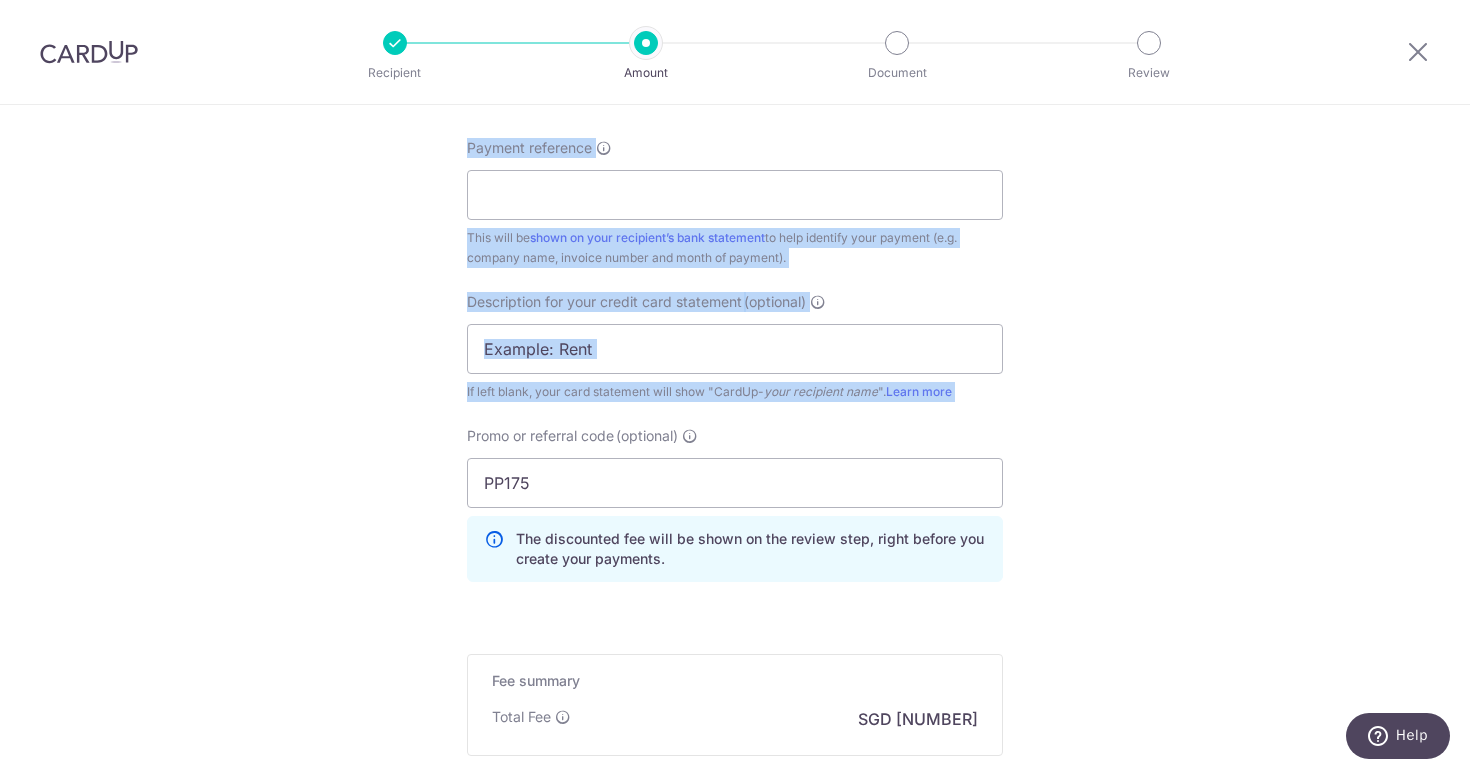 drag, startPoint x: 798, startPoint y: 262, endPoint x: 793, endPoint y: 115, distance: 147.085 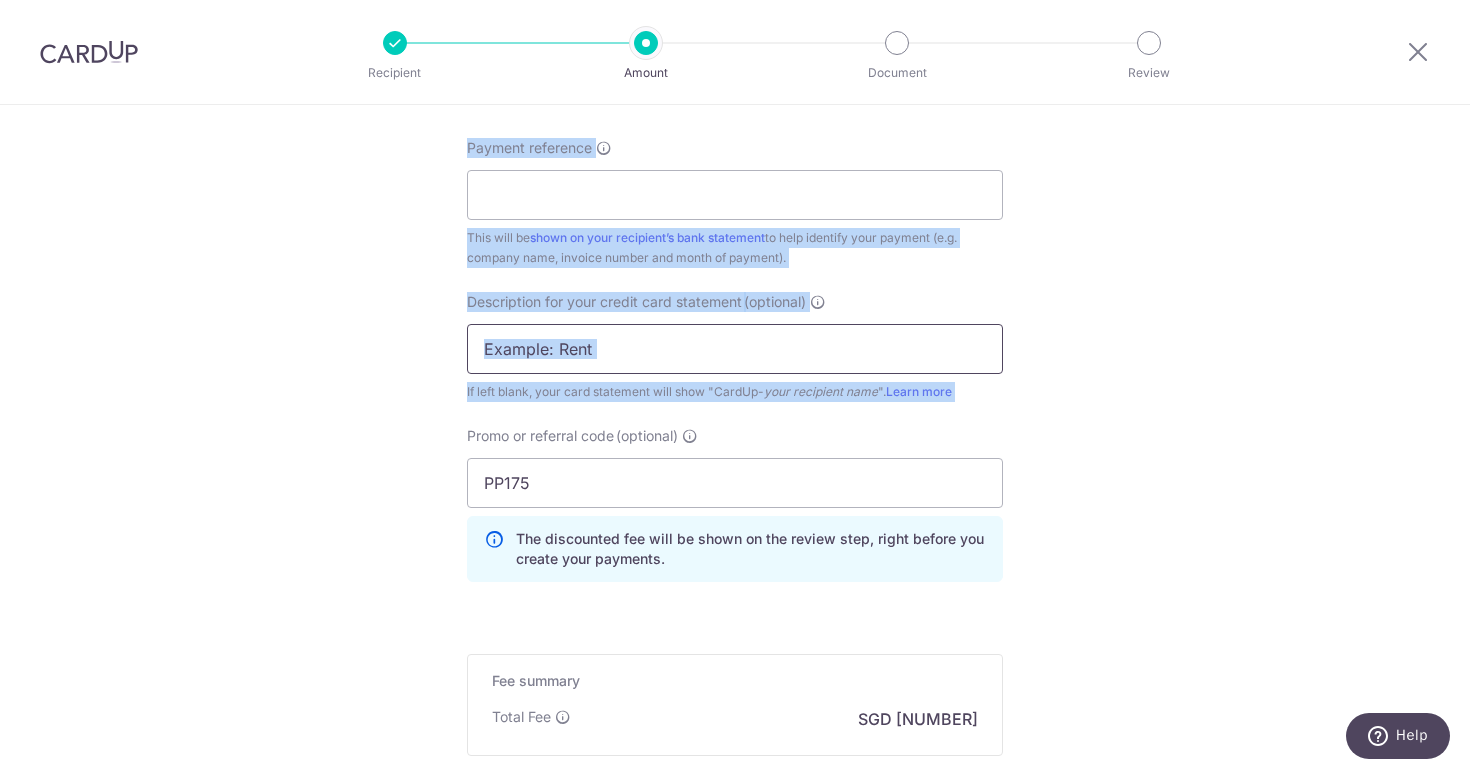 click at bounding box center (735, 349) 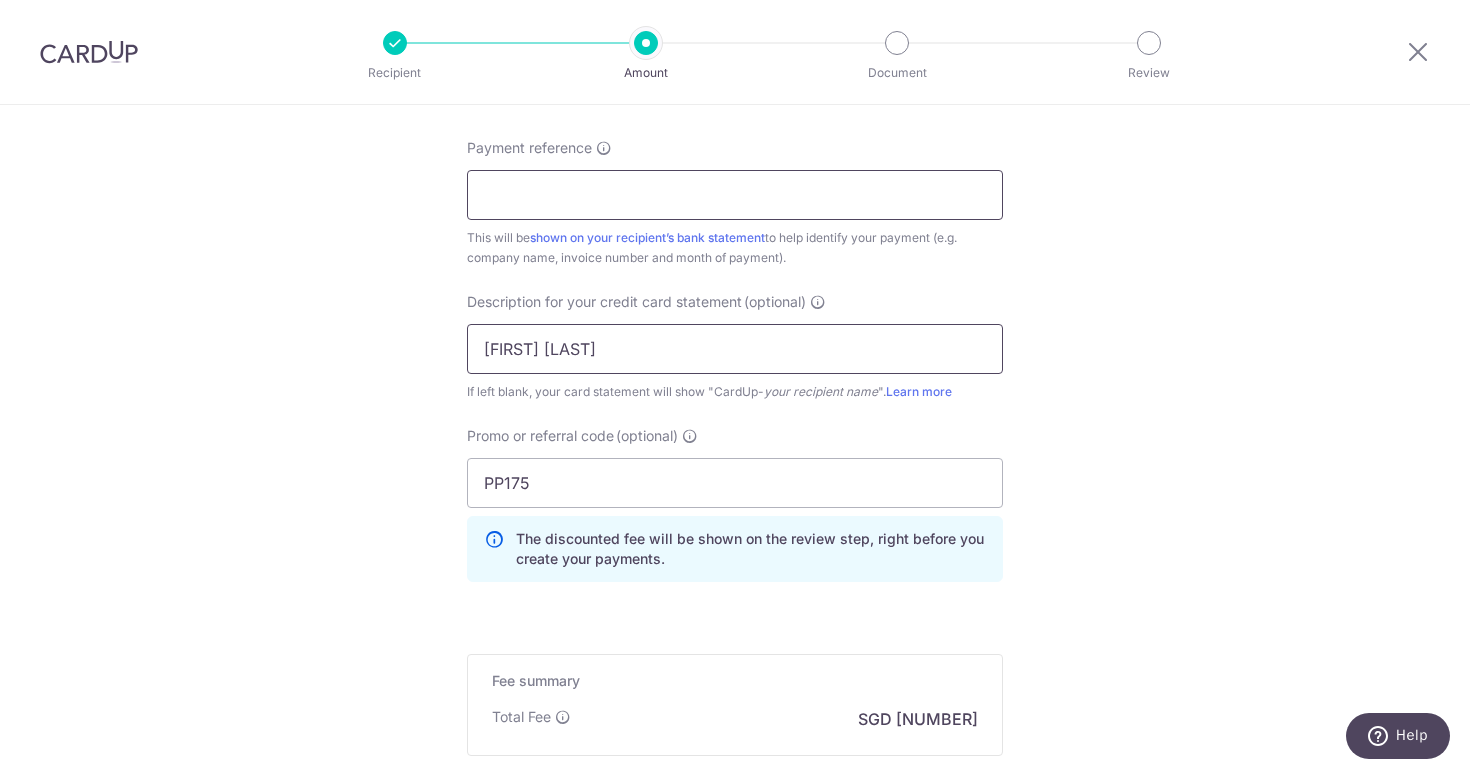 type on "Apex Jun" 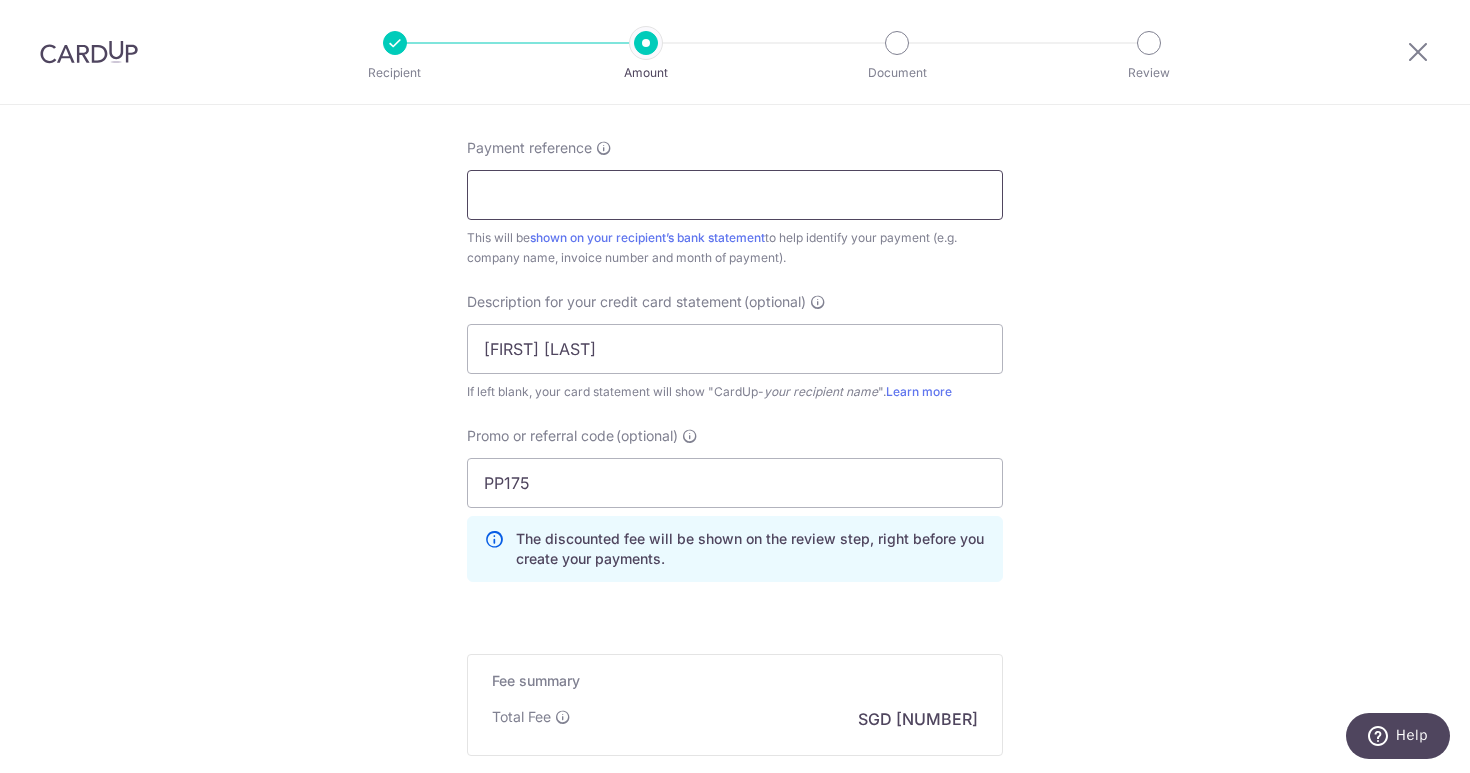 click on "Payment reference" at bounding box center (735, 195) 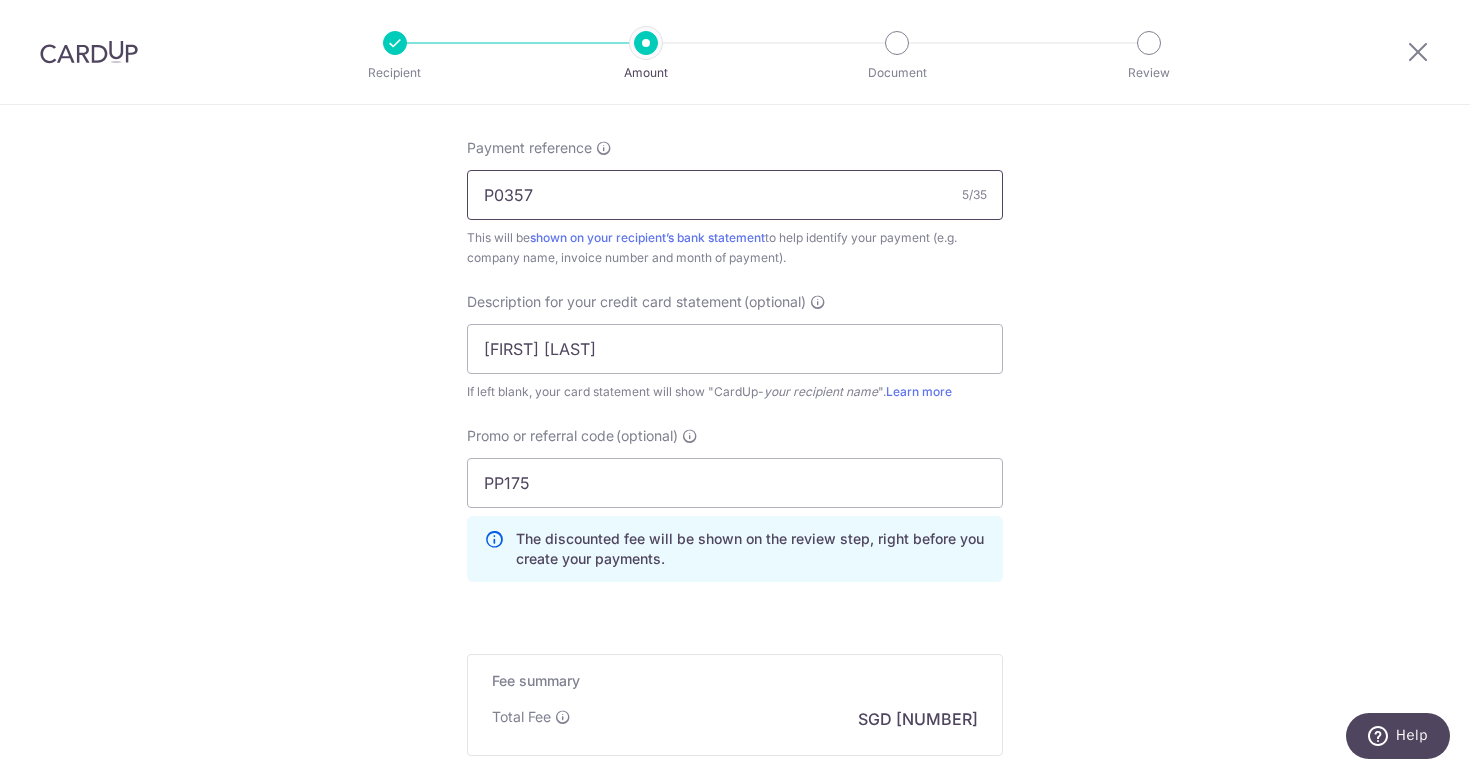 type on "P0357" 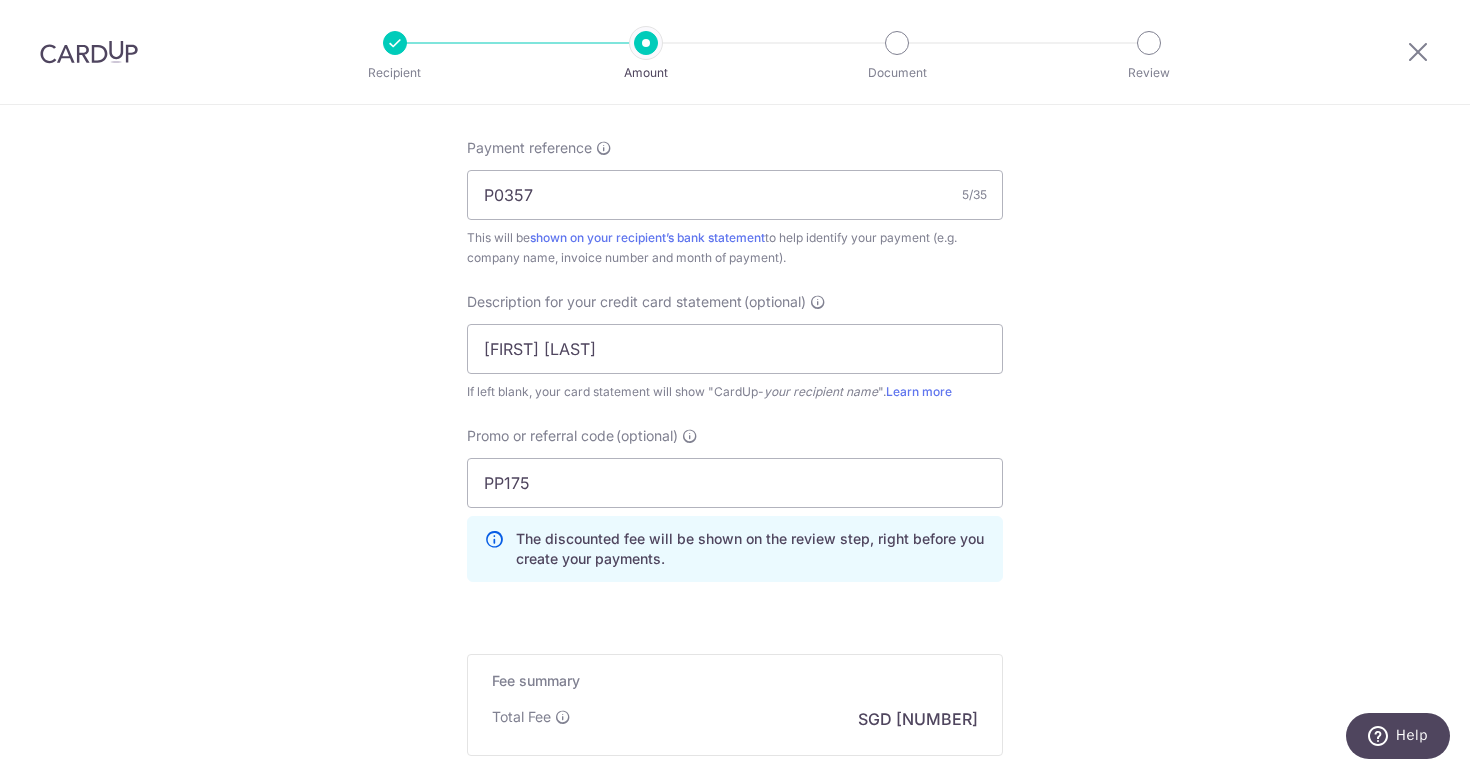 click on "Tell us more about your payment
Enter payment amount
SGD
3,572.90
3572.90
GST
(optional)
SGD
321.57
321.57
Select Card
**** 5659
Add credit card
Your Cards
**** 3789
**** 5659
Secure 256-bit SSL" at bounding box center (735, -46) 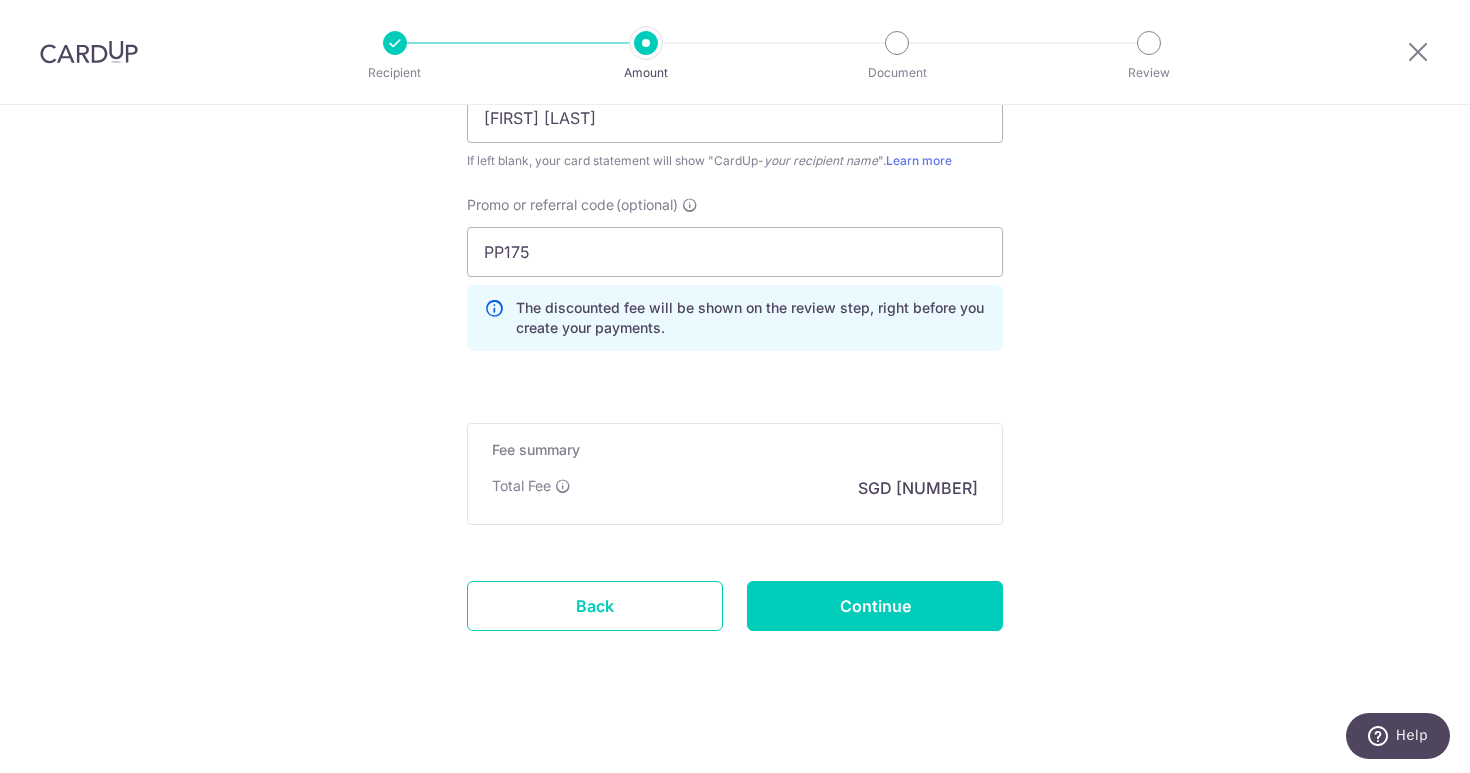 scroll, scrollTop: 1447, scrollLeft: 0, axis: vertical 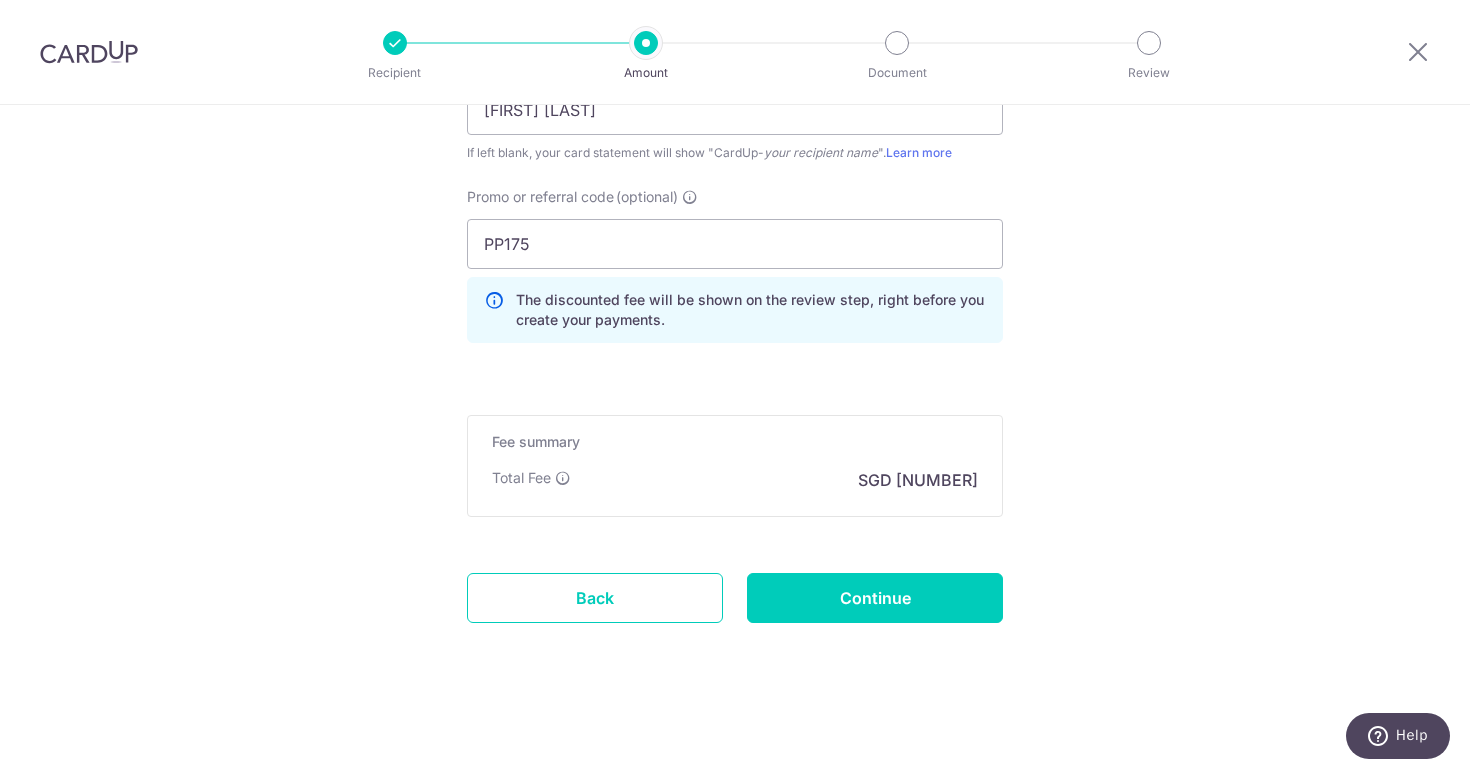 click on "Tell us more about your payment
Enter payment amount
SGD
3,572.90
3572.90
GST
(optional)
SGD
321.57
321.57
Select Card
**** 5659
Add credit card
Your Cards
**** 3789
**** 5659
Secure 256-bit SSL" at bounding box center (735, -285) 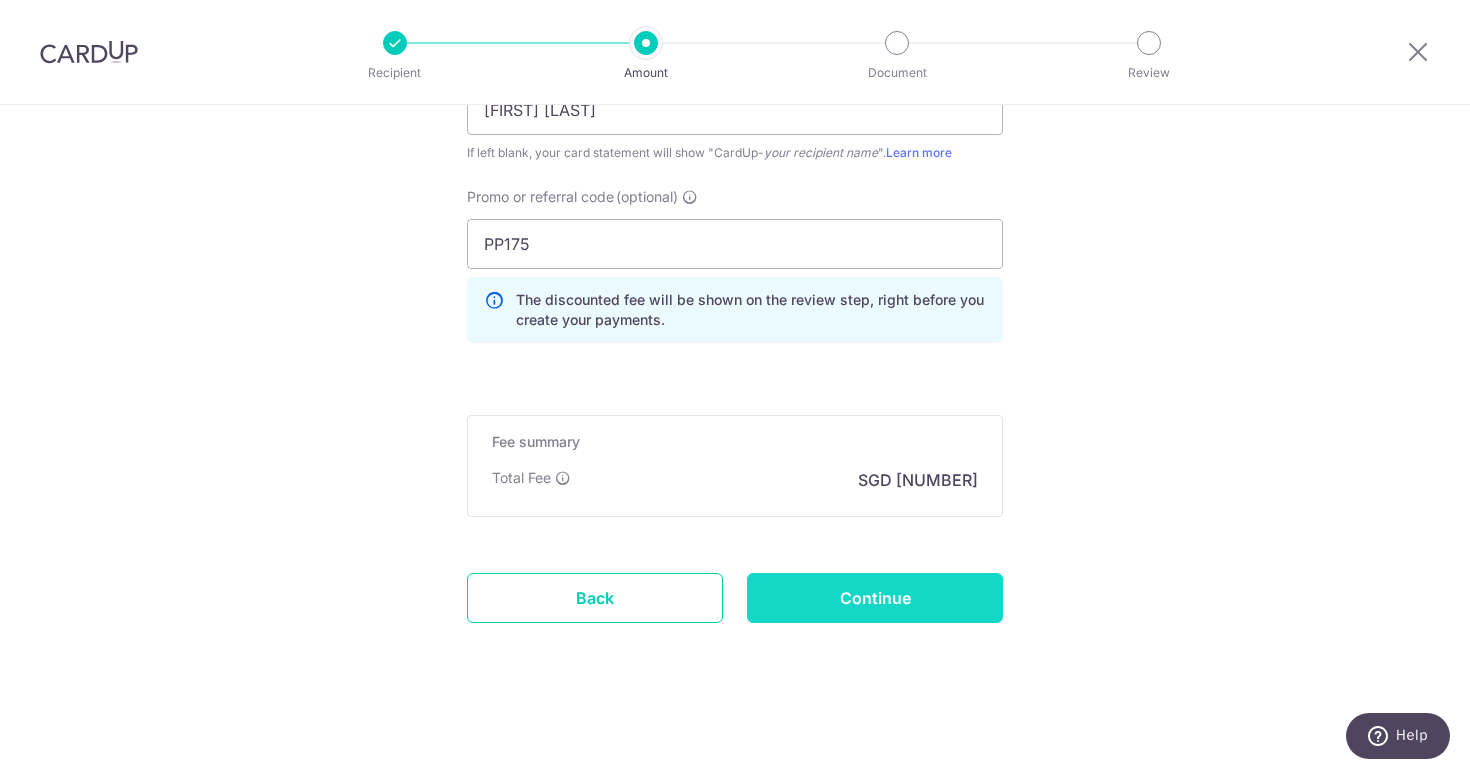 click on "Continue" at bounding box center (875, 598) 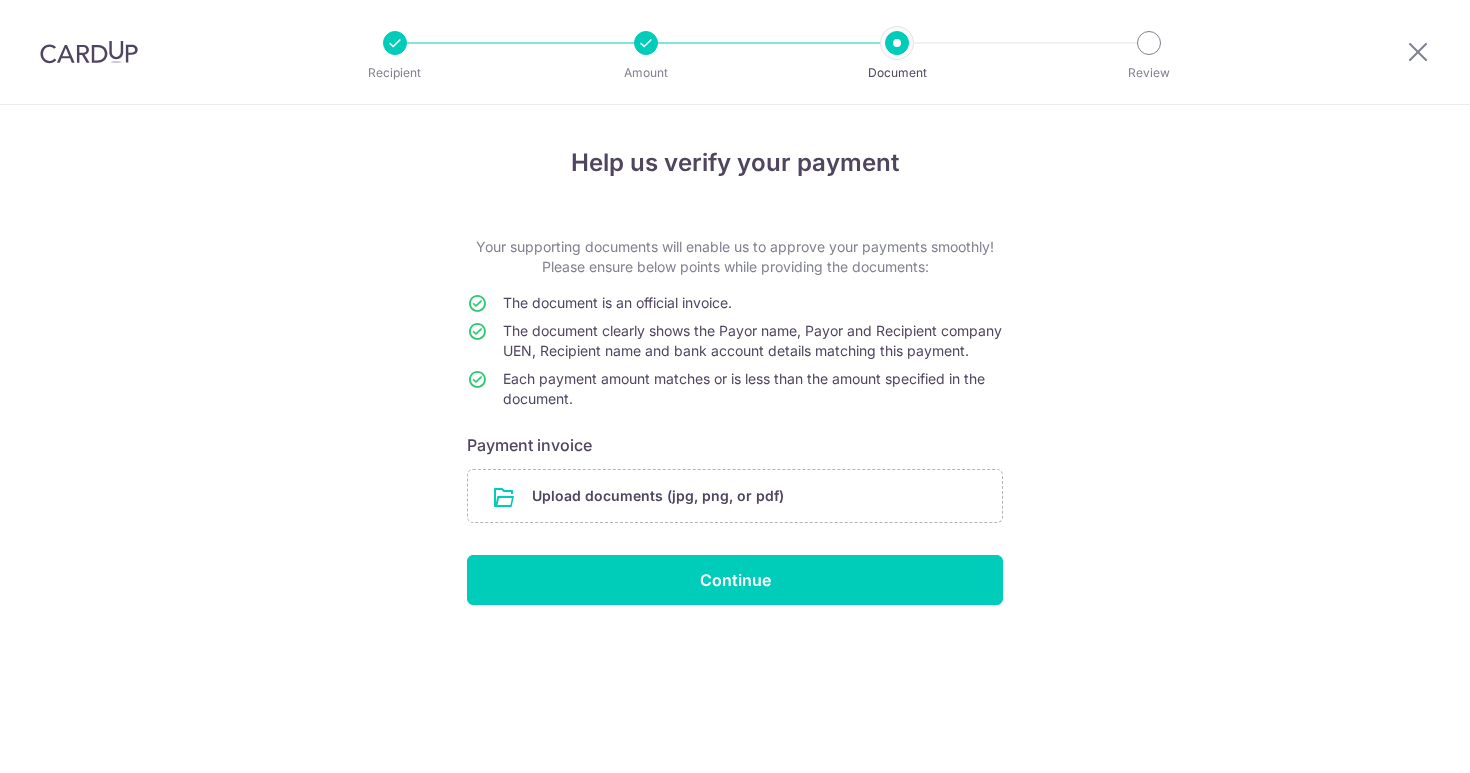 scroll, scrollTop: 0, scrollLeft: 0, axis: both 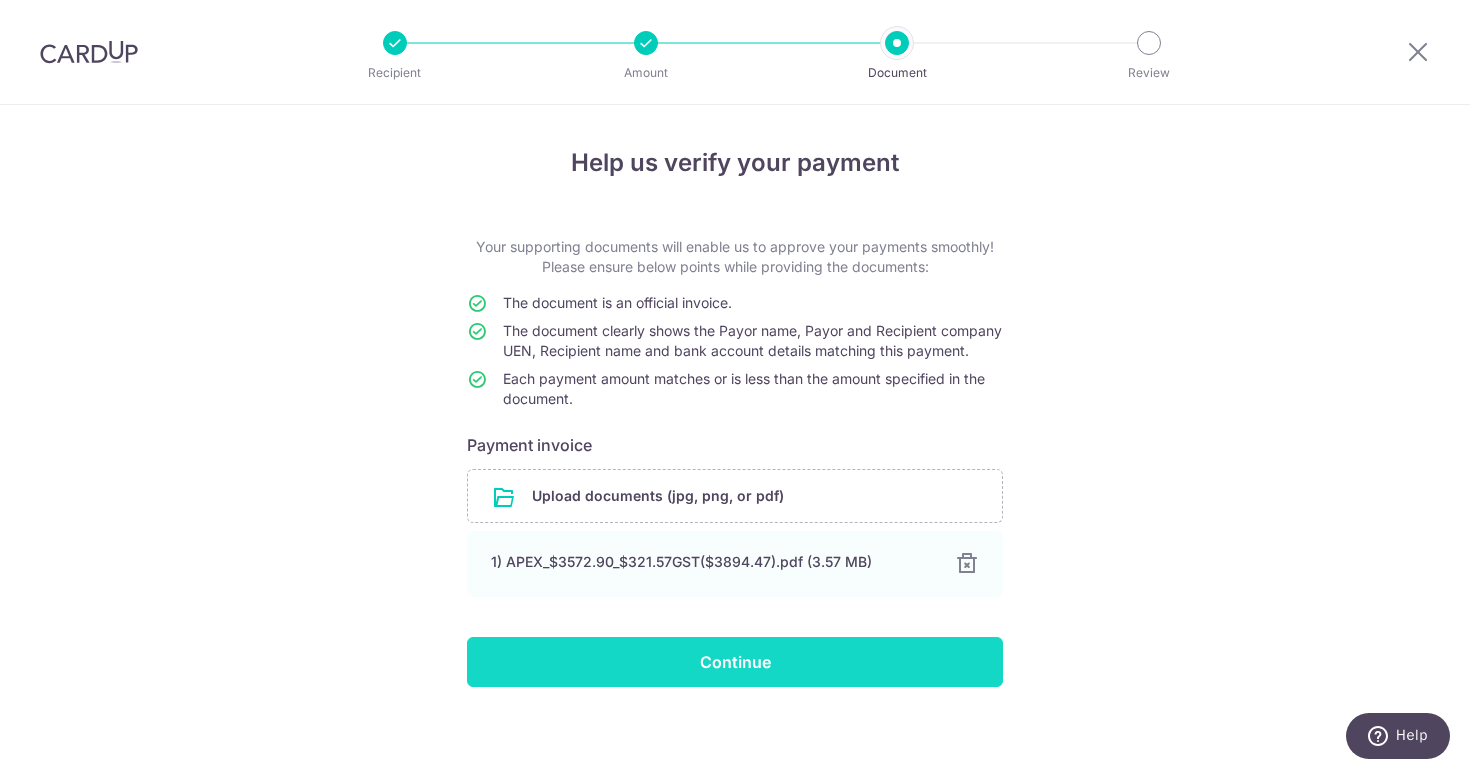 click on "Continue" at bounding box center (735, 662) 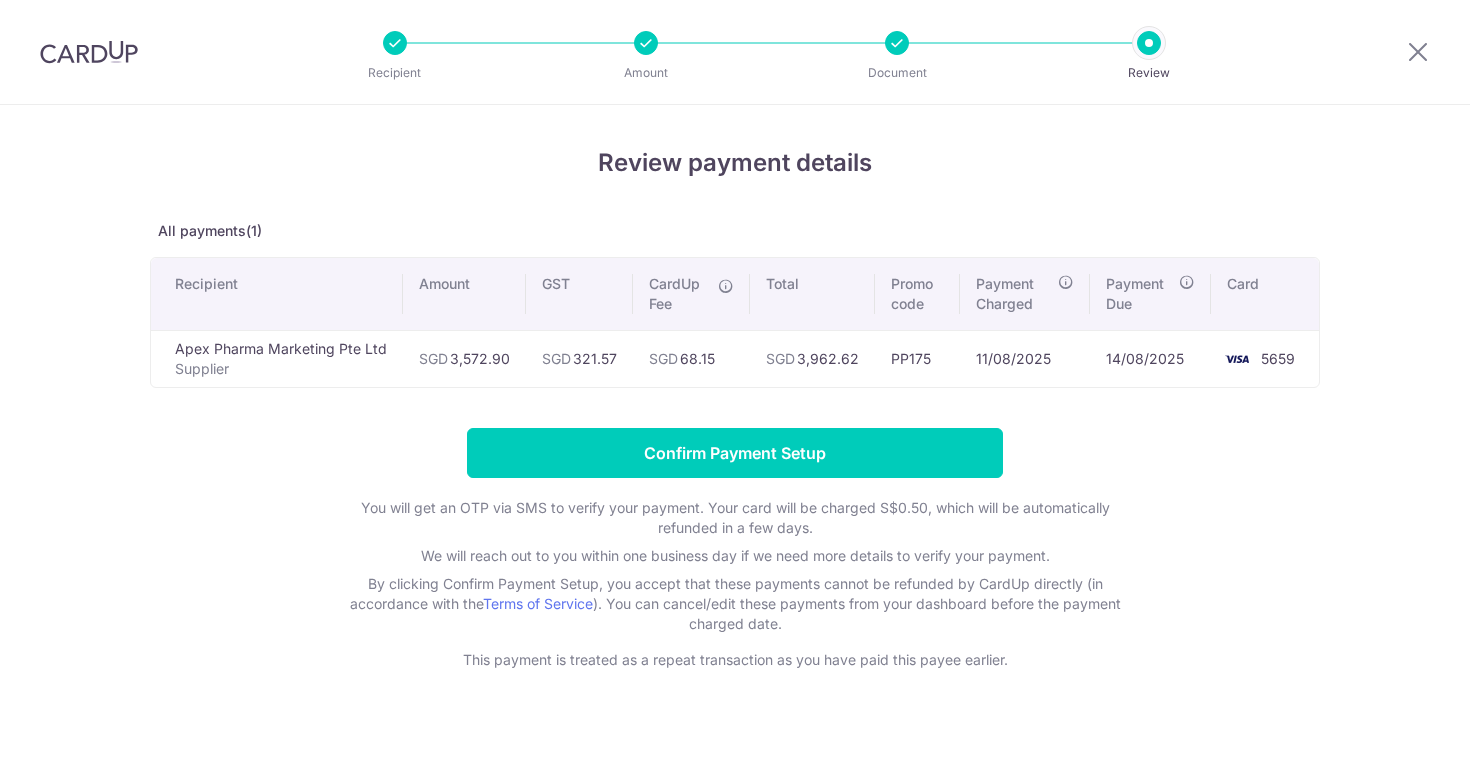 scroll, scrollTop: 0, scrollLeft: 0, axis: both 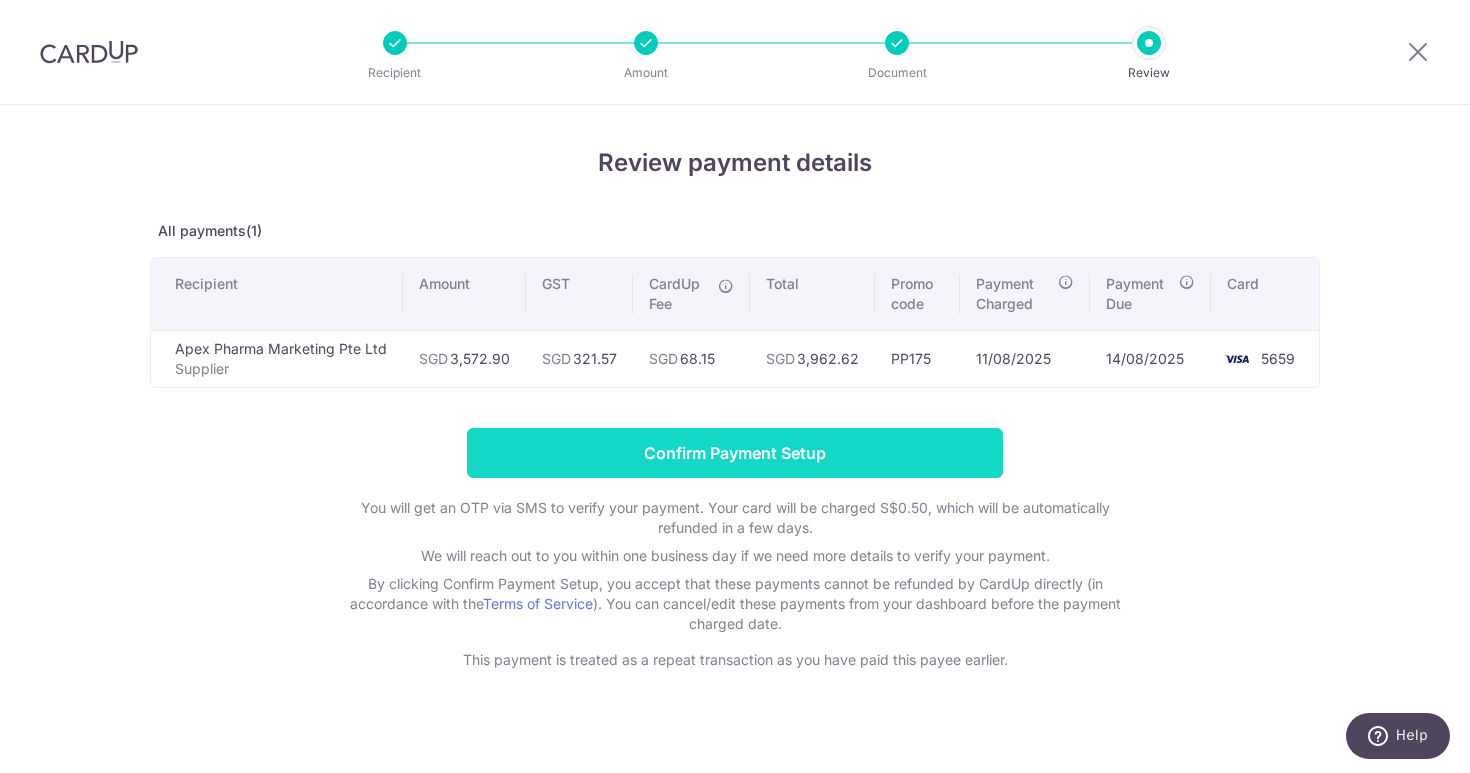 click on "Confirm Payment Setup" at bounding box center [735, 453] 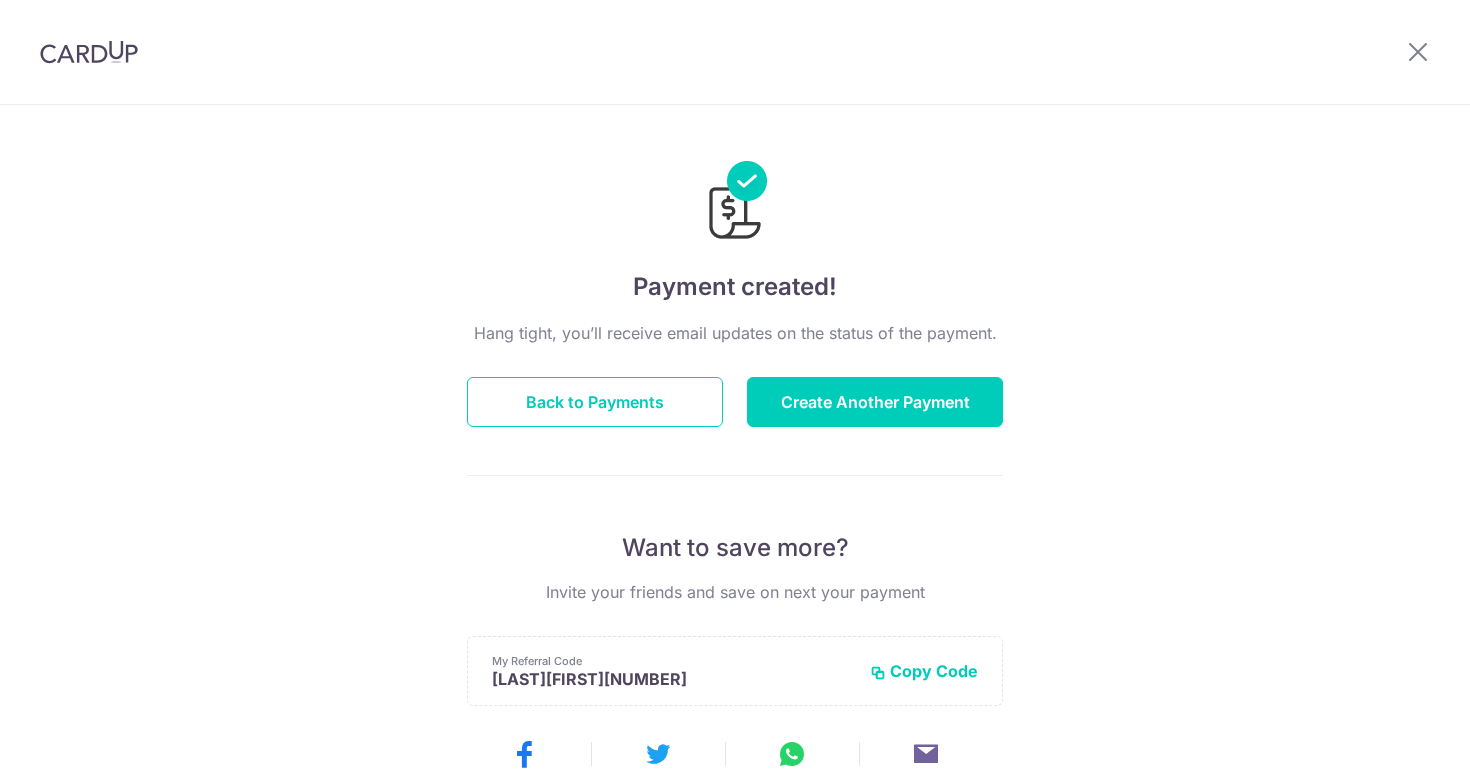 scroll, scrollTop: 0, scrollLeft: 0, axis: both 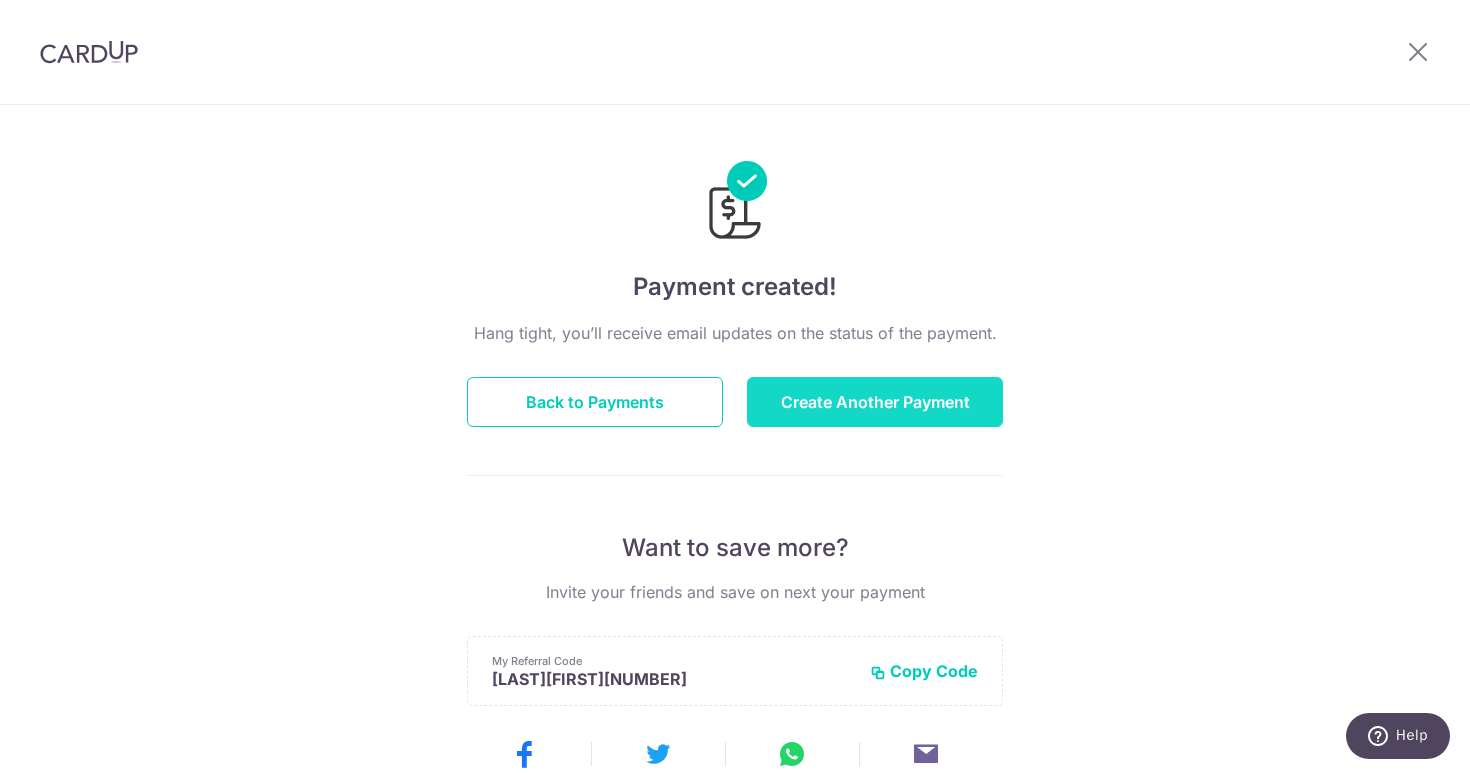 click on "Create Another Payment" at bounding box center (875, 402) 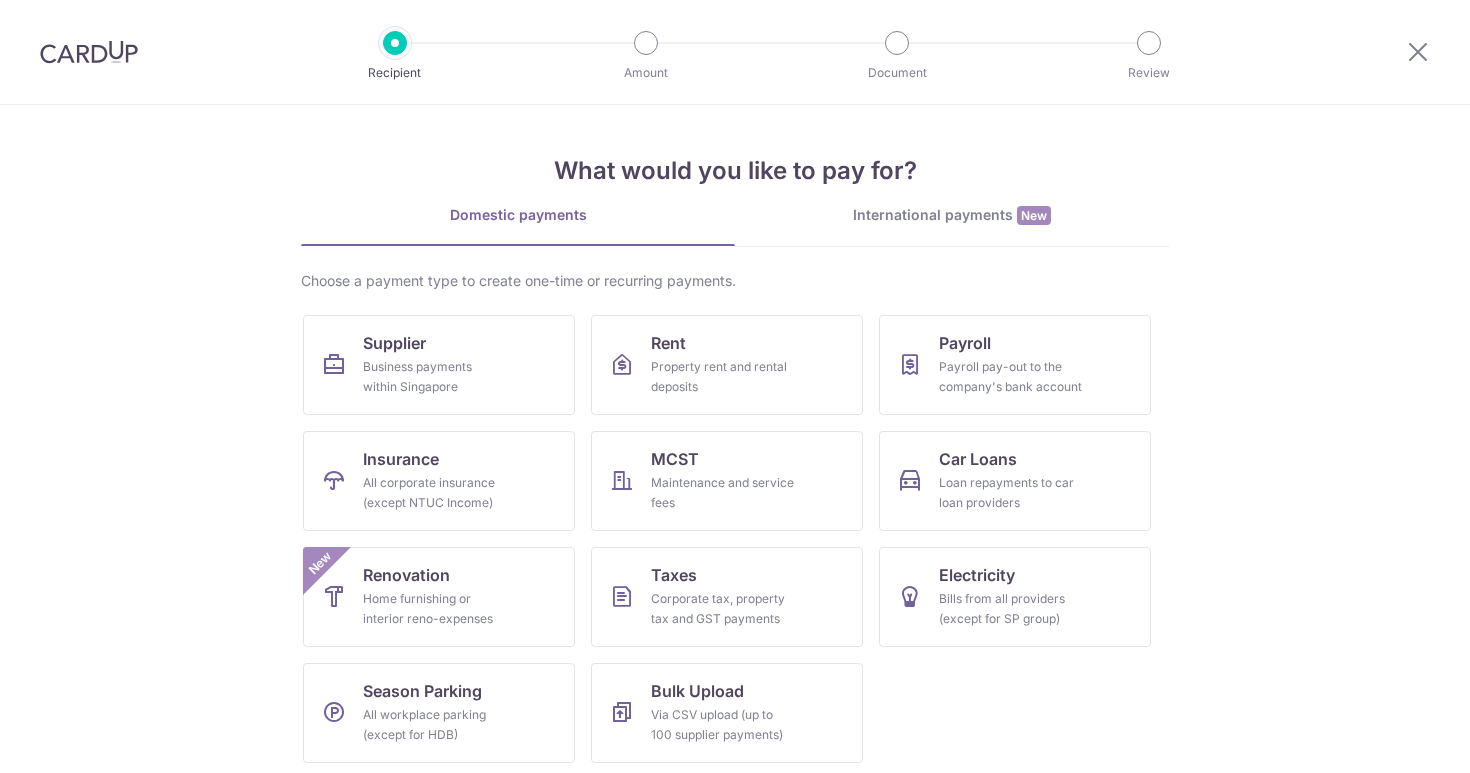 scroll, scrollTop: 0, scrollLeft: 0, axis: both 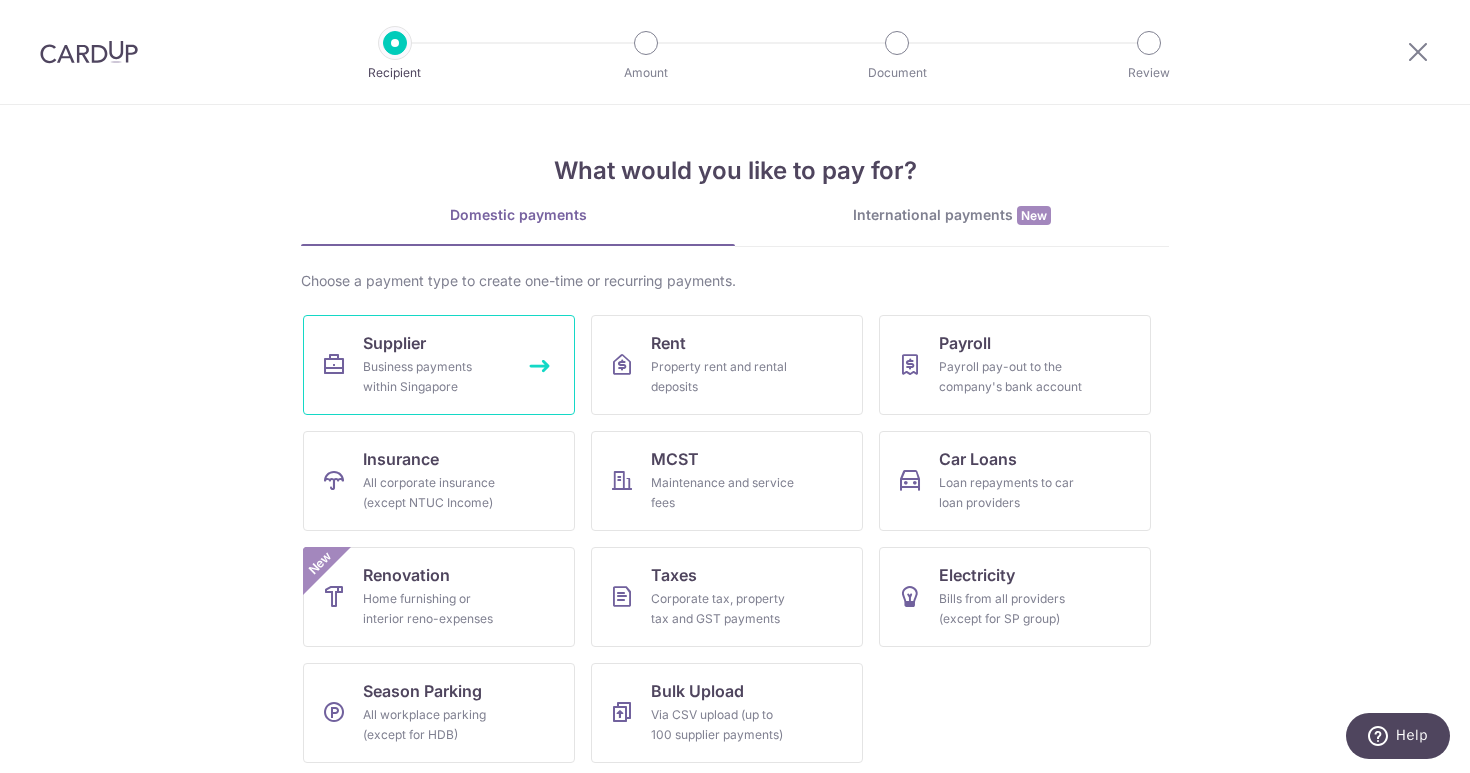 click on "Supplier" at bounding box center [394, 343] 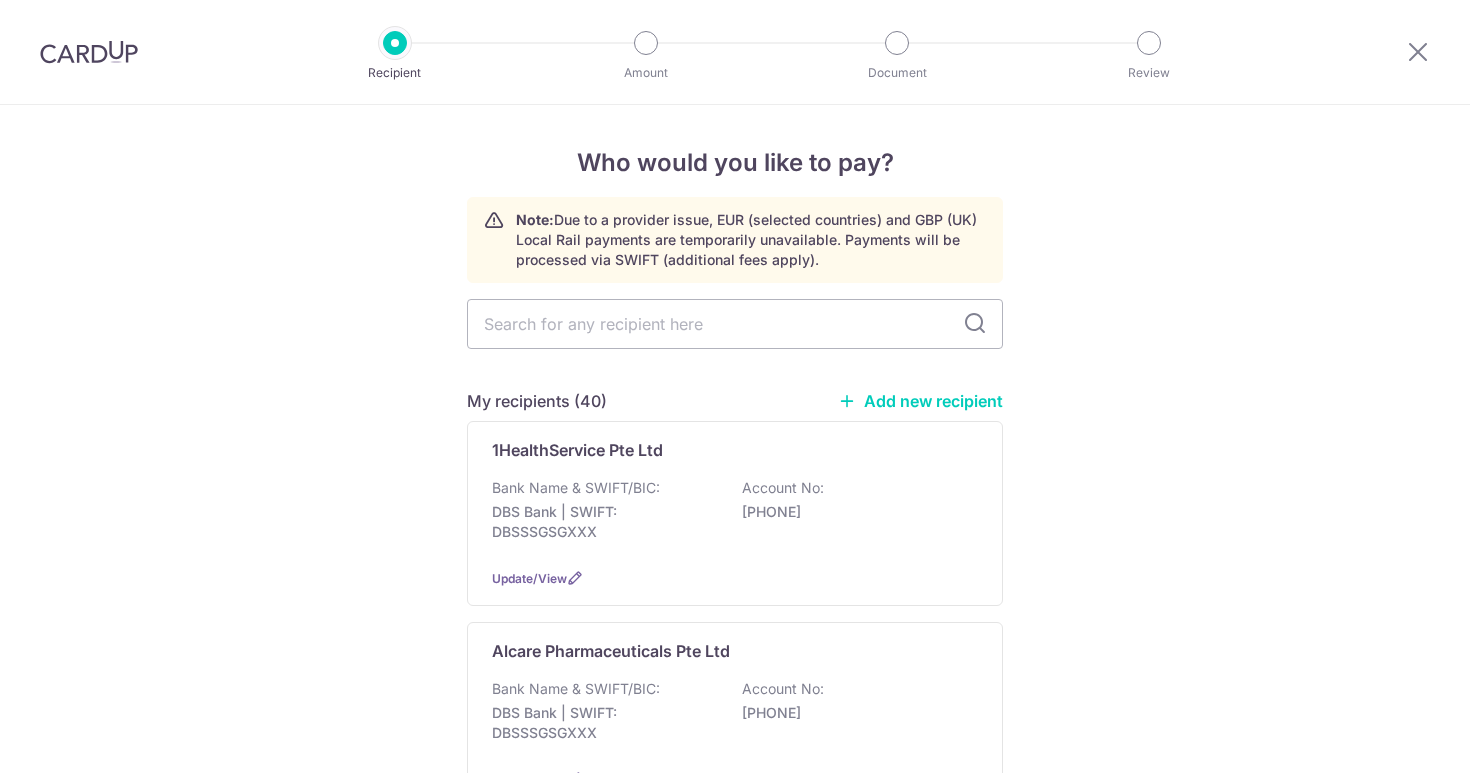 scroll, scrollTop: 0, scrollLeft: 0, axis: both 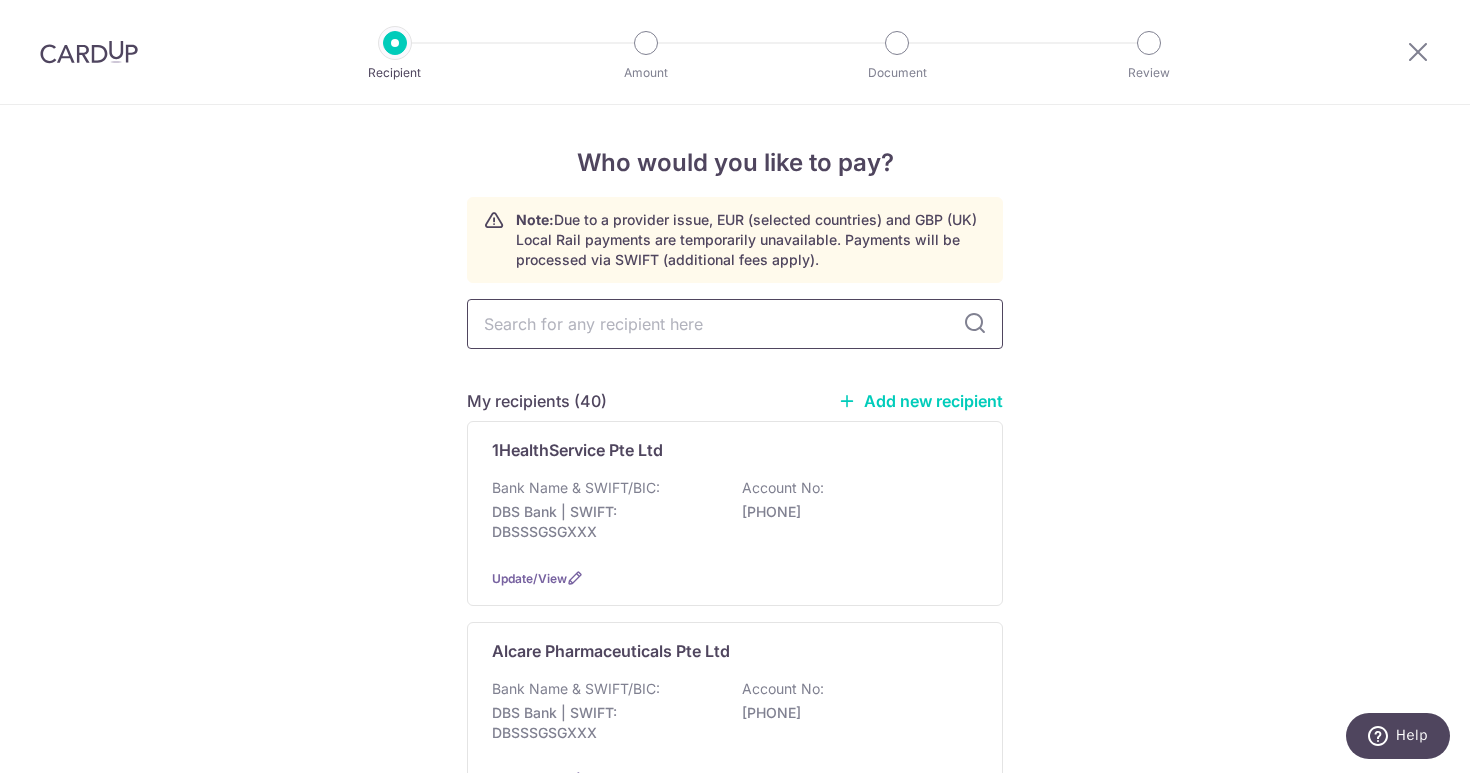 click at bounding box center (735, 324) 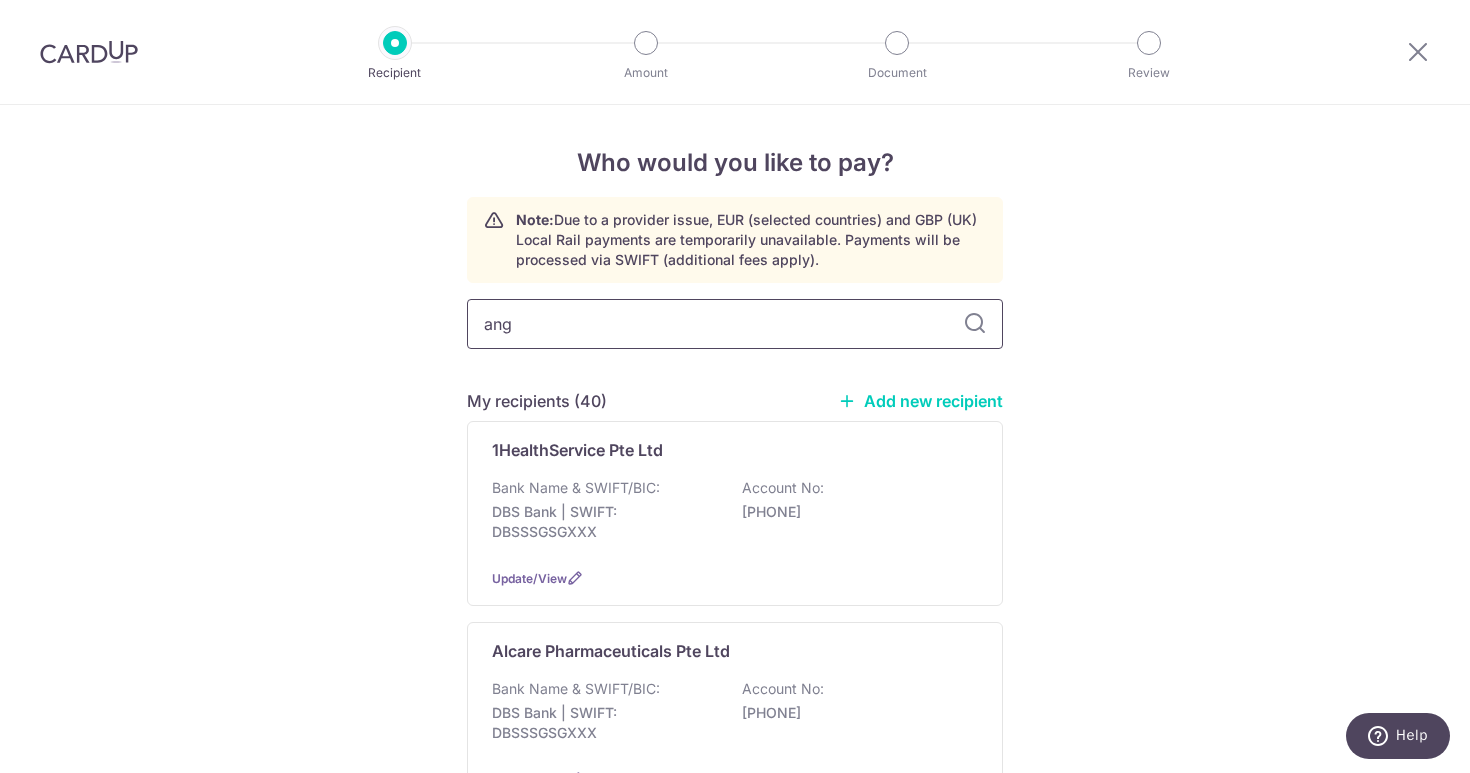 type on "angs" 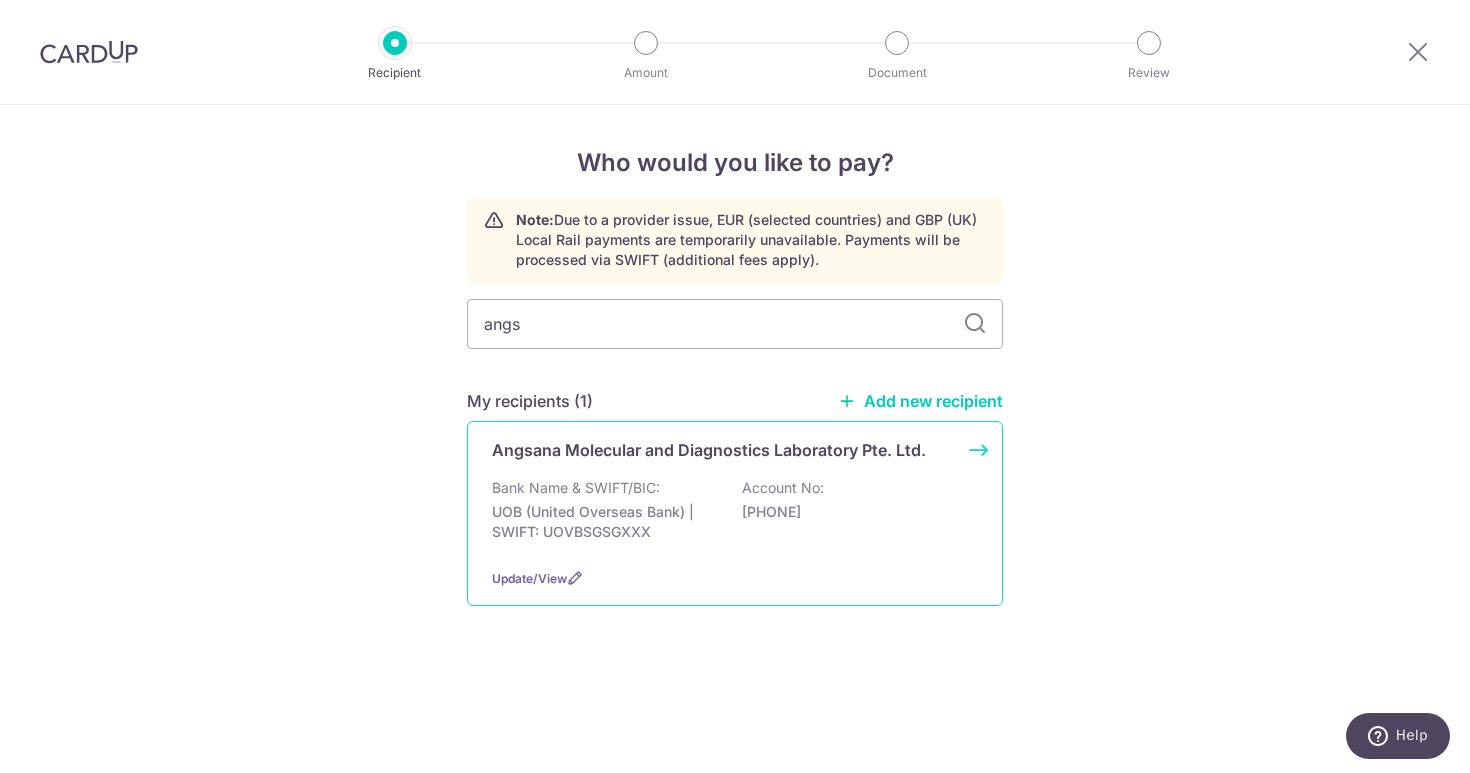 click on "Angsana Molecular and Diagnostics Laboratory Pte. Ltd." at bounding box center [709, 450] 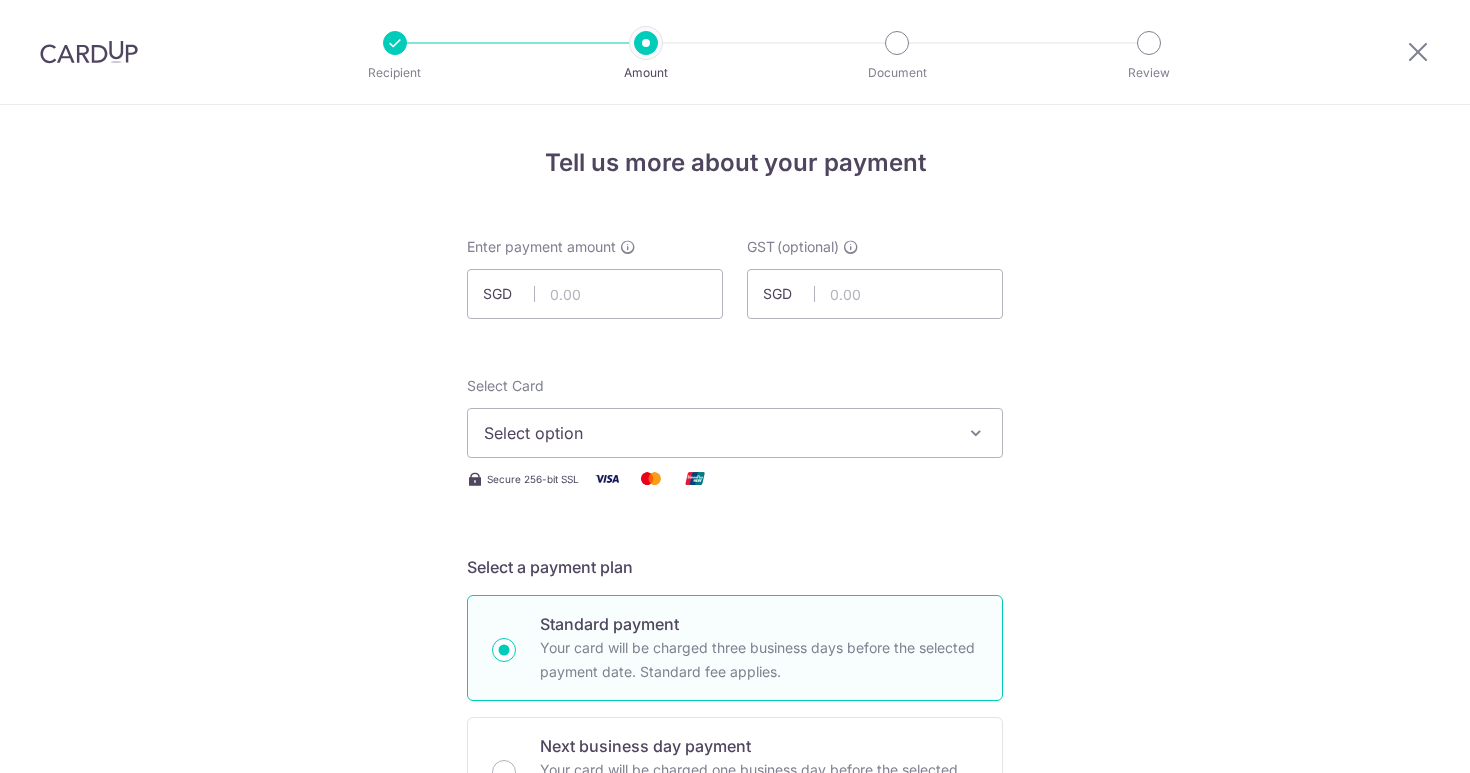 scroll, scrollTop: 0, scrollLeft: 0, axis: both 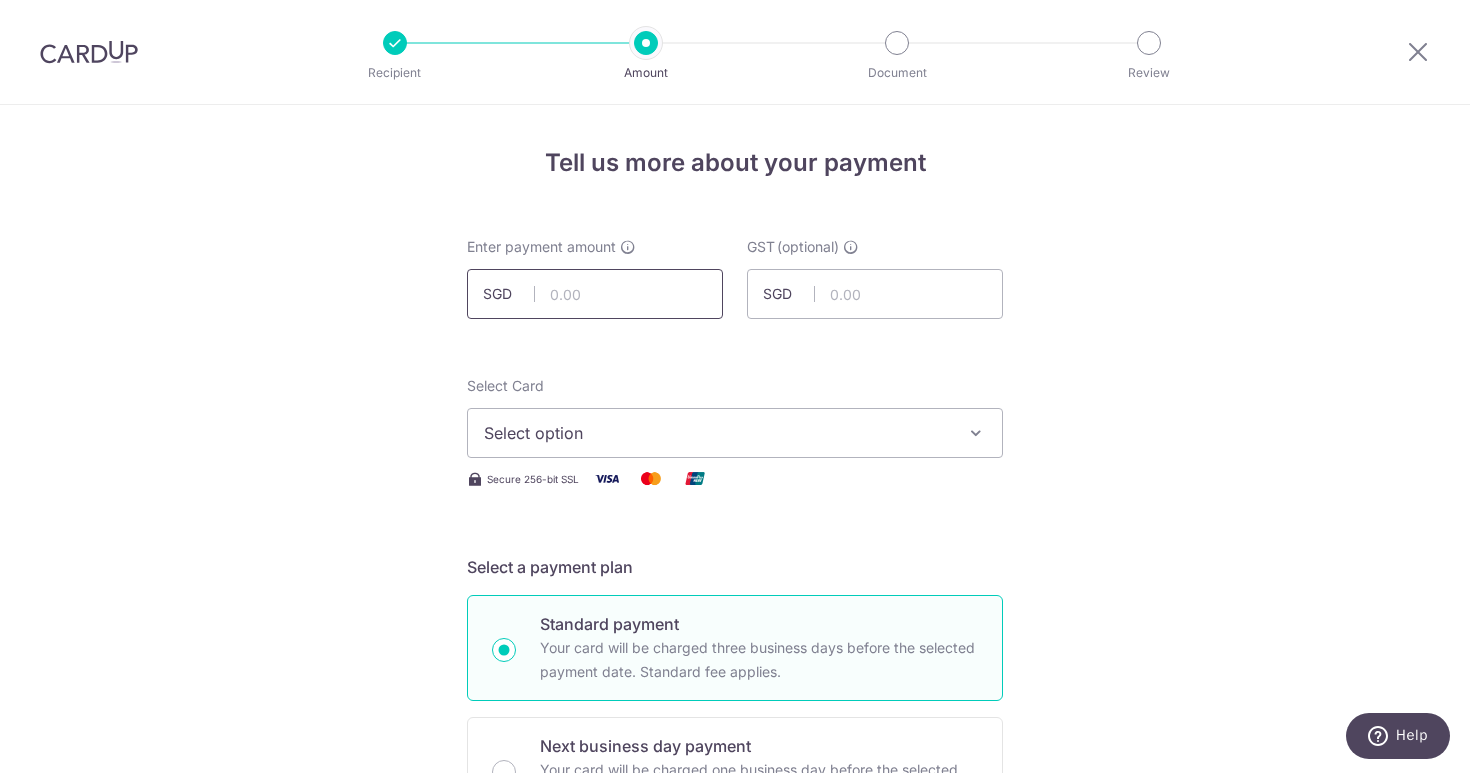 click at bounding box center [595, 294] 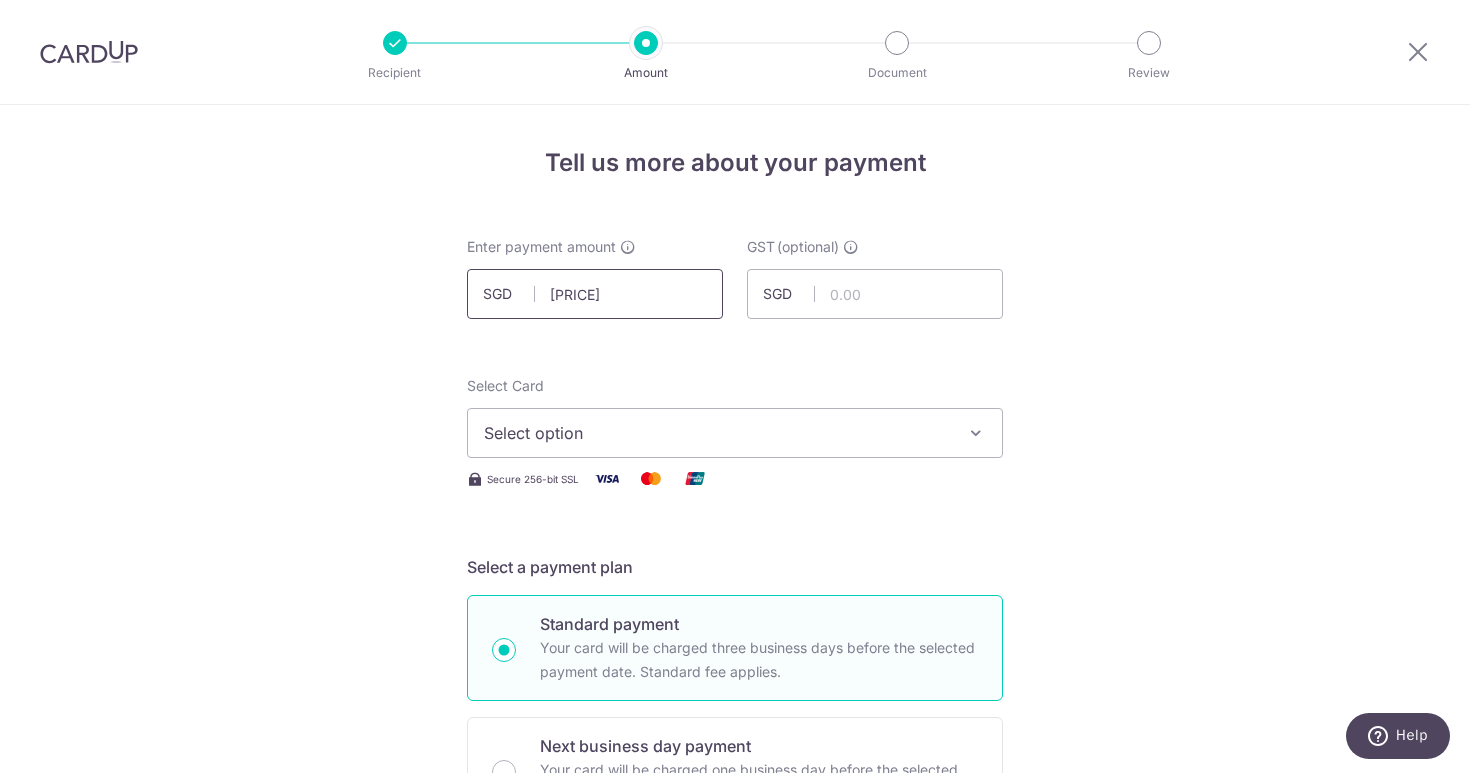 type on "217.44" 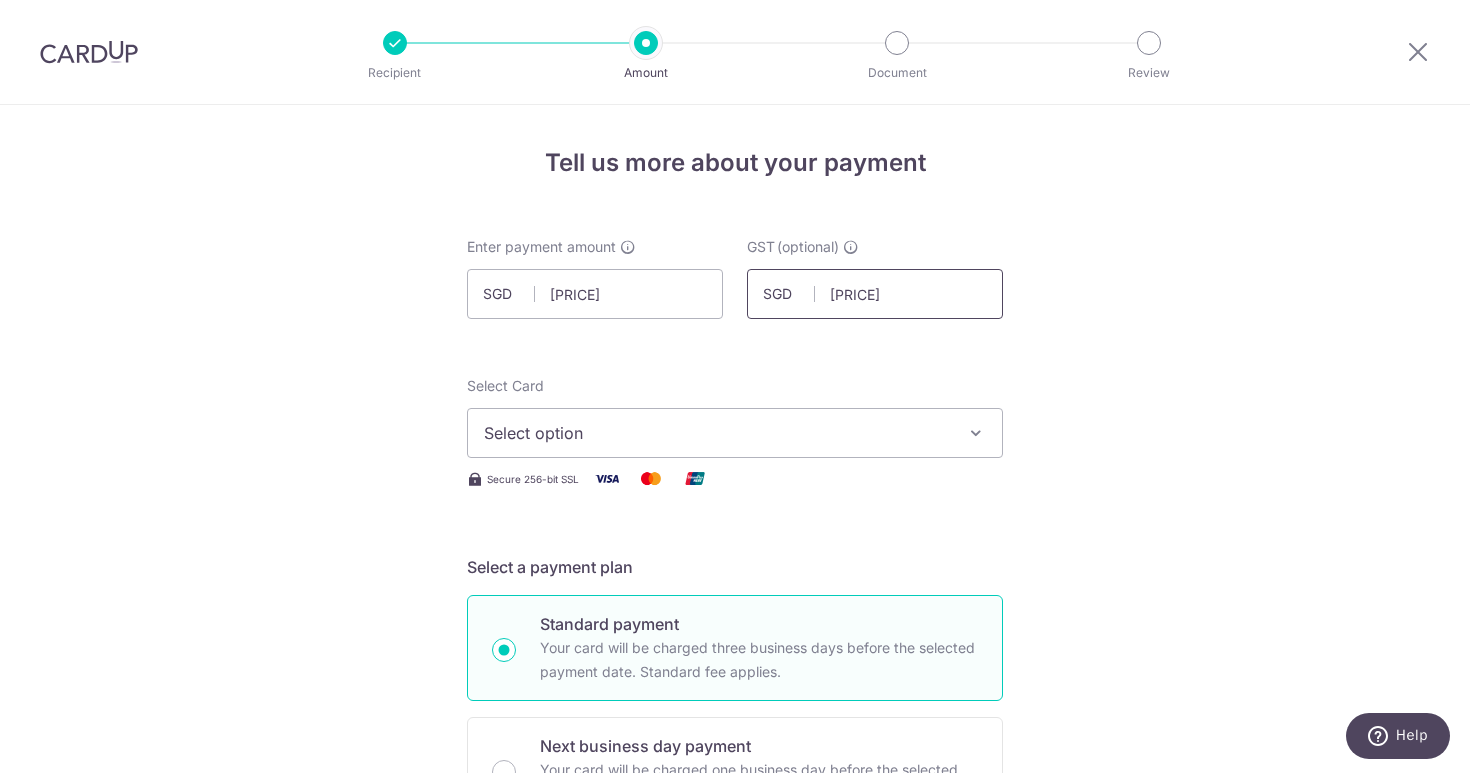 type on "19.57" 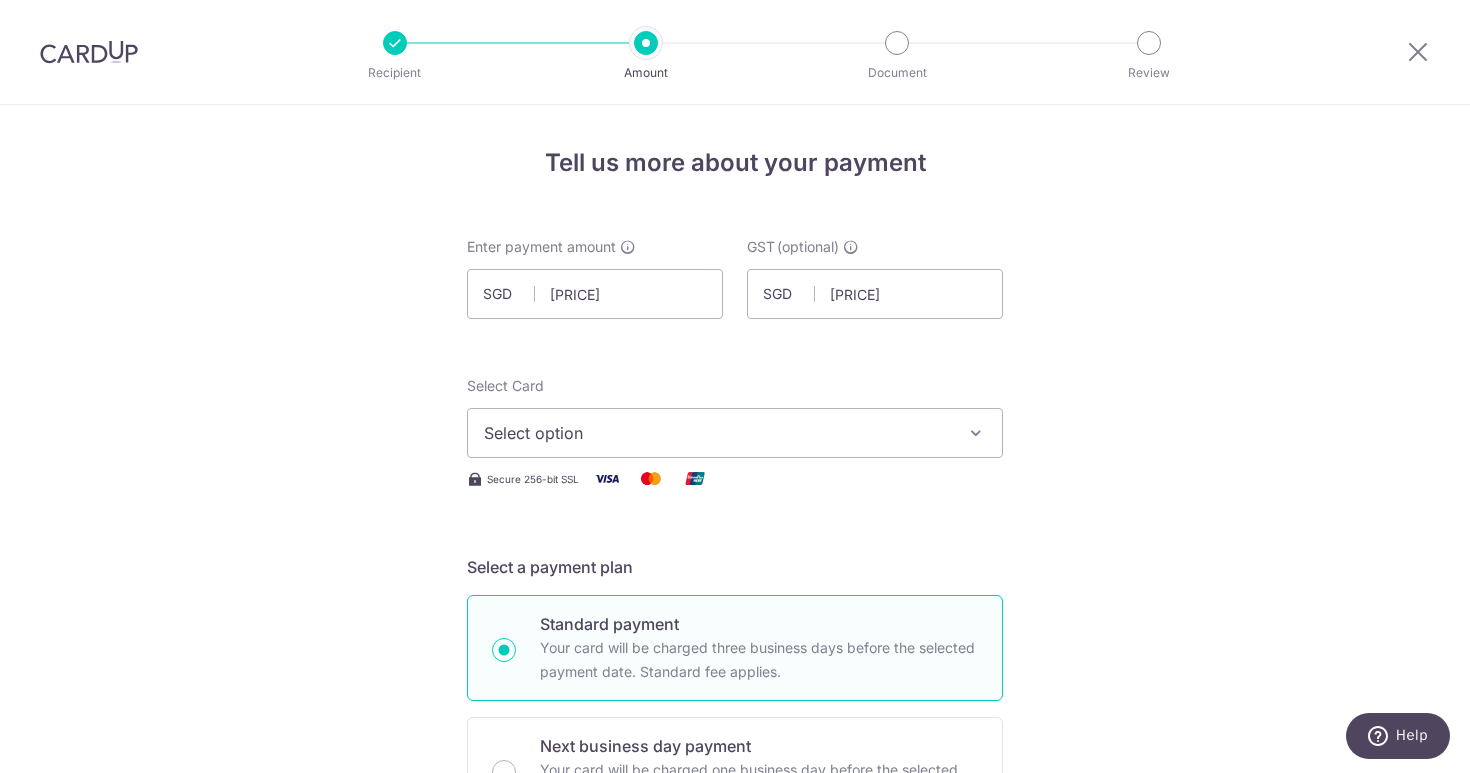 click on "Select option" at bounding box center [717, 433] 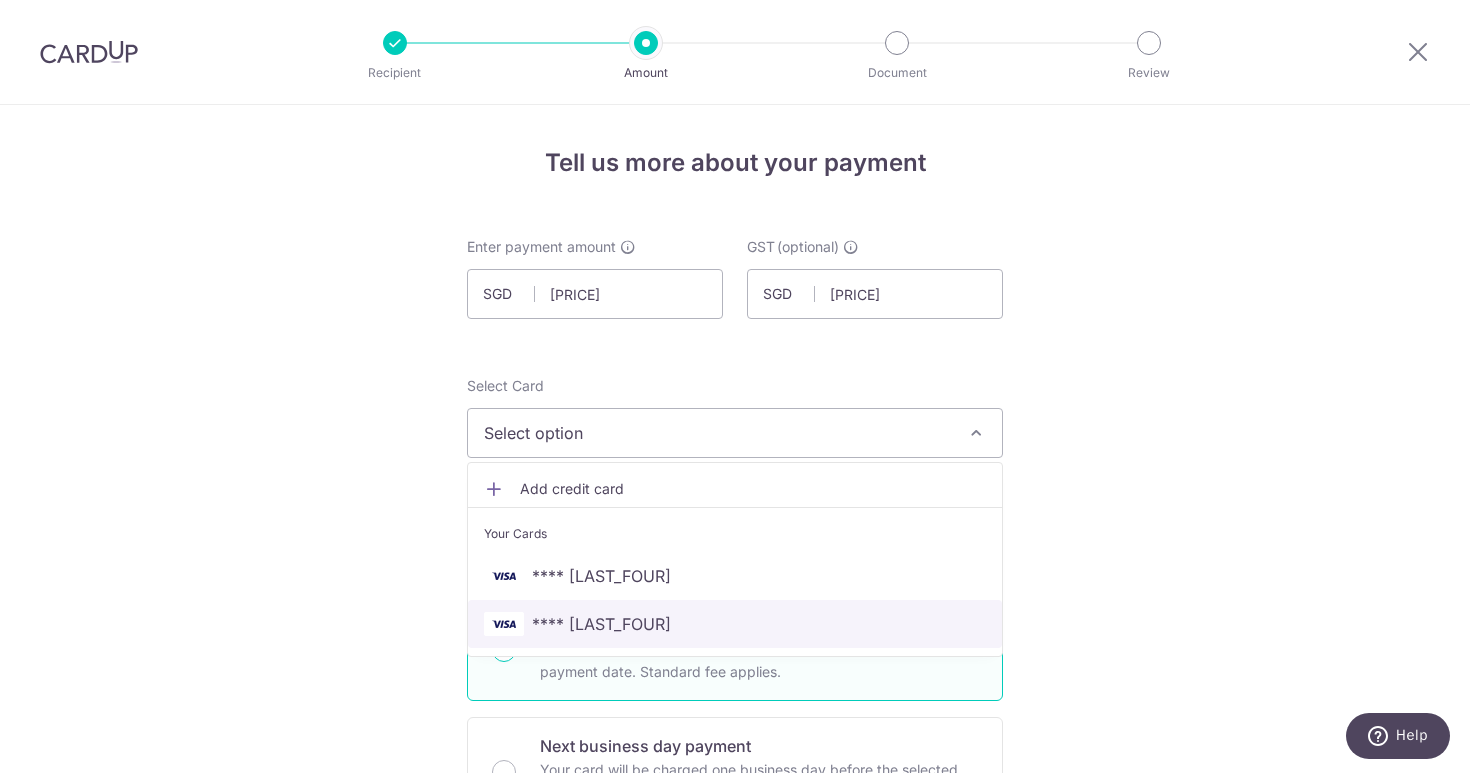 click on "**** 5659" at bounding box center (601, 624) 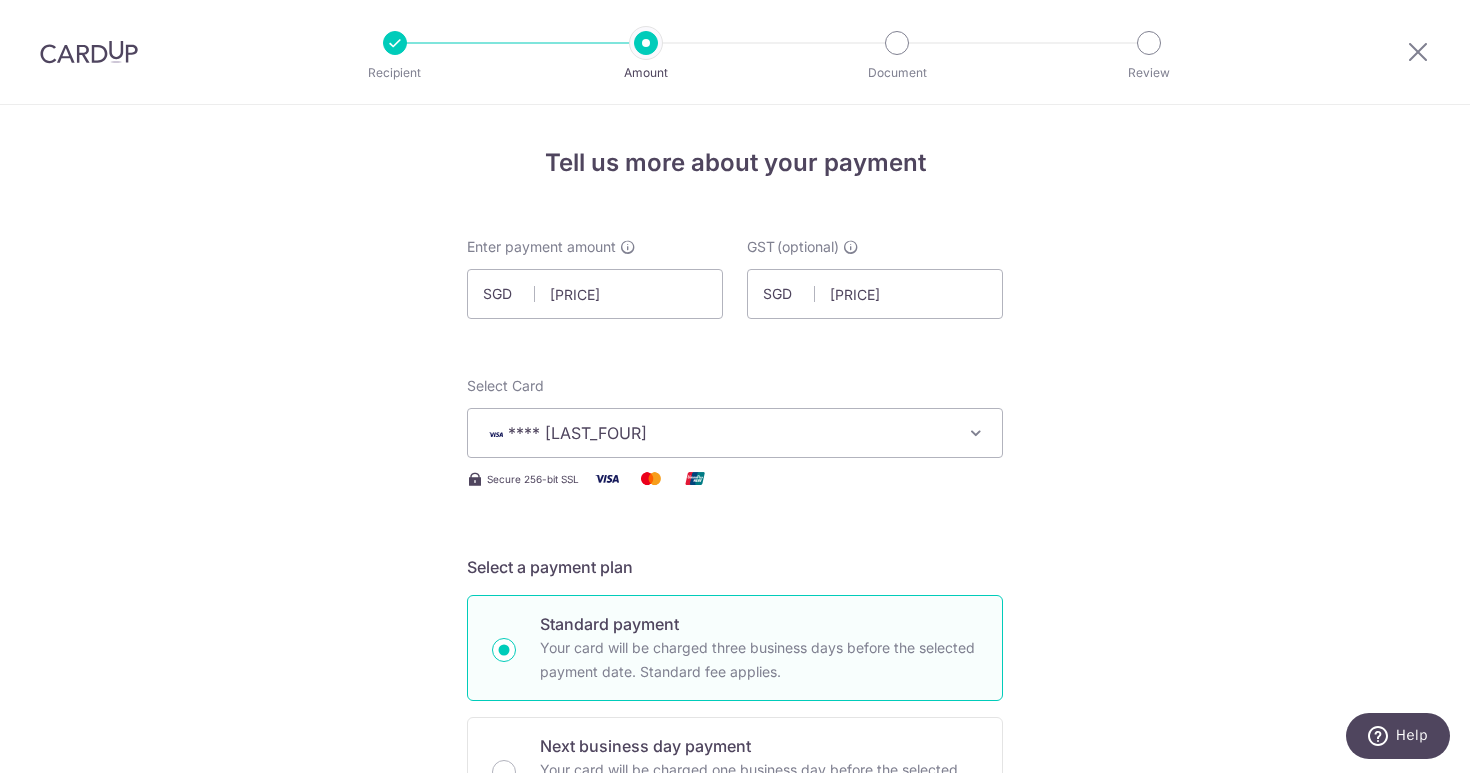 click on "Tell us more about your payment
Enter payment amount
SGD
217.44
217.44
GST
(optional)
SGD
19.57
19.57
Select Card
**** 5659
Add credit card
Your Cards
**** 3789
**** 5659
Secure 256-bit SSL" at bounding box center (735, 1076) 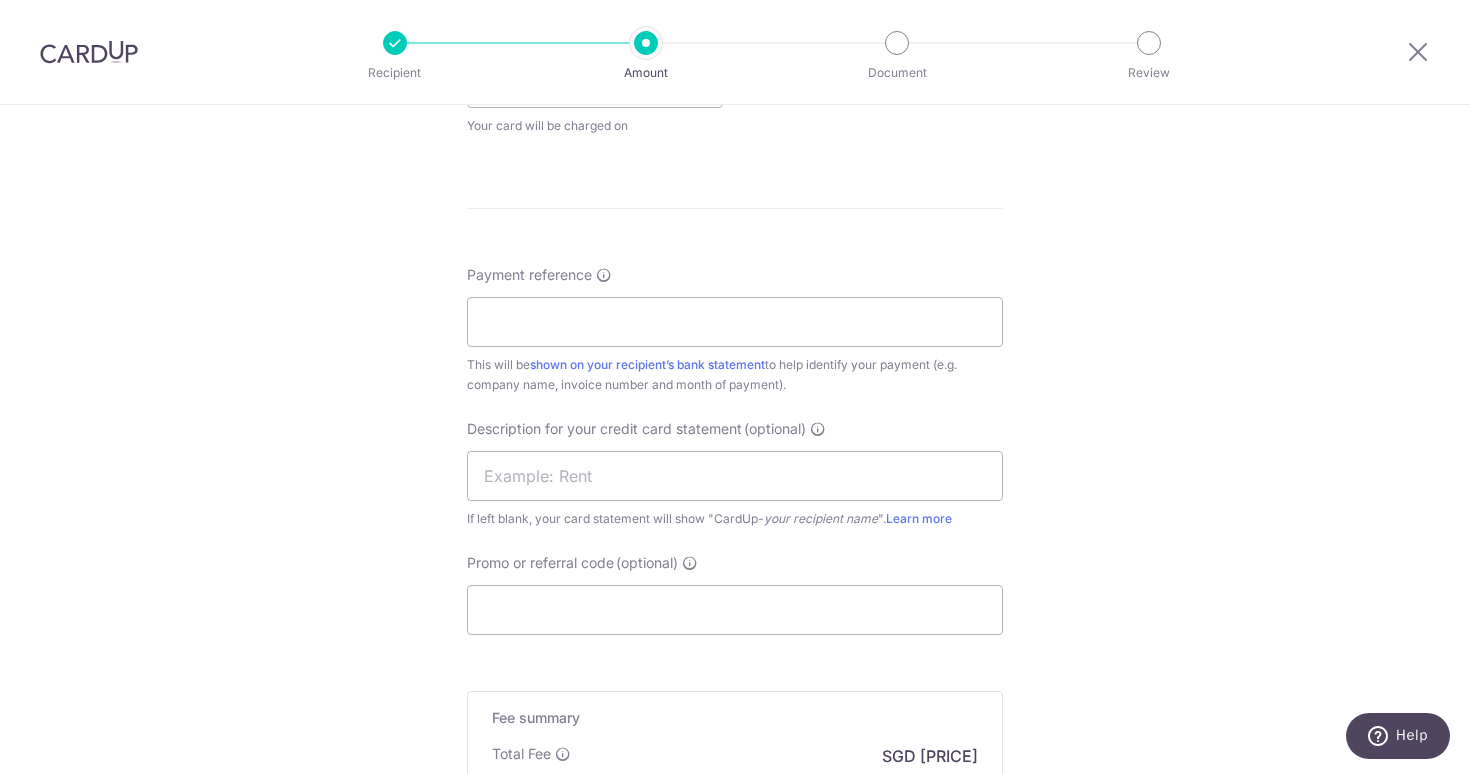 scroll, scrollTop: 1070, scrollLeft: 0, axis: vertical 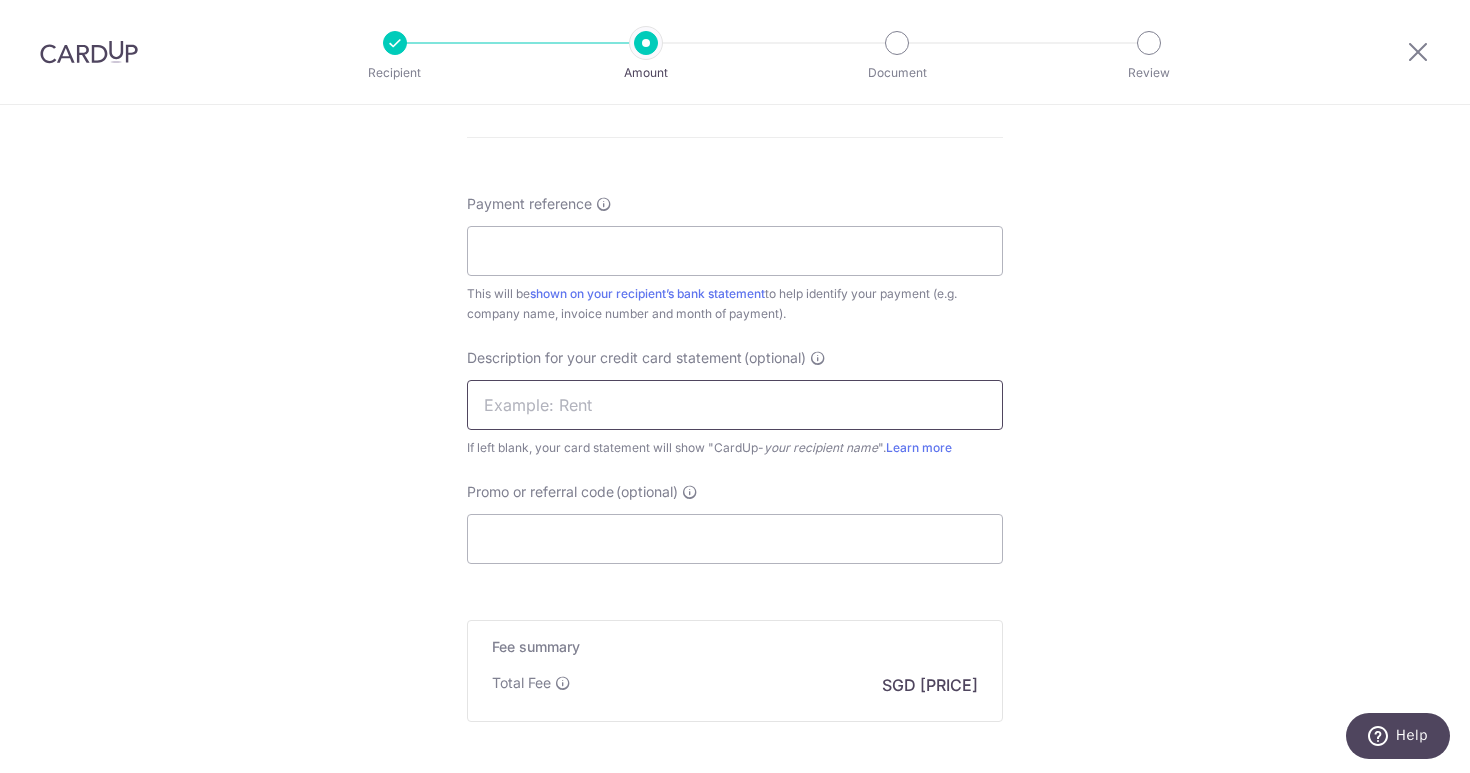 click at bounding box center (735, 405) 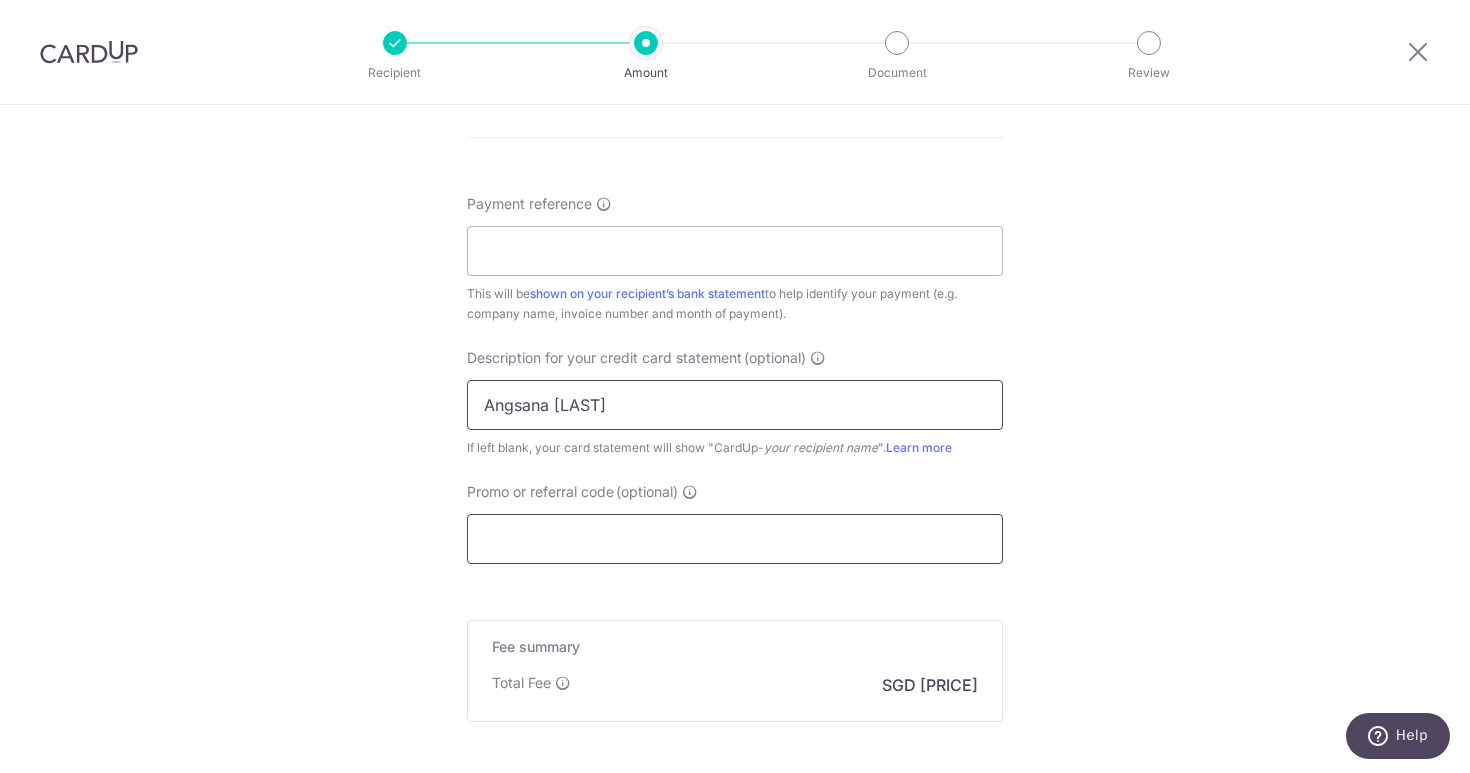 type on "Angsana Jun" 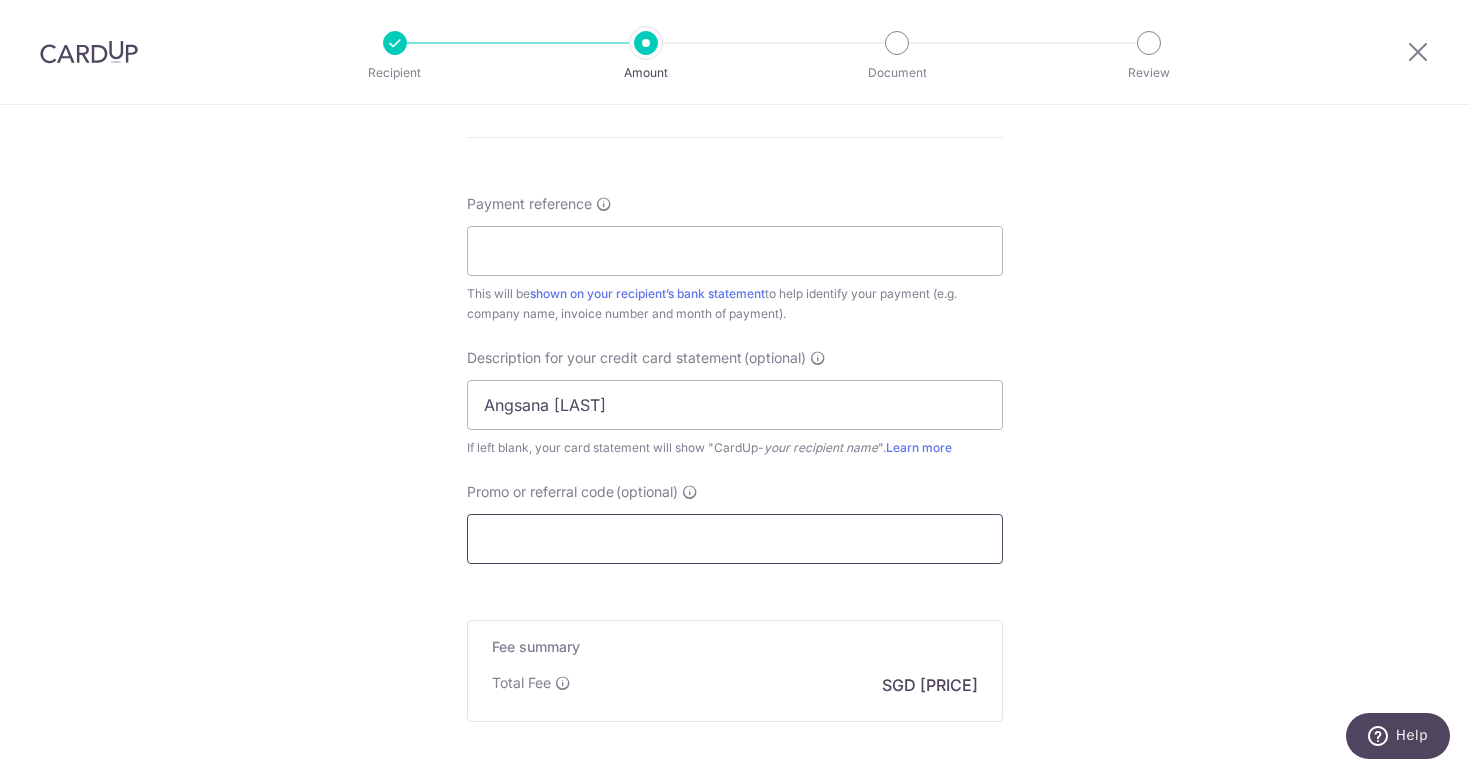click on "Promo or referral code
(optional)" at bounding box center [735, 539] 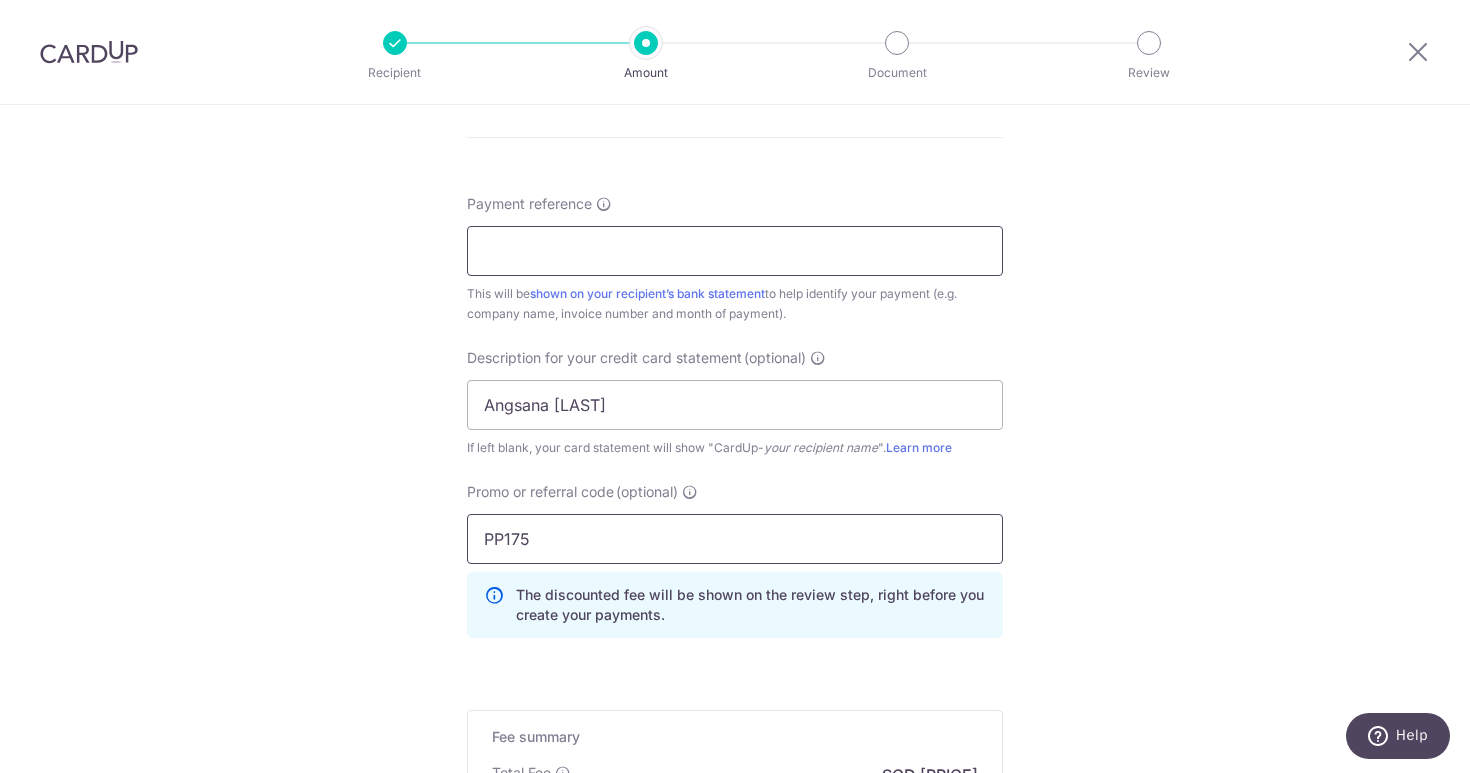 type on "PP175" 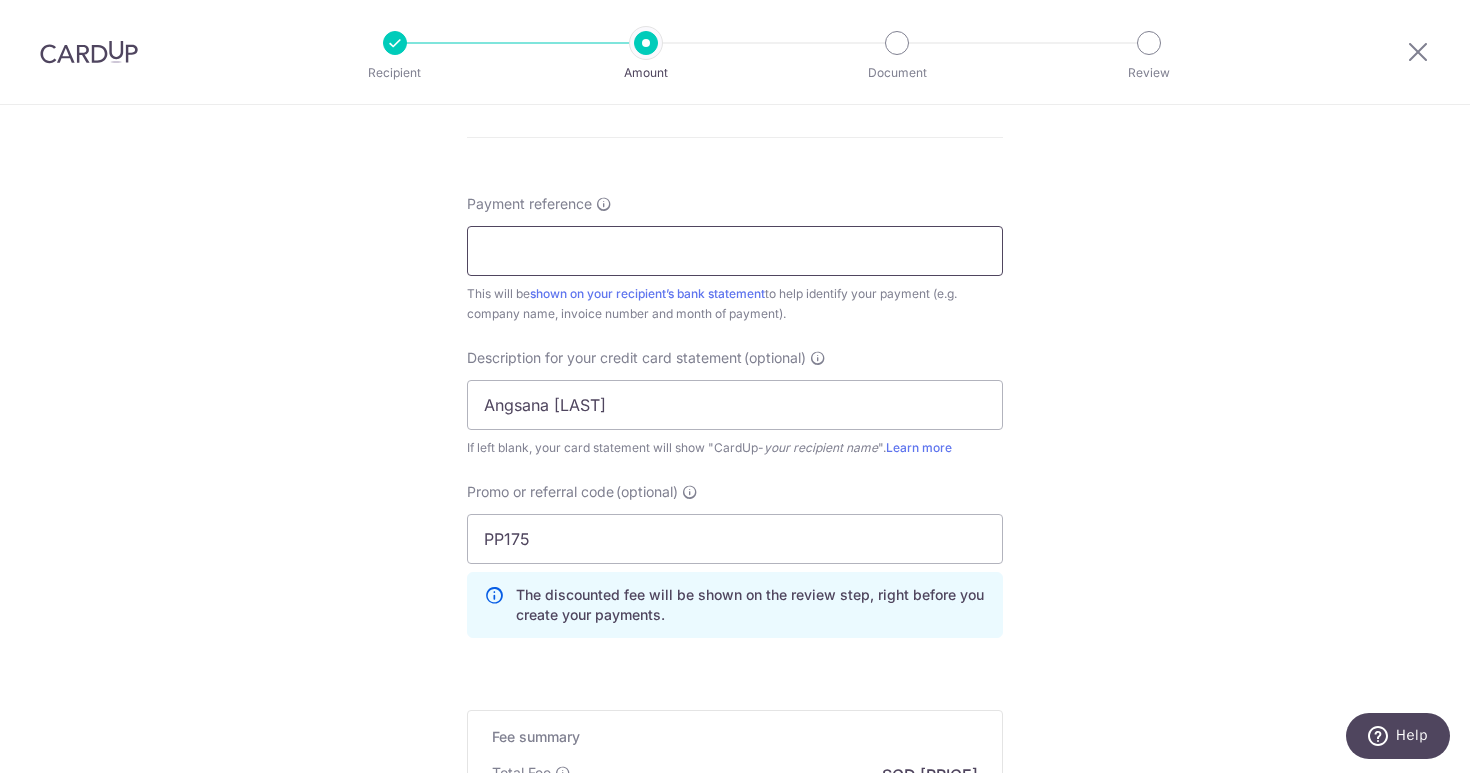 click on "Payment reference" at bounding box center (735, 251) 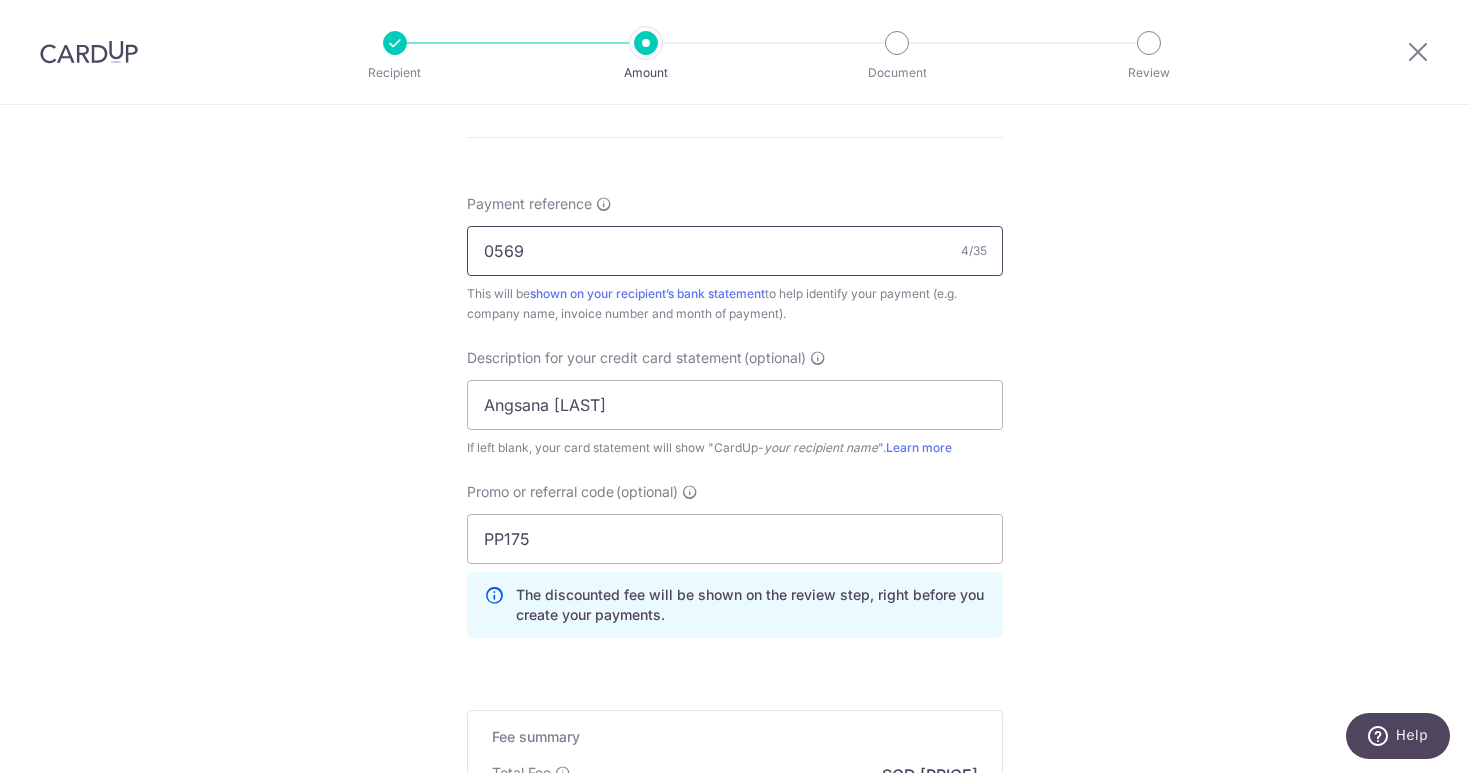 type on "0569" 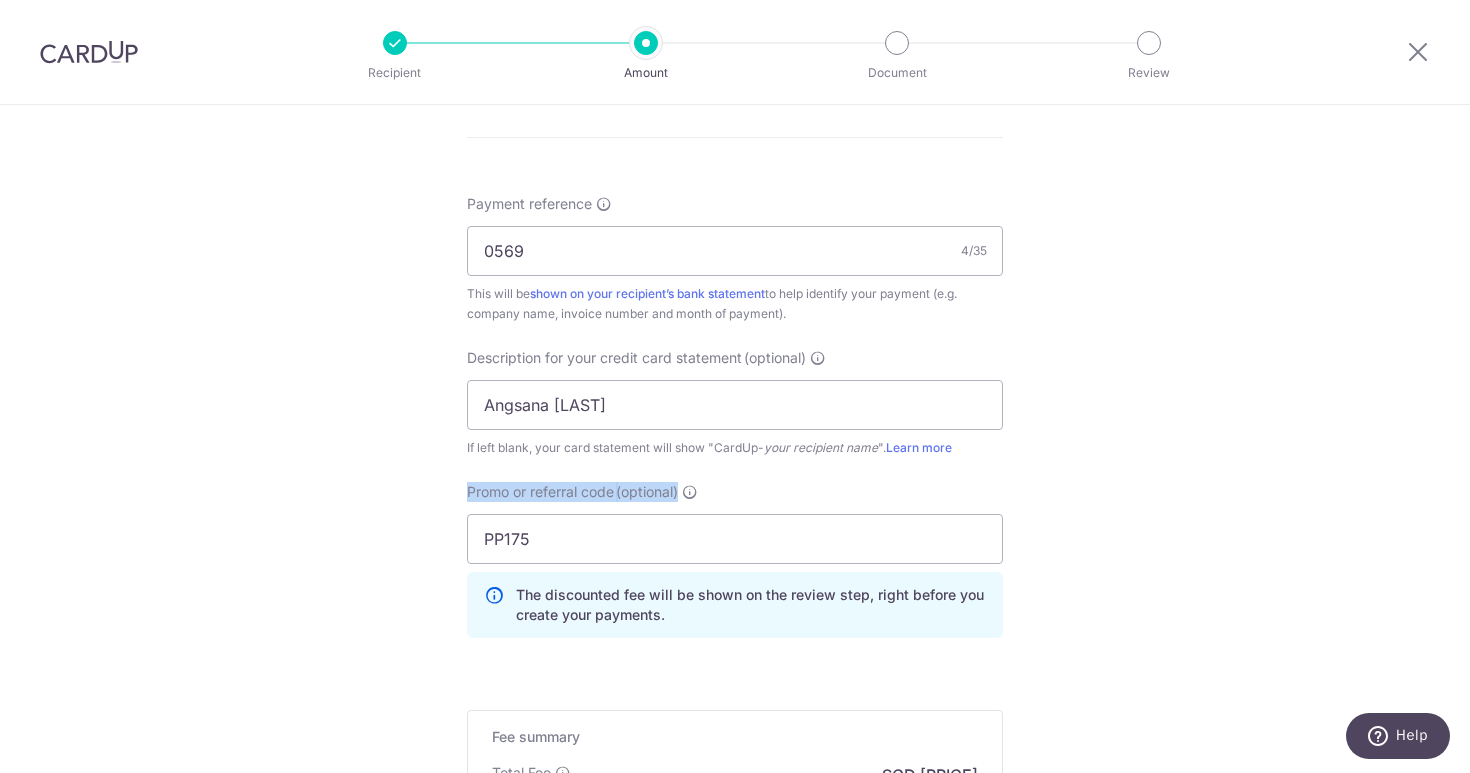 click on "Tell us more about your payment
Enter payment amount
SGD
217.44
217.44
GST
(optional)
SGD
19.57
19.57
Select Card
**** 5659
Add credit card
Your Cards
**** 3789
**** 5659
Secure 256-bit SSL" at bounding box center (735, 51) 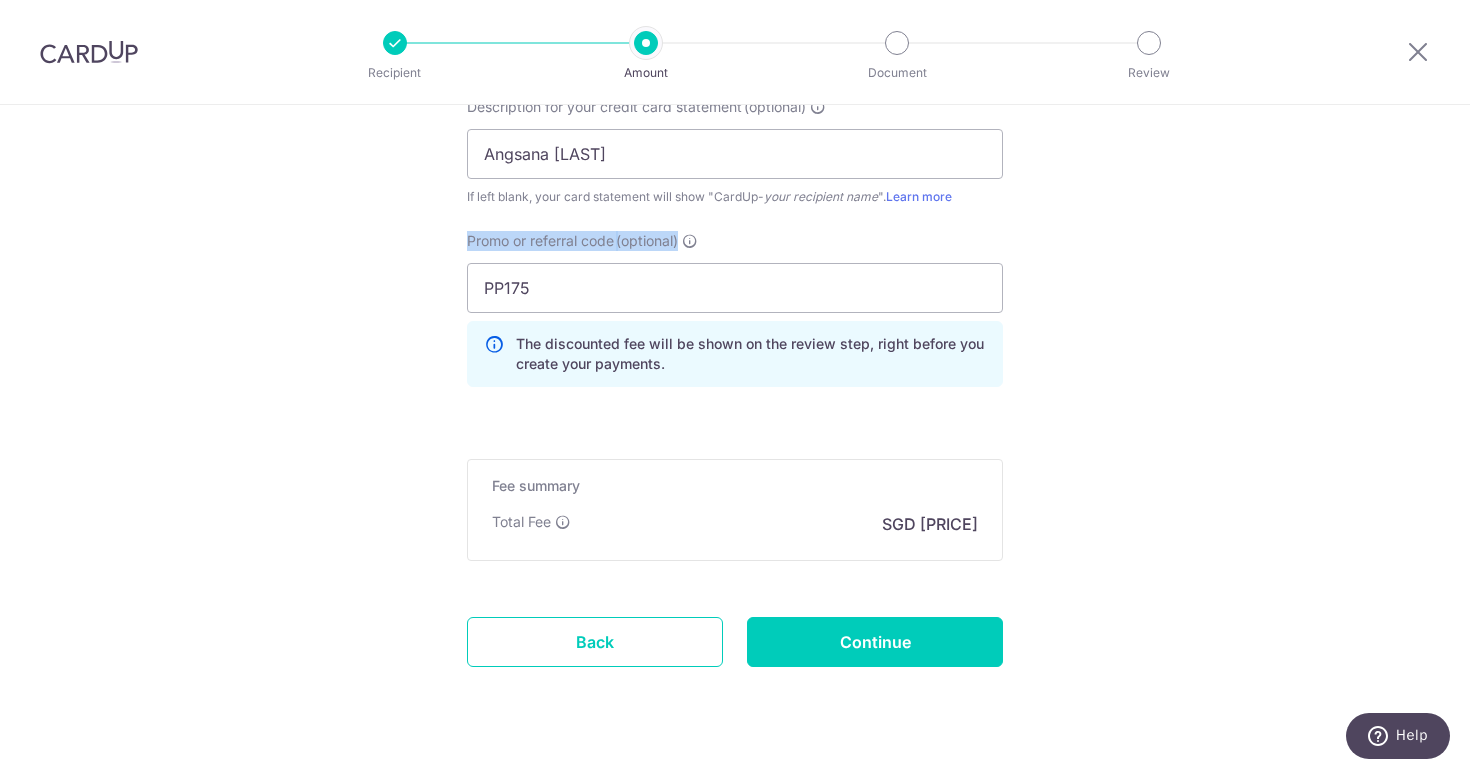 scroll, scrollTop: 1365, scrollLeft: 0, axis: vertical 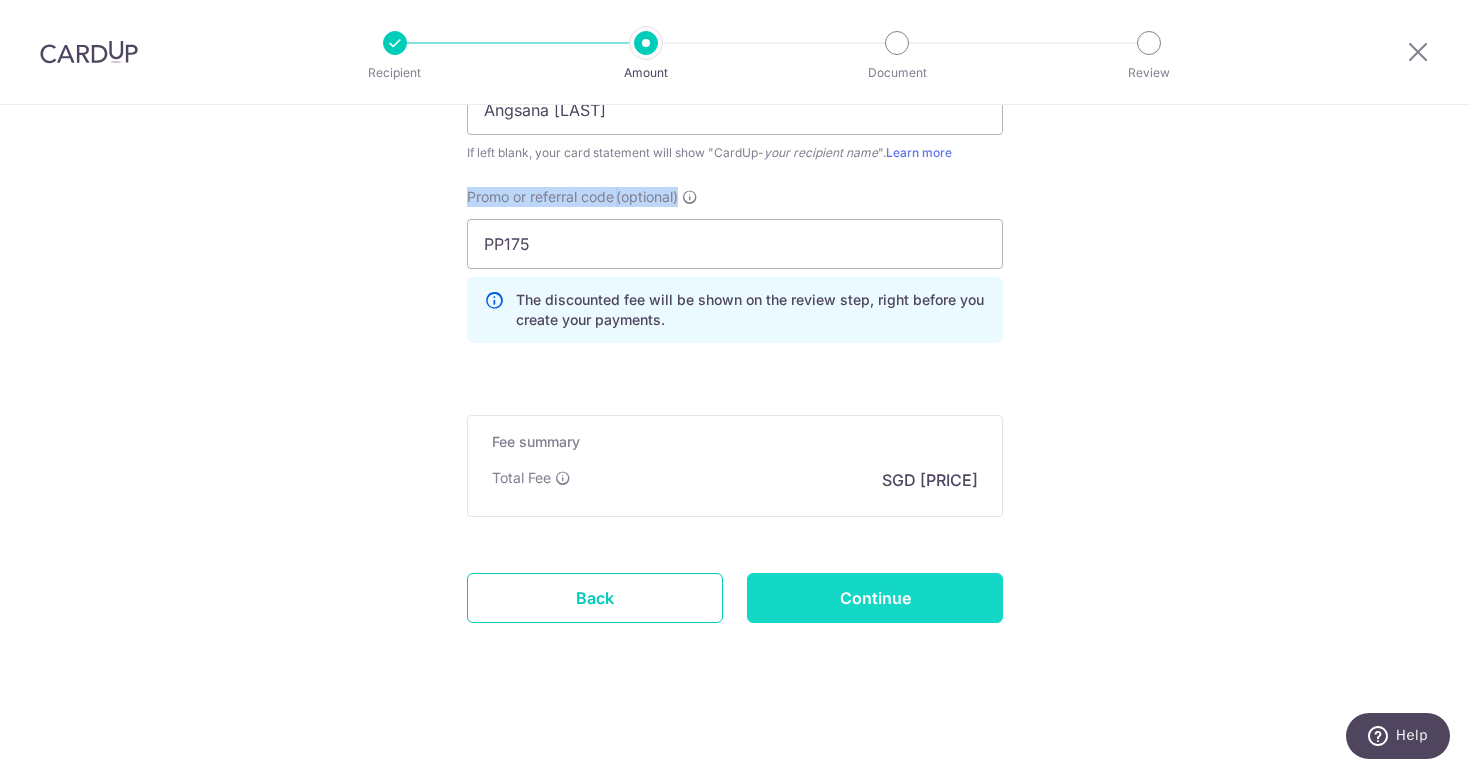 click on "Continue" at bounding box center (875, 598) 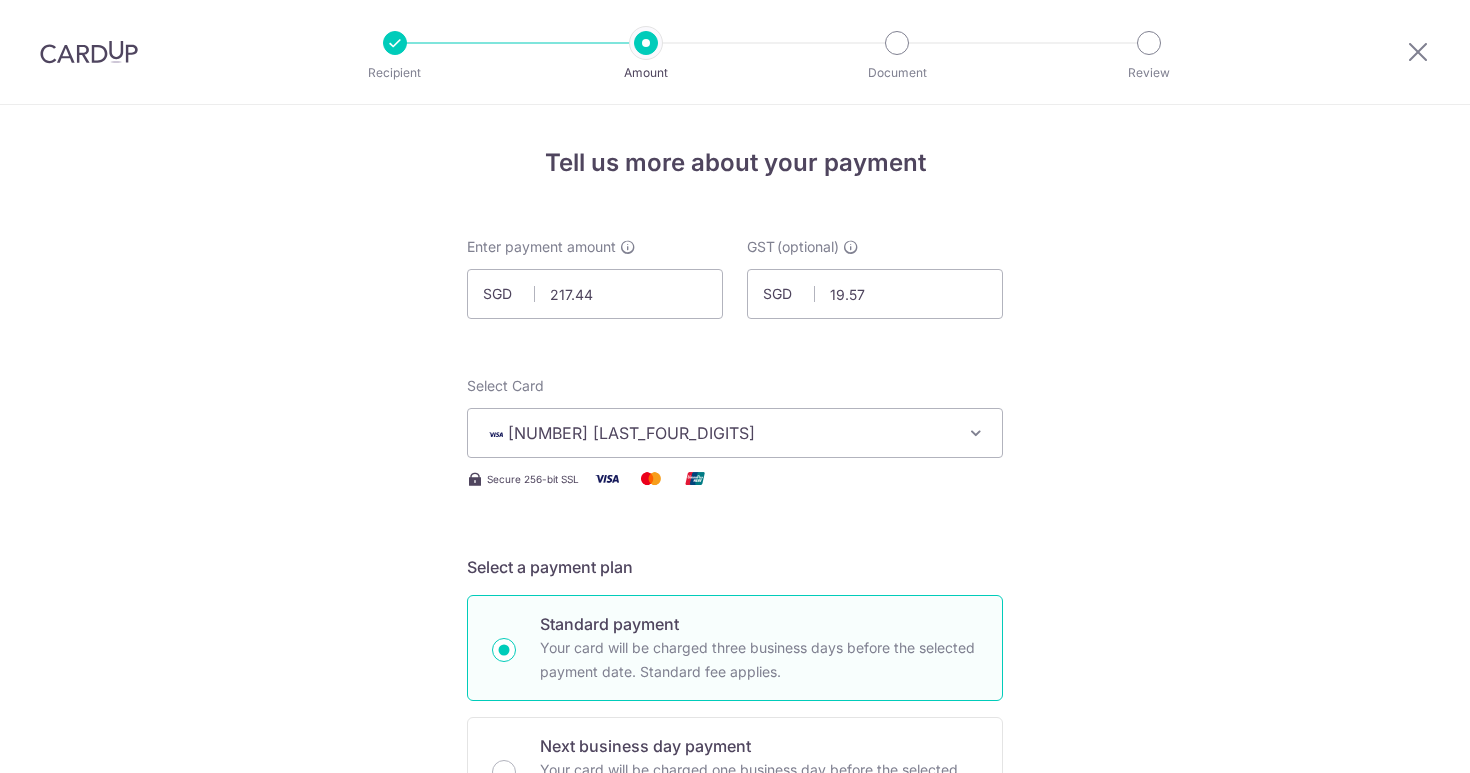 scroll, scrollTop: 0, scrollLeft: 0, axis: both 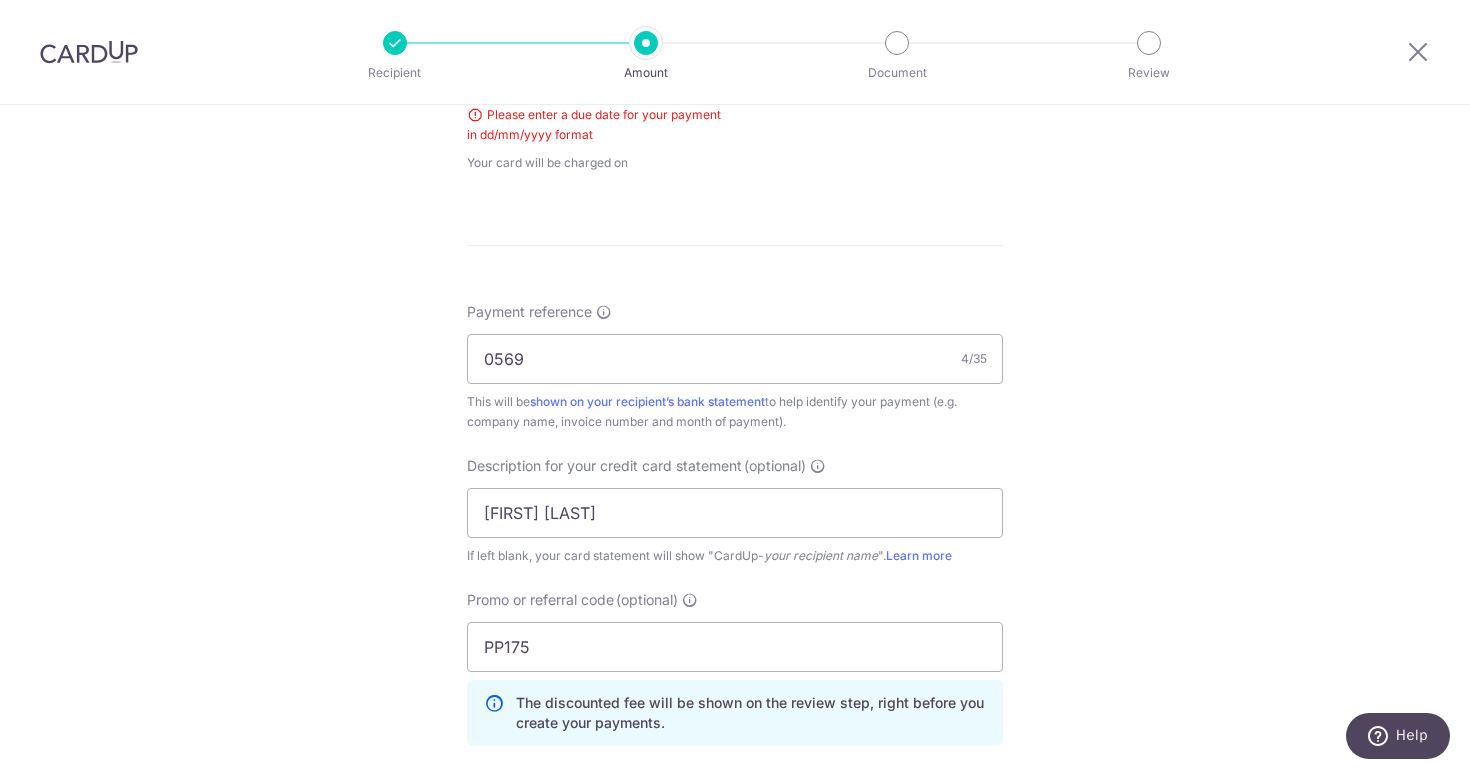 click on "Your card will be charged on   for the first payment" at bounding box center (595, 163) 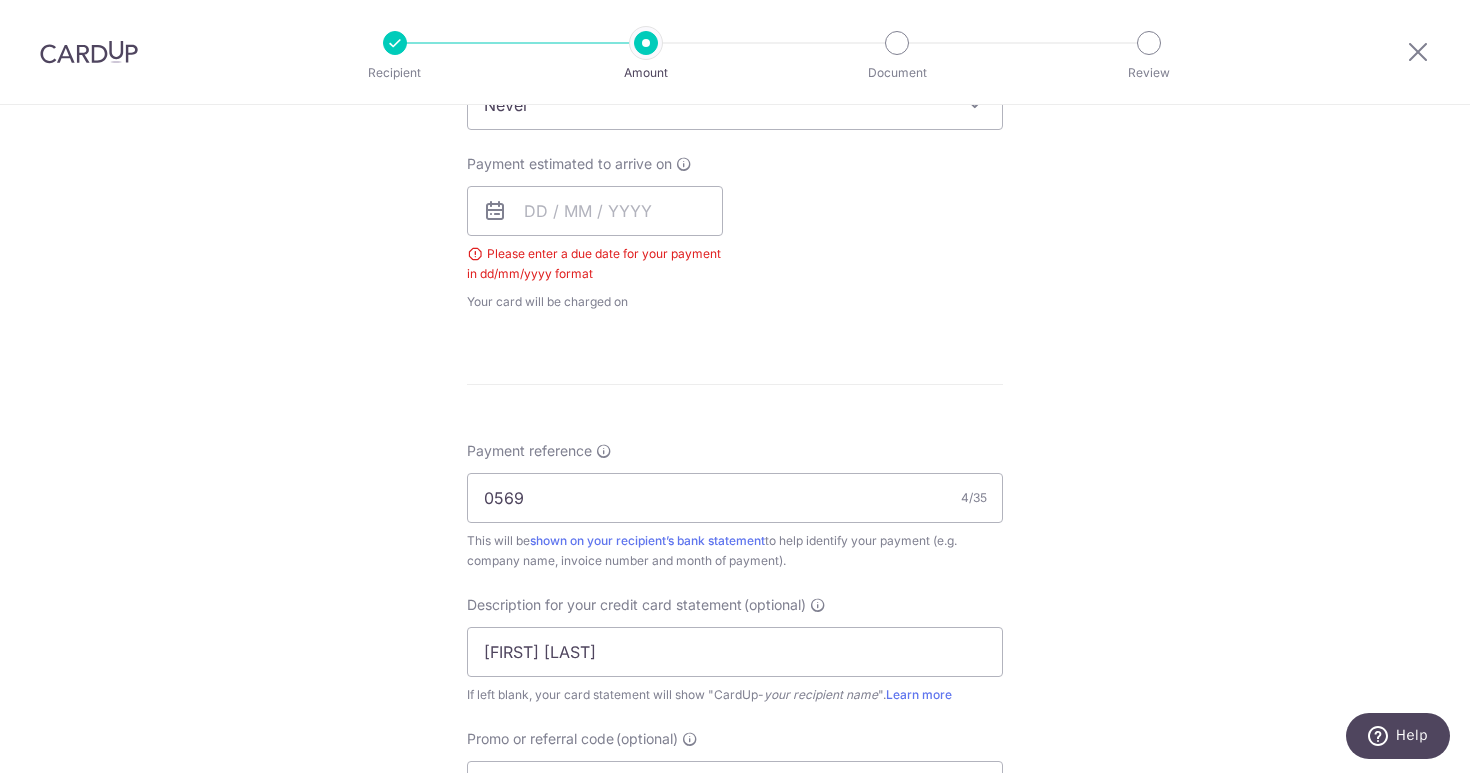 scroll, scrollTop: 850, scrollLeft: 0, axis: vertical 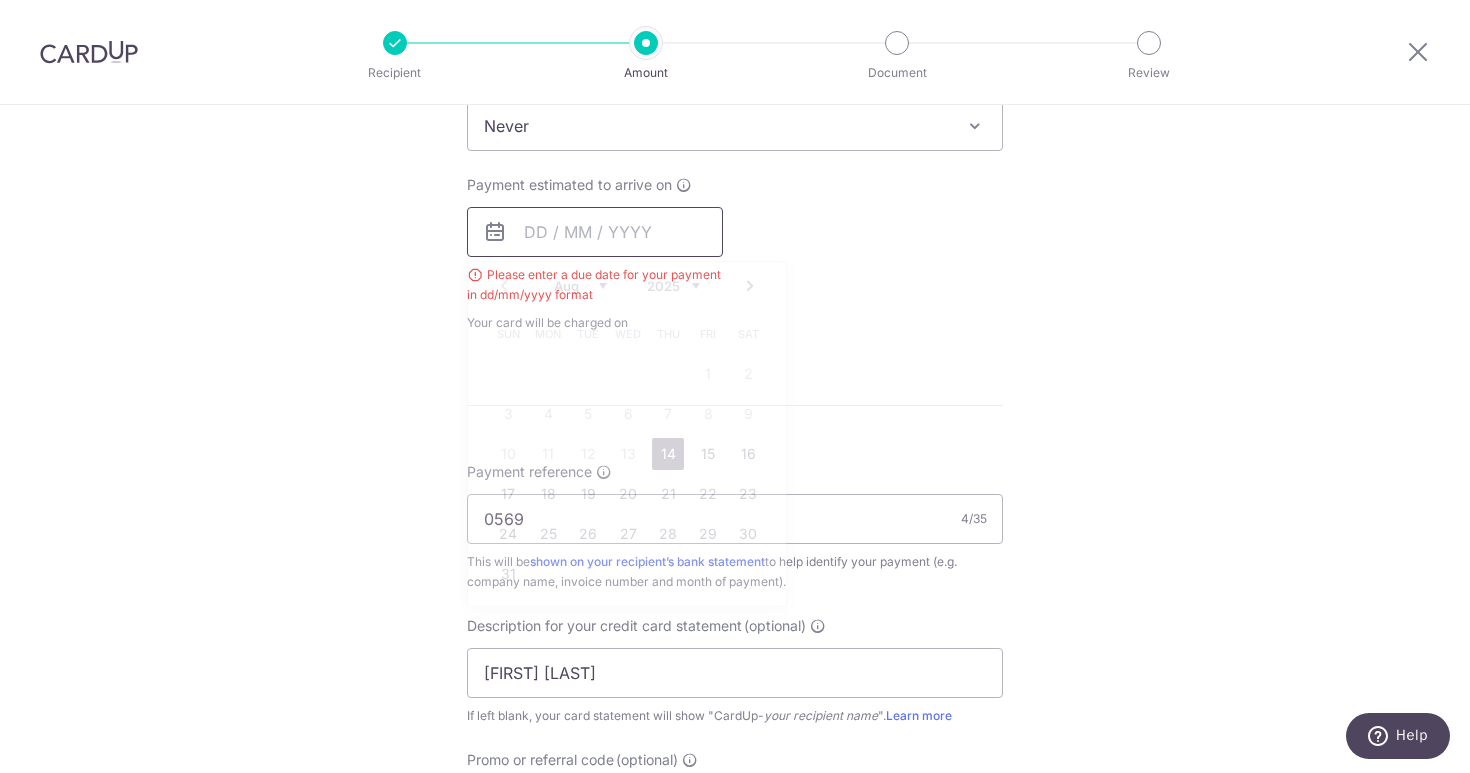 click at bounding box center [595, 232] 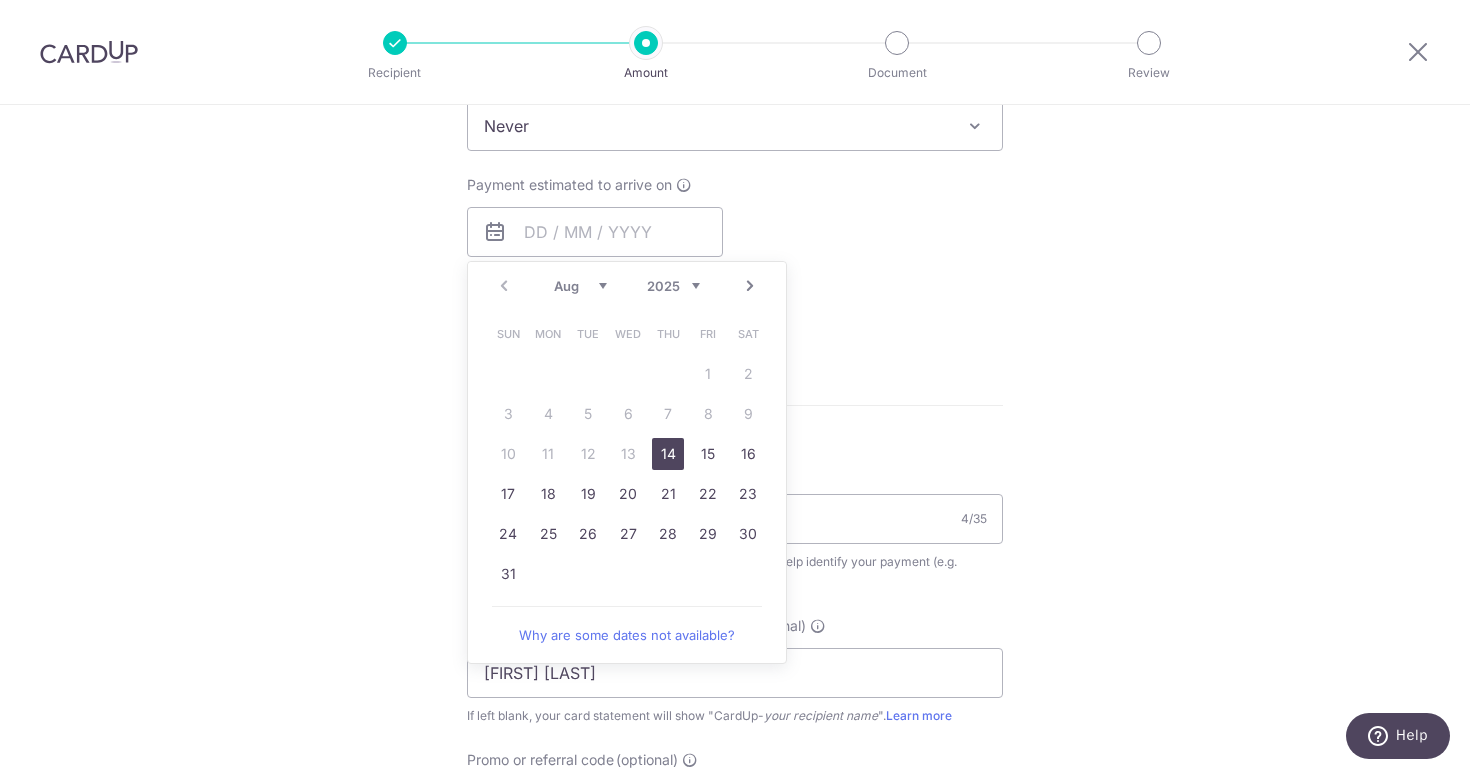click on "14" at bounding box center [668, 454] 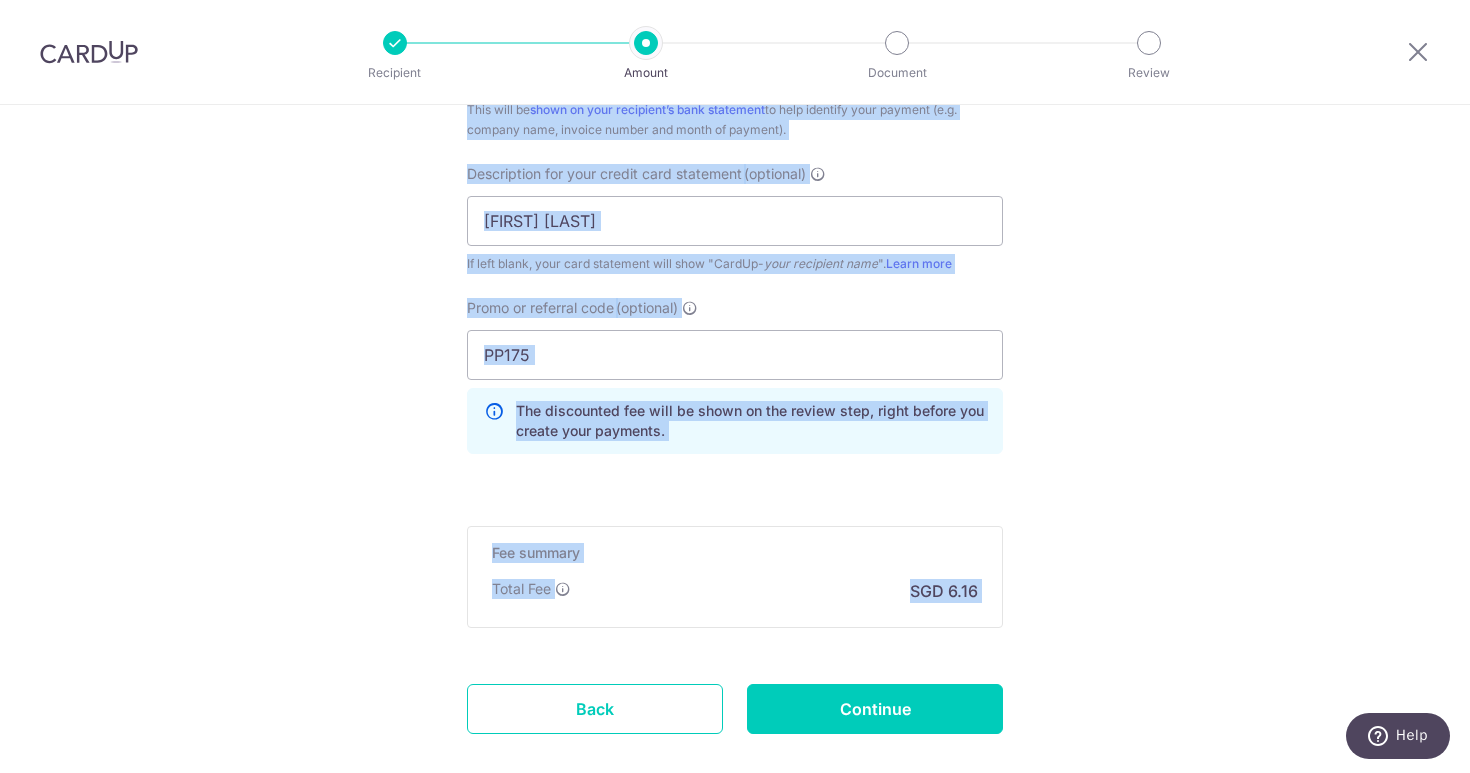 scroll, scrollTop: 1447, scrollLeft: 0, axis: vertical 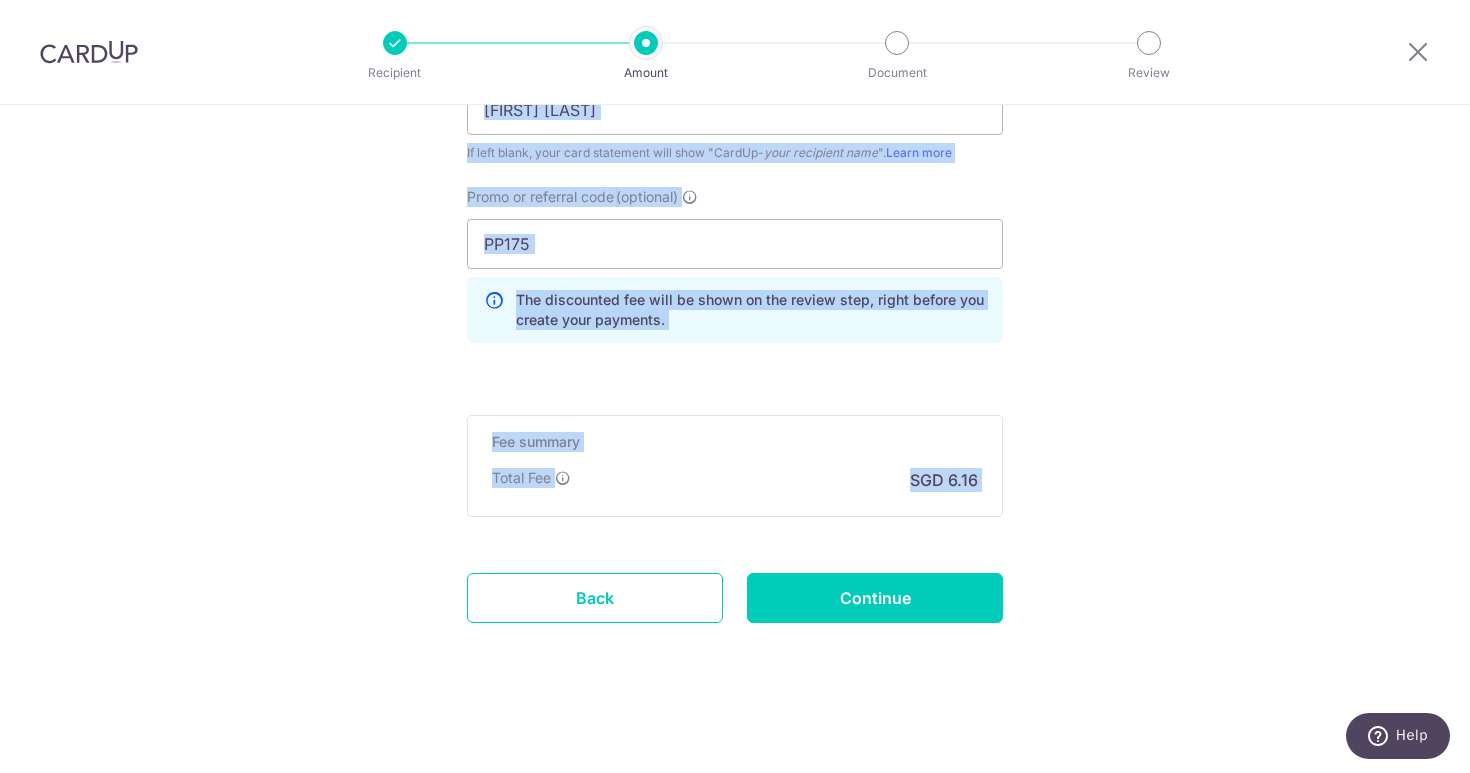 drag, startPoint x: 952, startPoint y: 450, endPoint x: 833, endPoint y: 831, distance: 399.1516 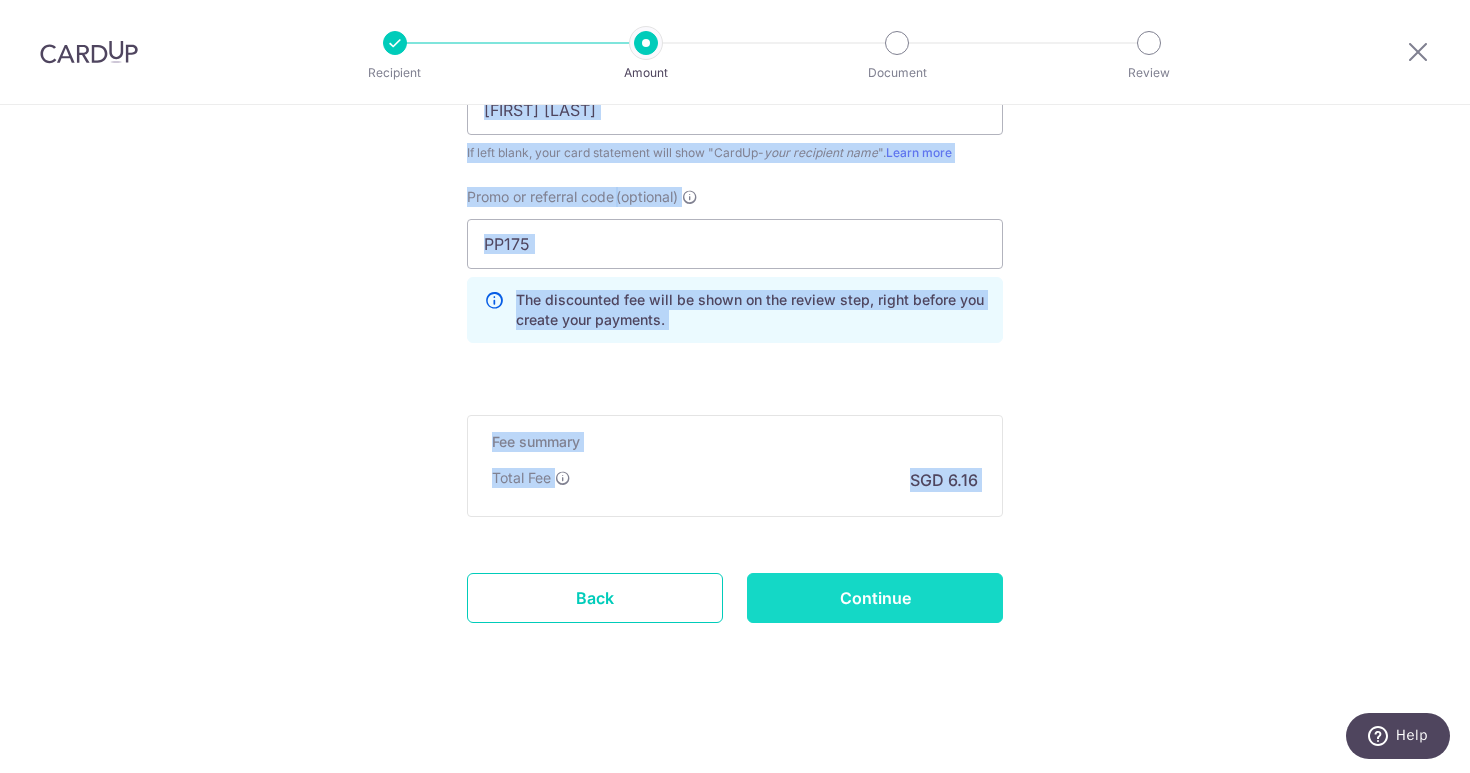 click on "Continue" at bounding box center [875, 598] 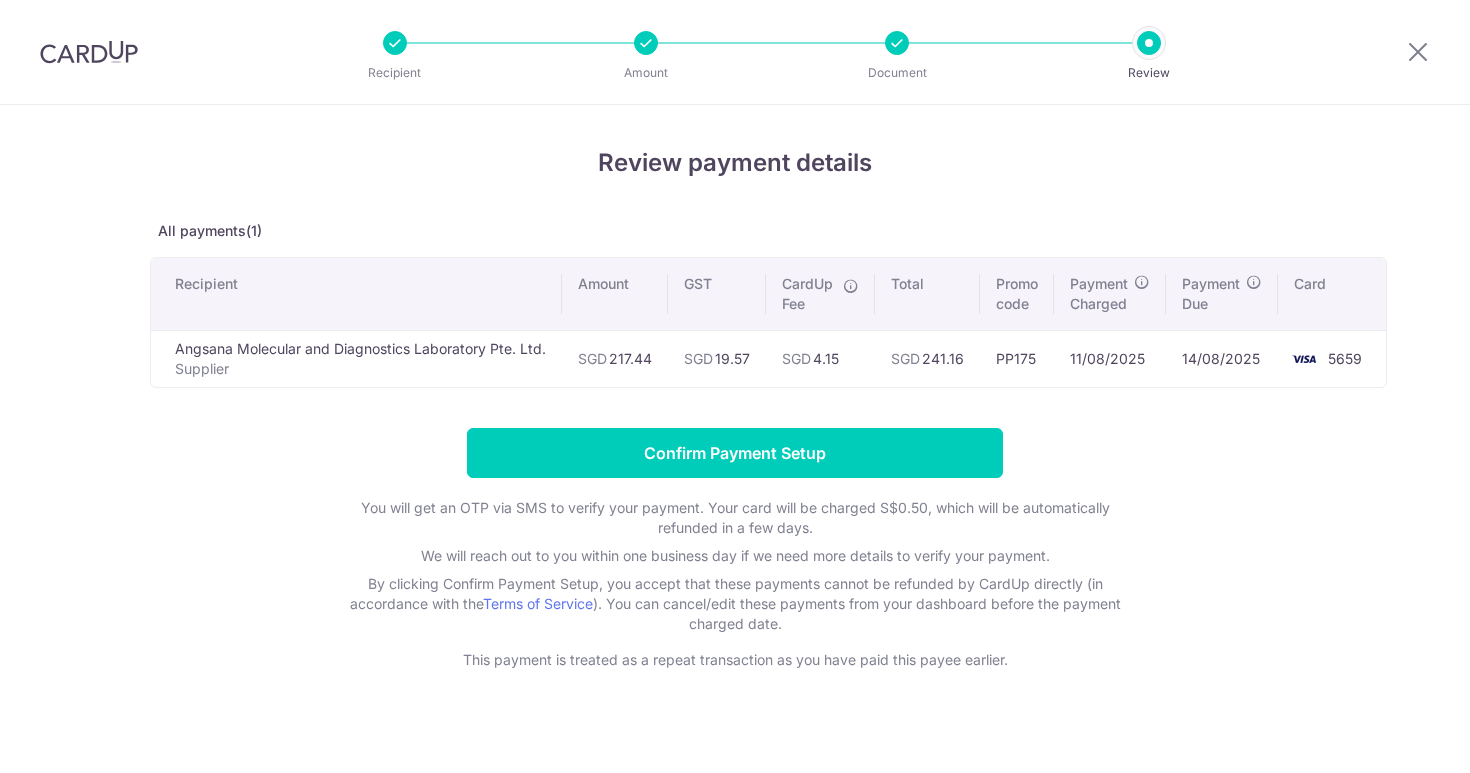 scroll, scrollTop: 0, scrollLeft: 0, axis: both 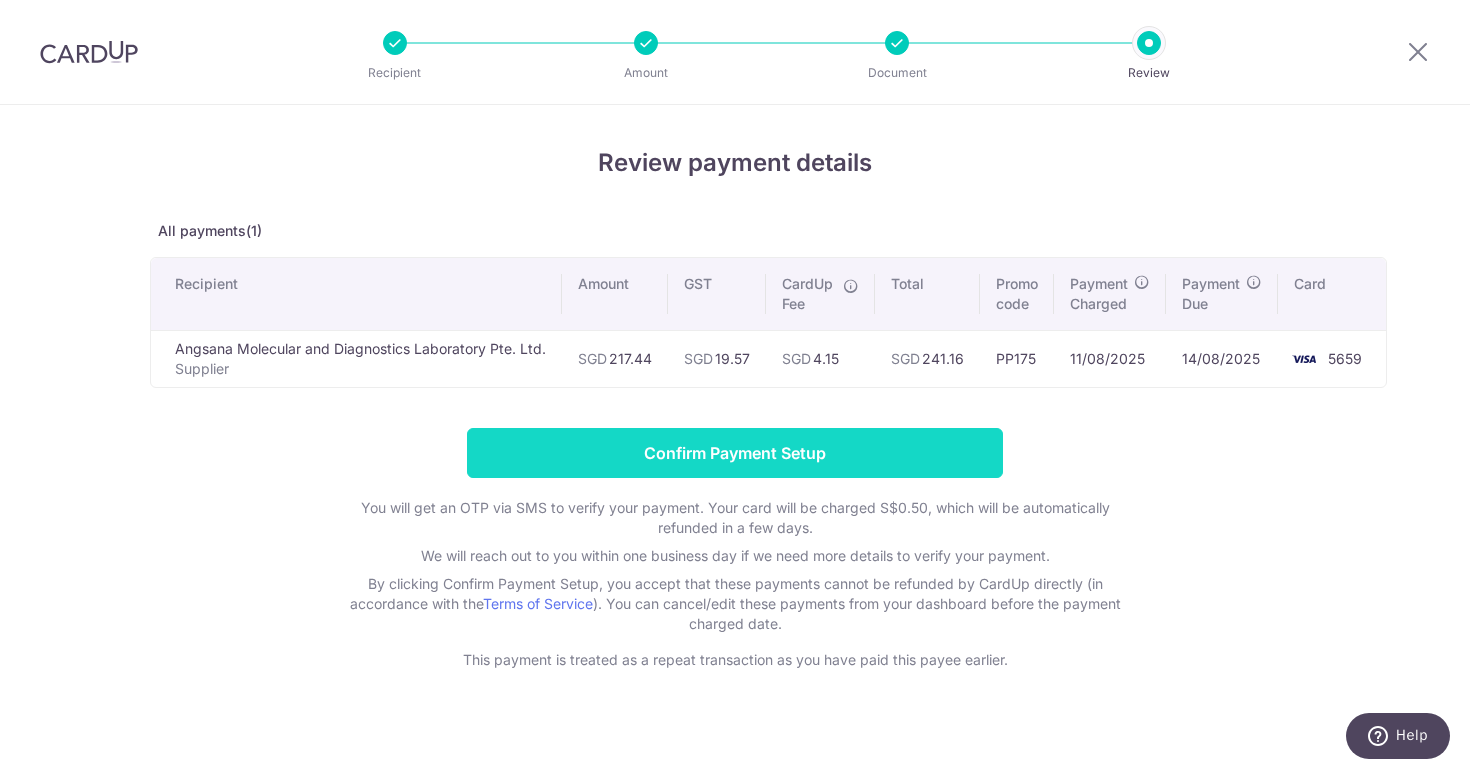 click on "Confirm Payment Setup" at bounding box center (735, 453) 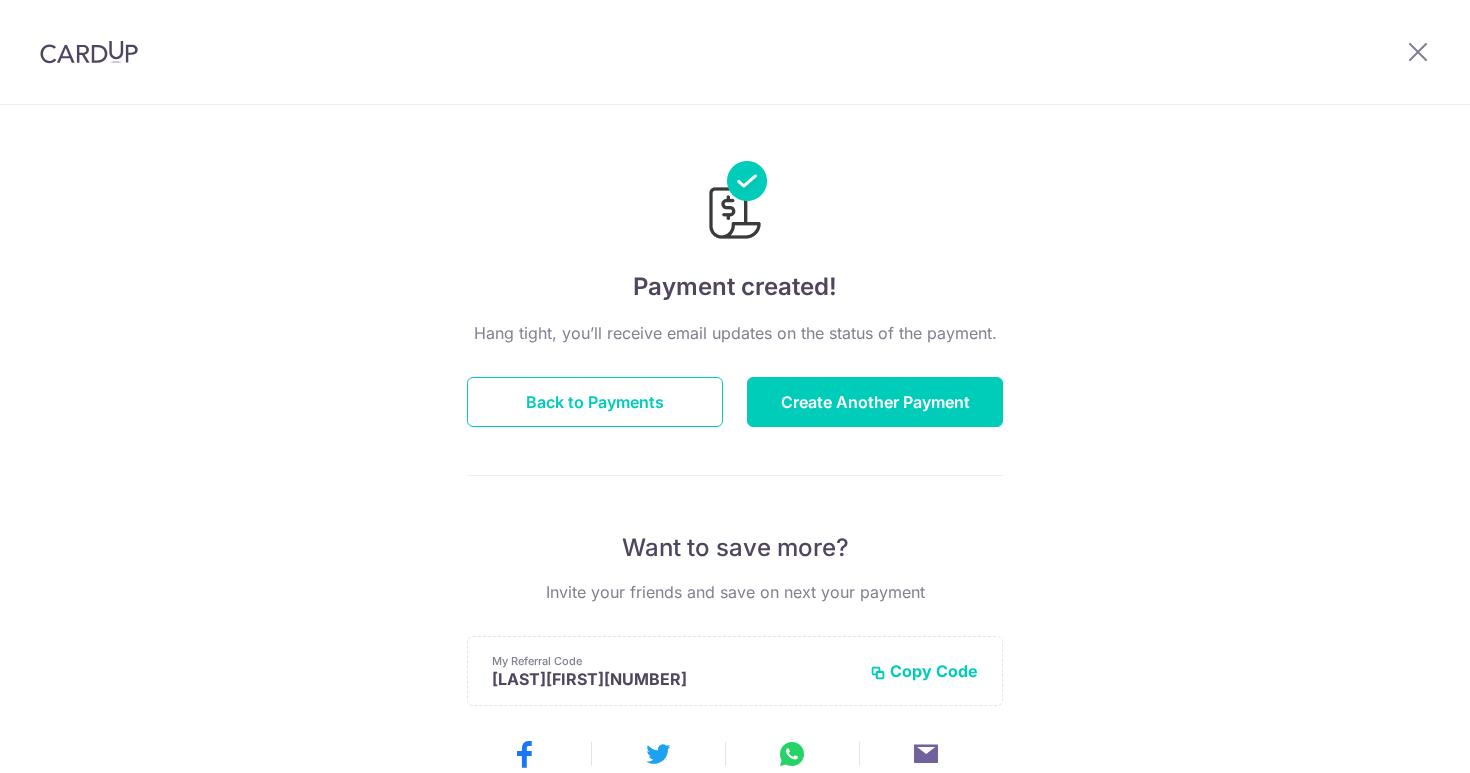 scroll, scrollTop: 0, scrollLeft: 0, axis: both 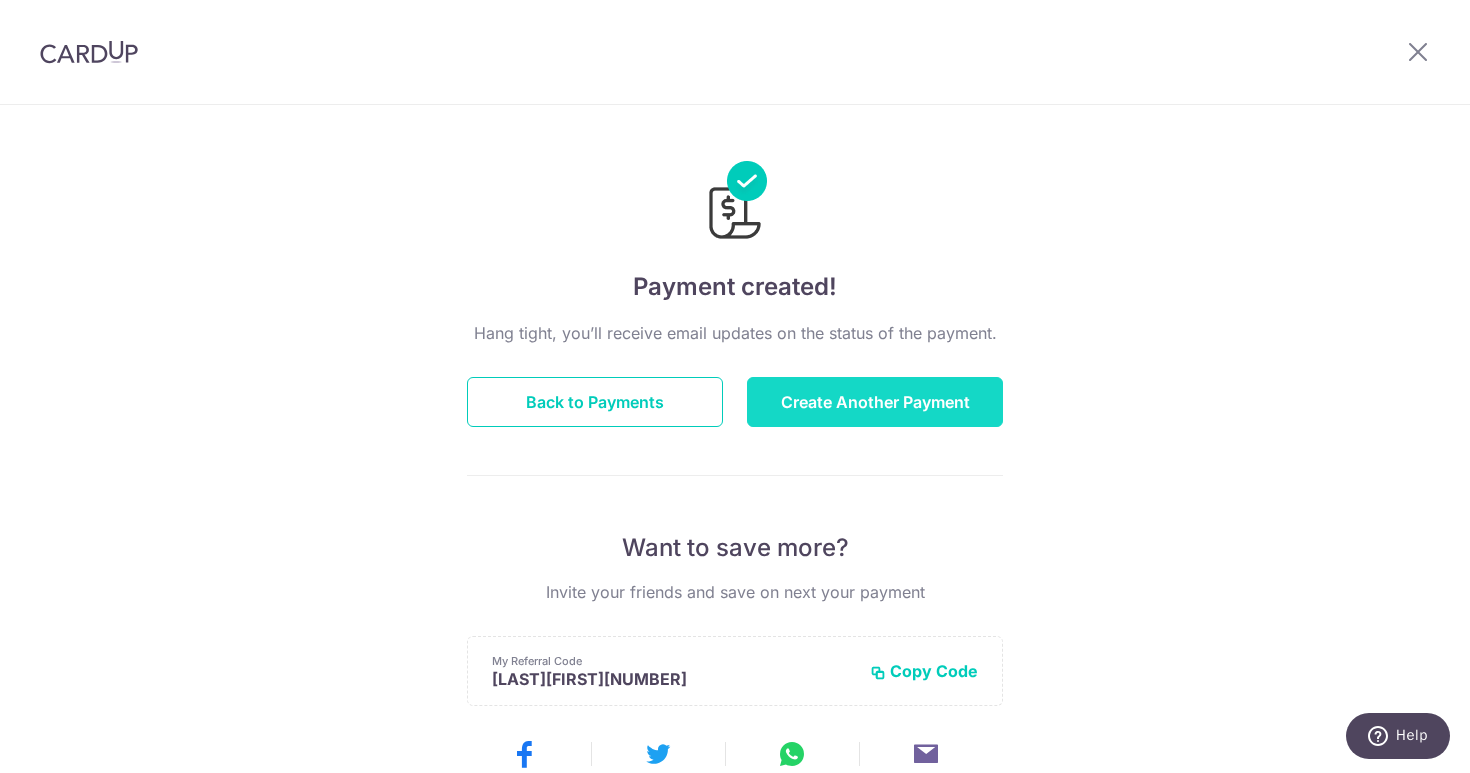 click on "Create Another Payment" at bounding box center [875, 402] 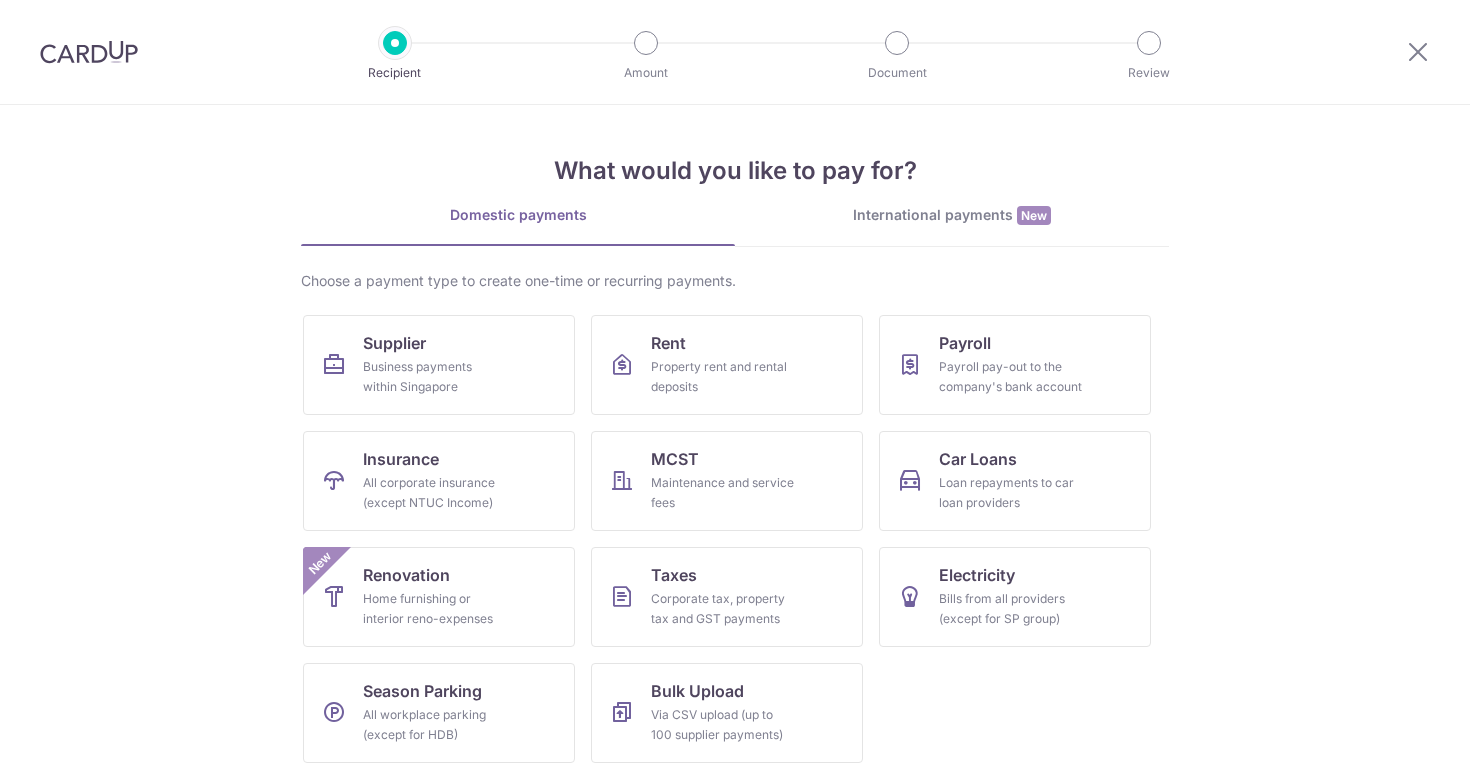 scroll, scrollTop: 0, scrollLeft: 0, axis: both 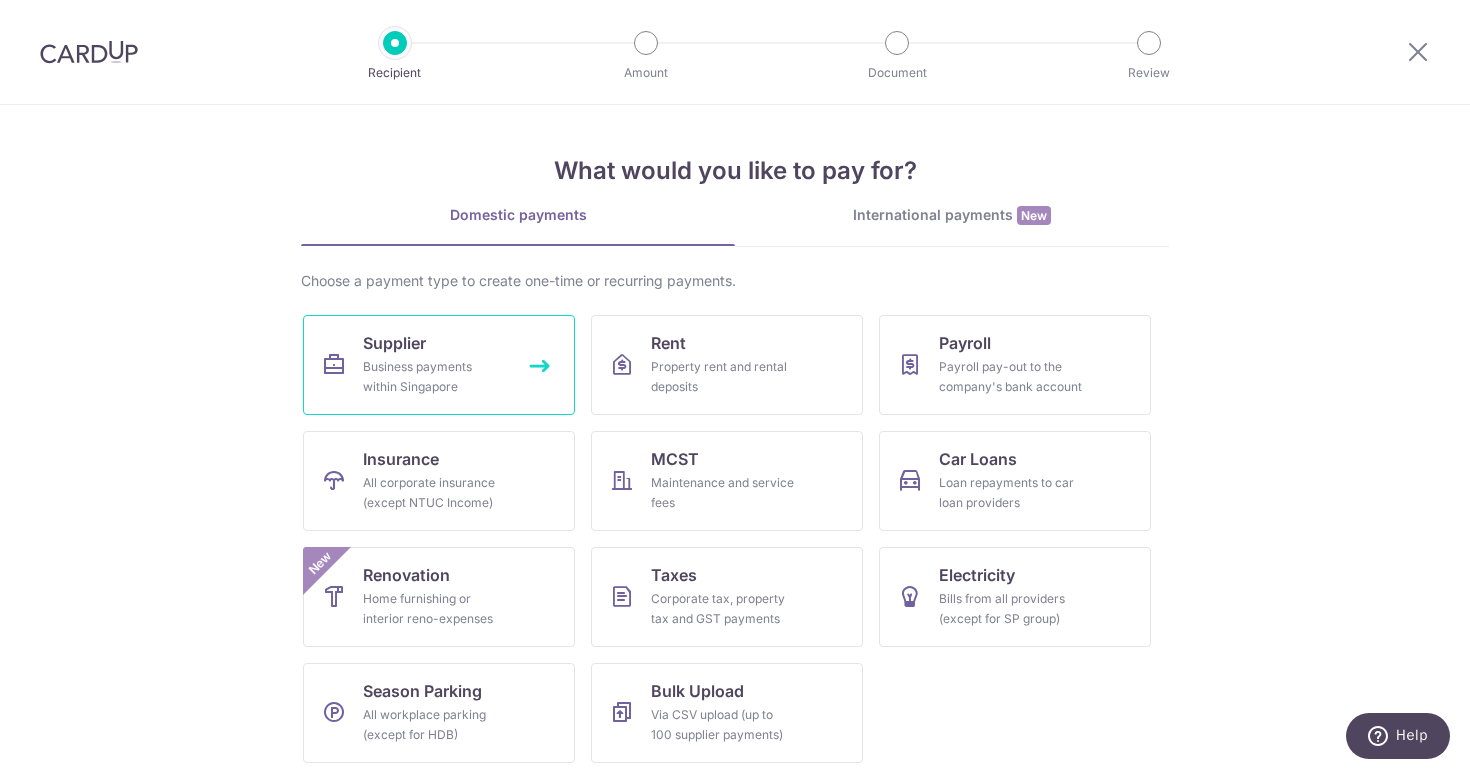 click on "Business payments within Singapore" at bounding box center (435, 377) 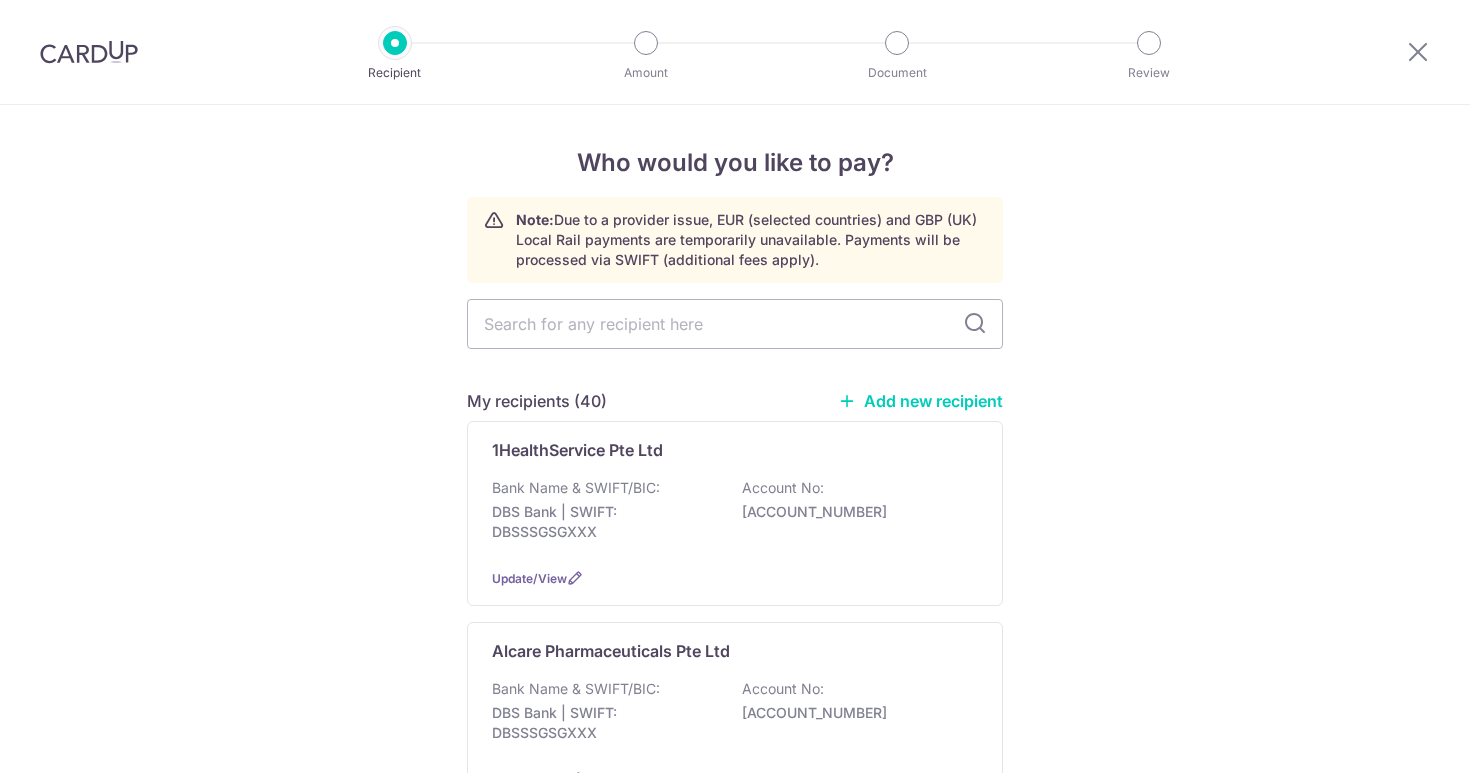 scroll, scrollTop: 0, scrollLeft: 0, axis: both 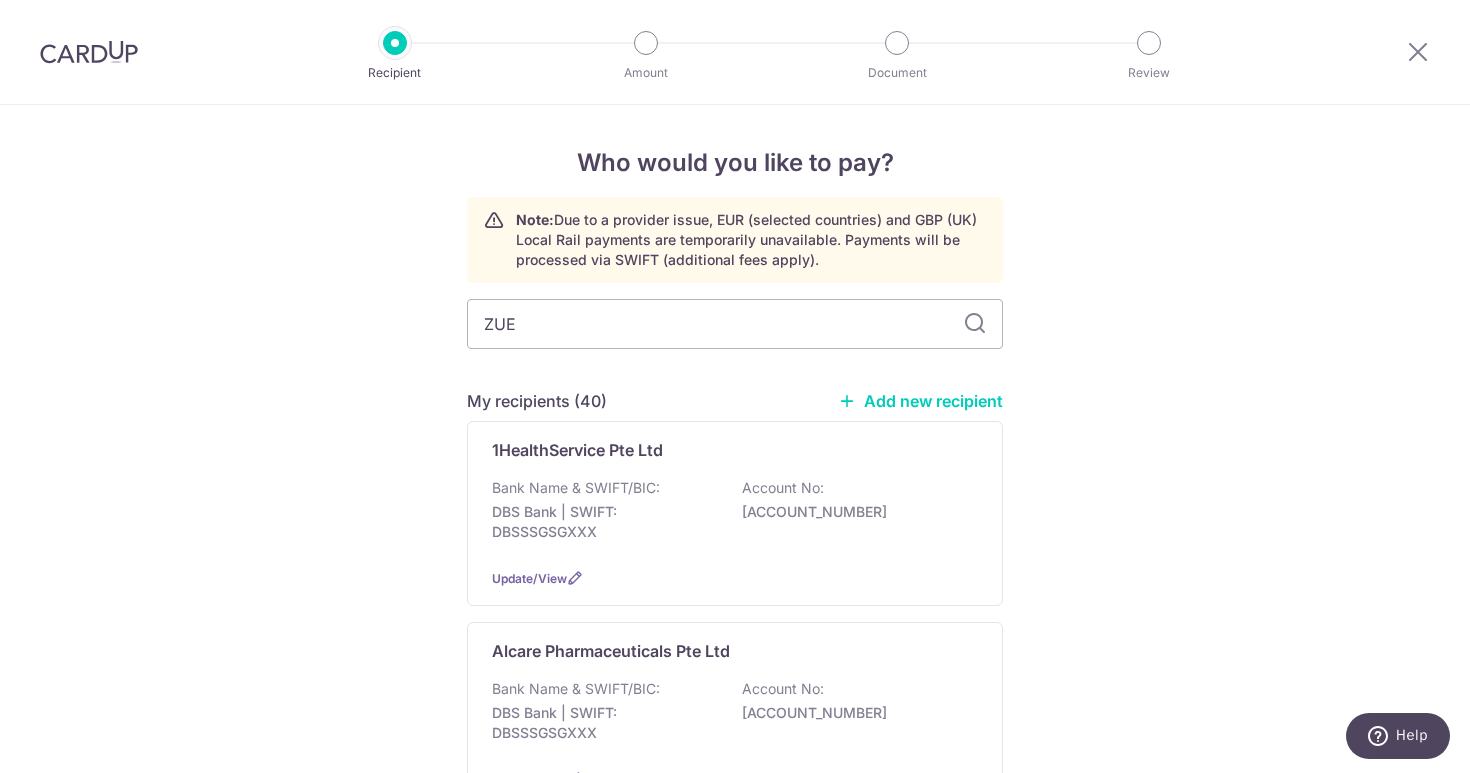 type on "ZUEL" 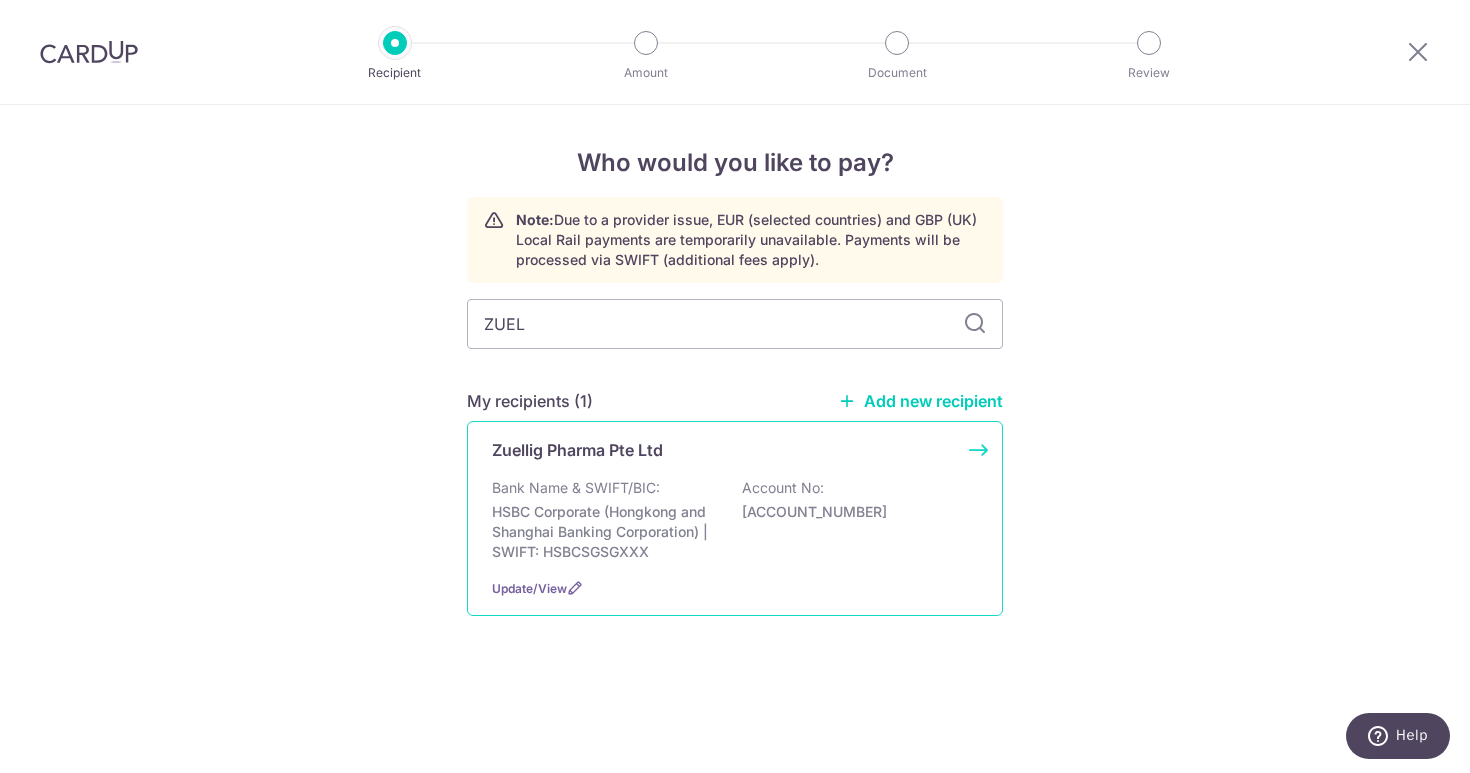 click on "Zuellig Pharma Pte Ltd
Bank Name & SWIFT/BIC:
HSBC Corporate (Hongkong and Shanghai Banking Corporation) | SWIFT: HSBCSGSGXXX
Account No:
[ACCOUNT_NUMBER]
Update/View" at bounding box center (735, 518) 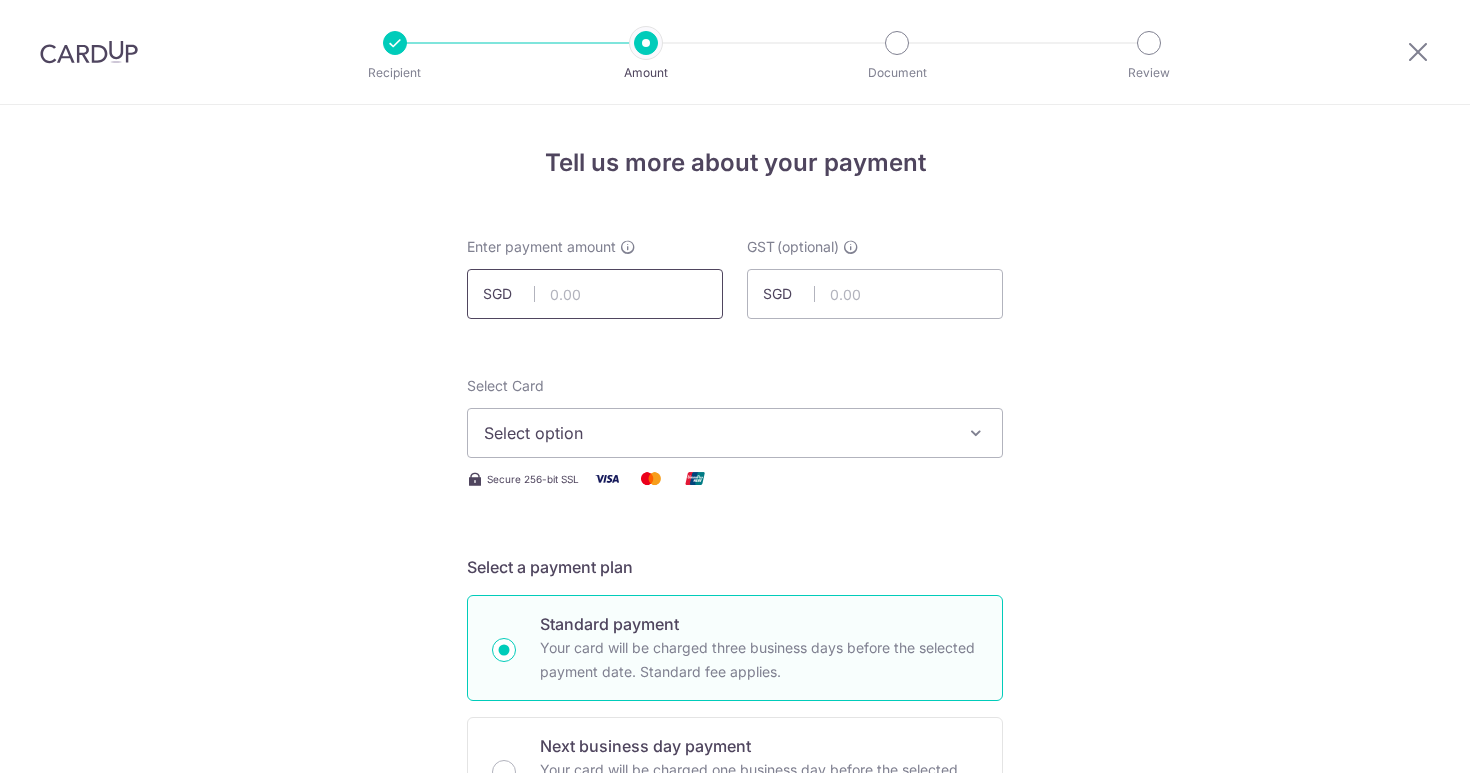 scroll, scrollTop: 0, scrollLeft: 0, axis: both 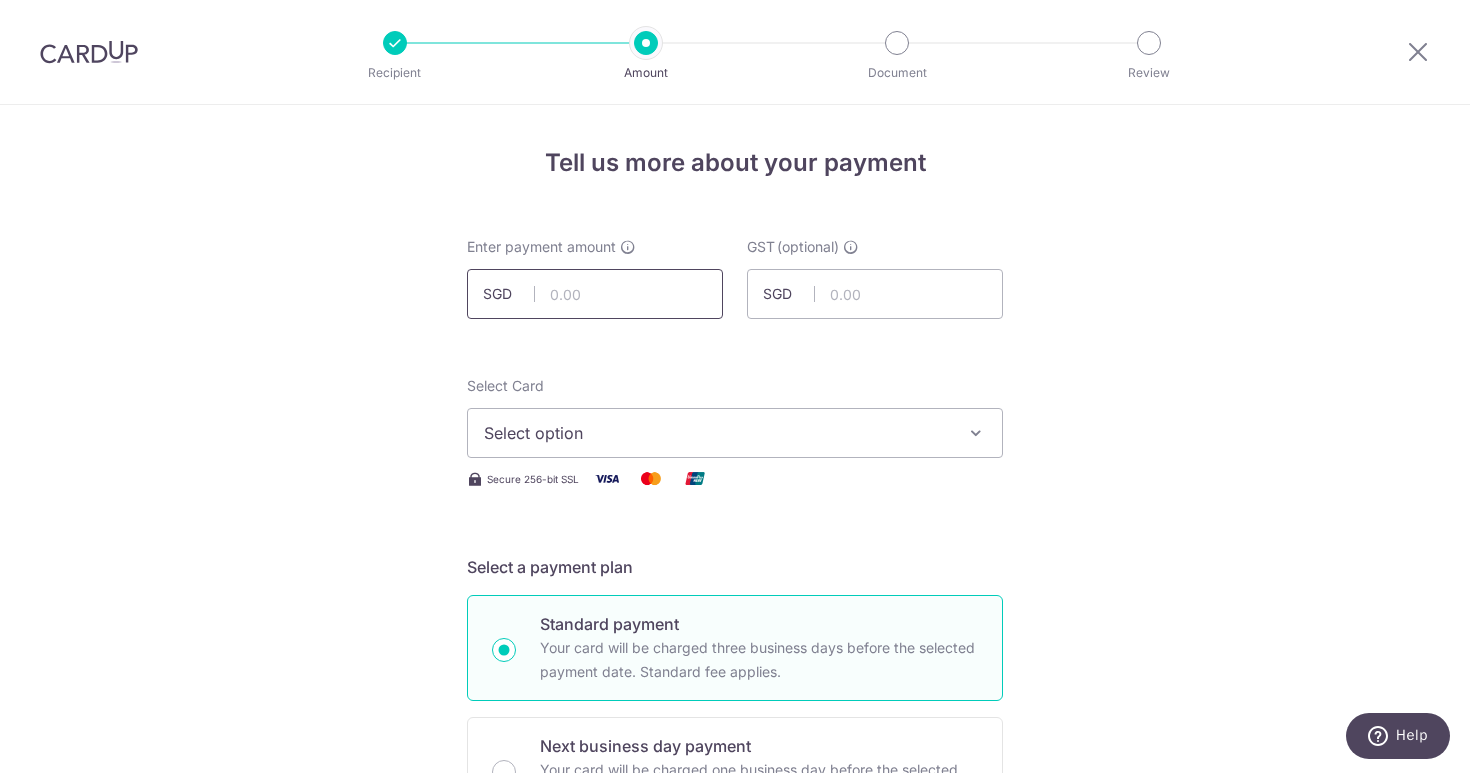 click at bounding box center (595, 294) 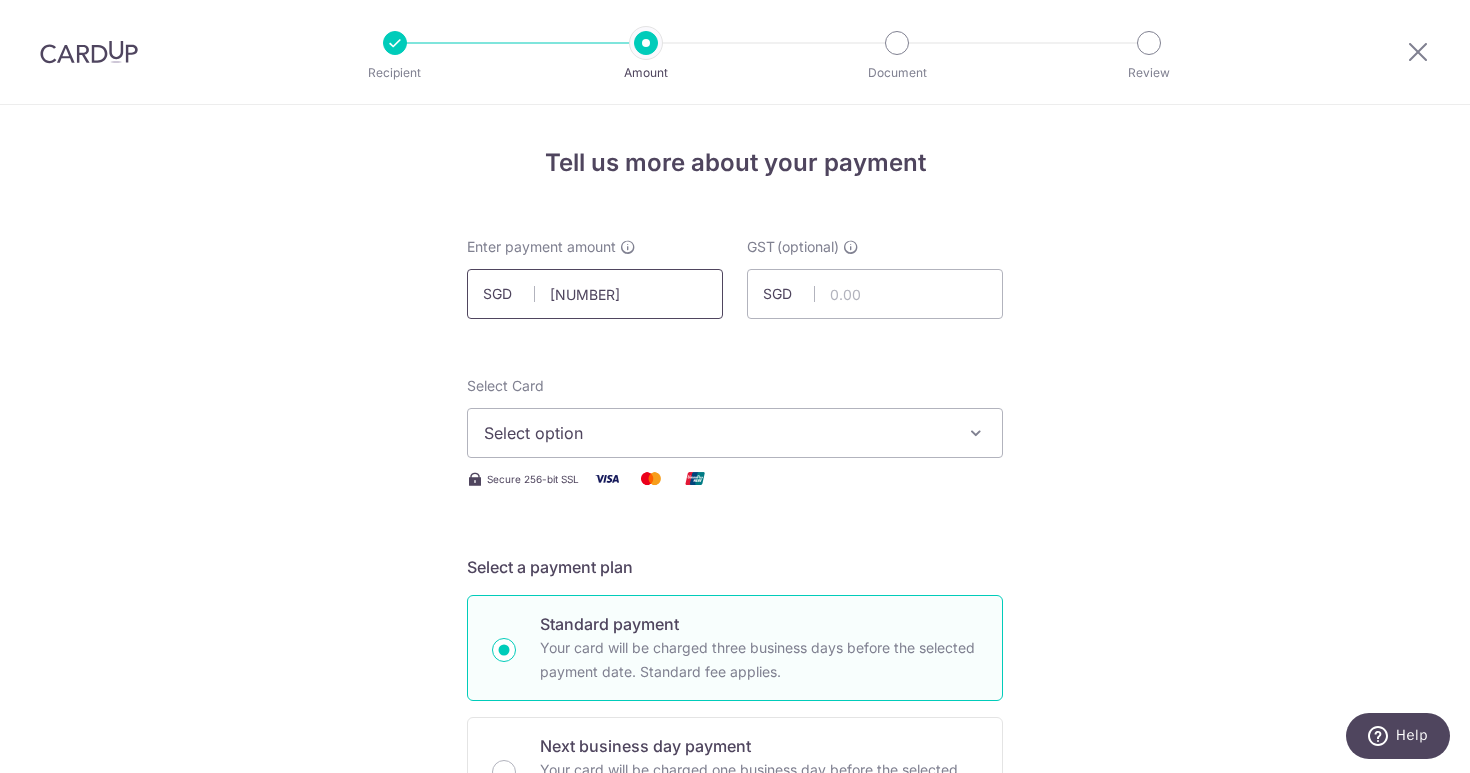 click on "122,070.90" at bounding box center [595, 294] 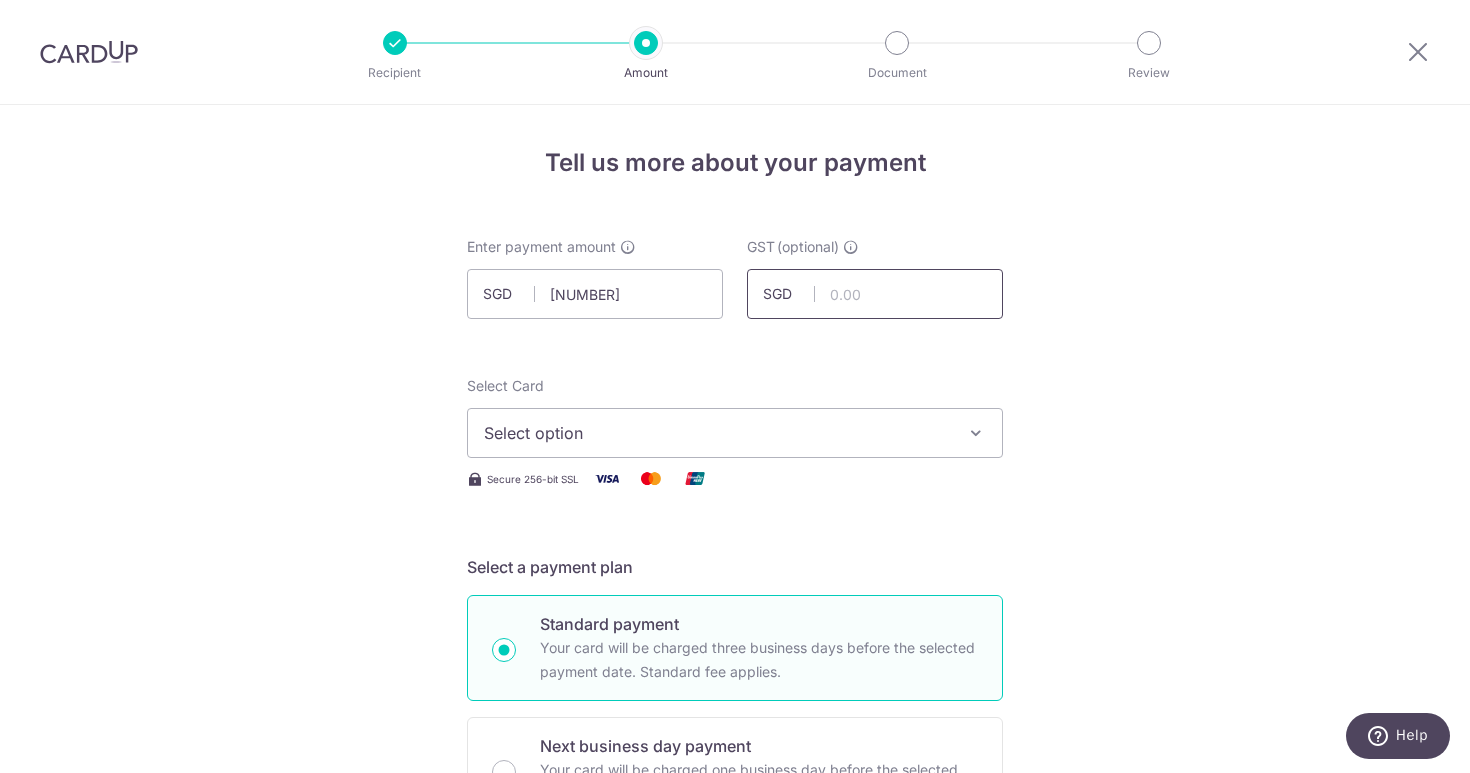 type on "12,207.90" 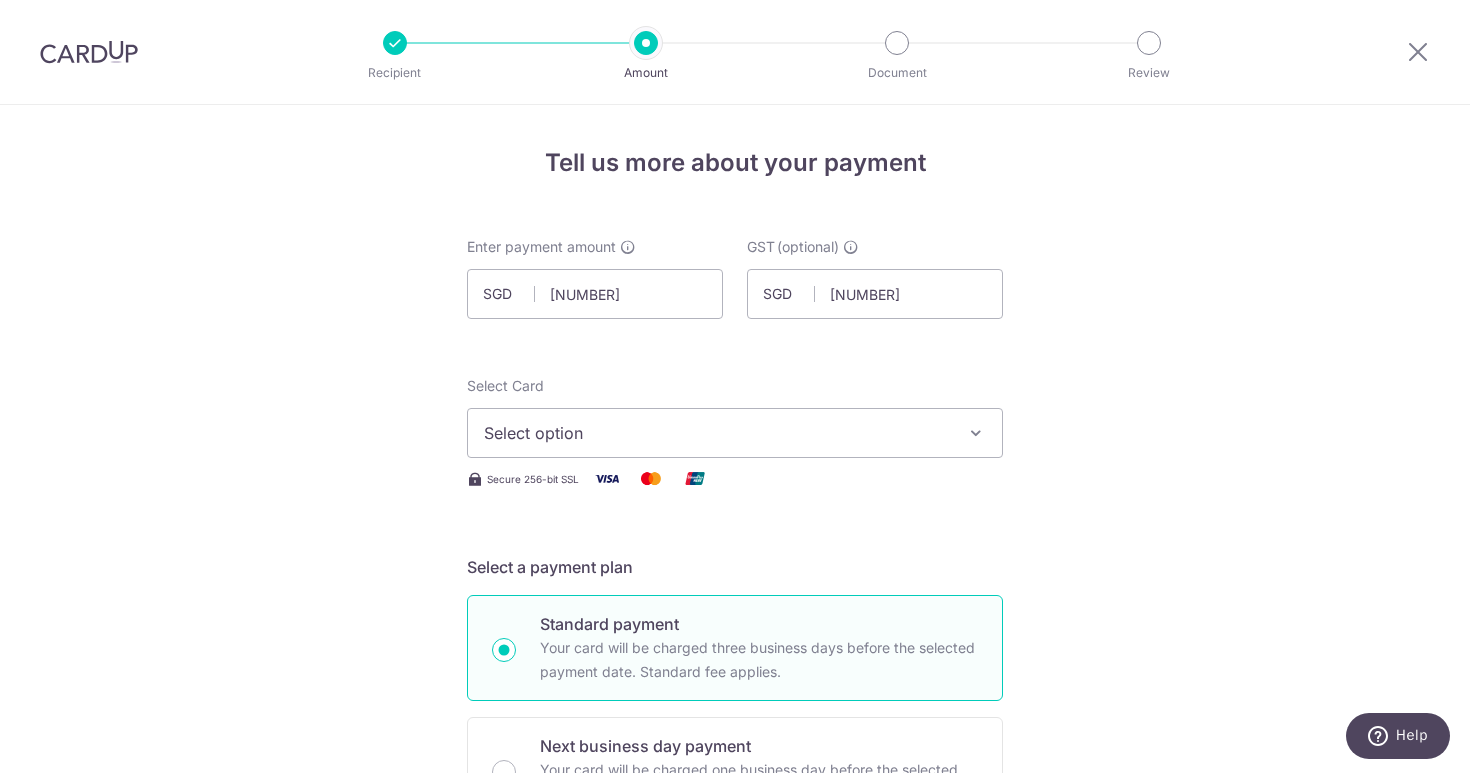 type on "1,098.73" 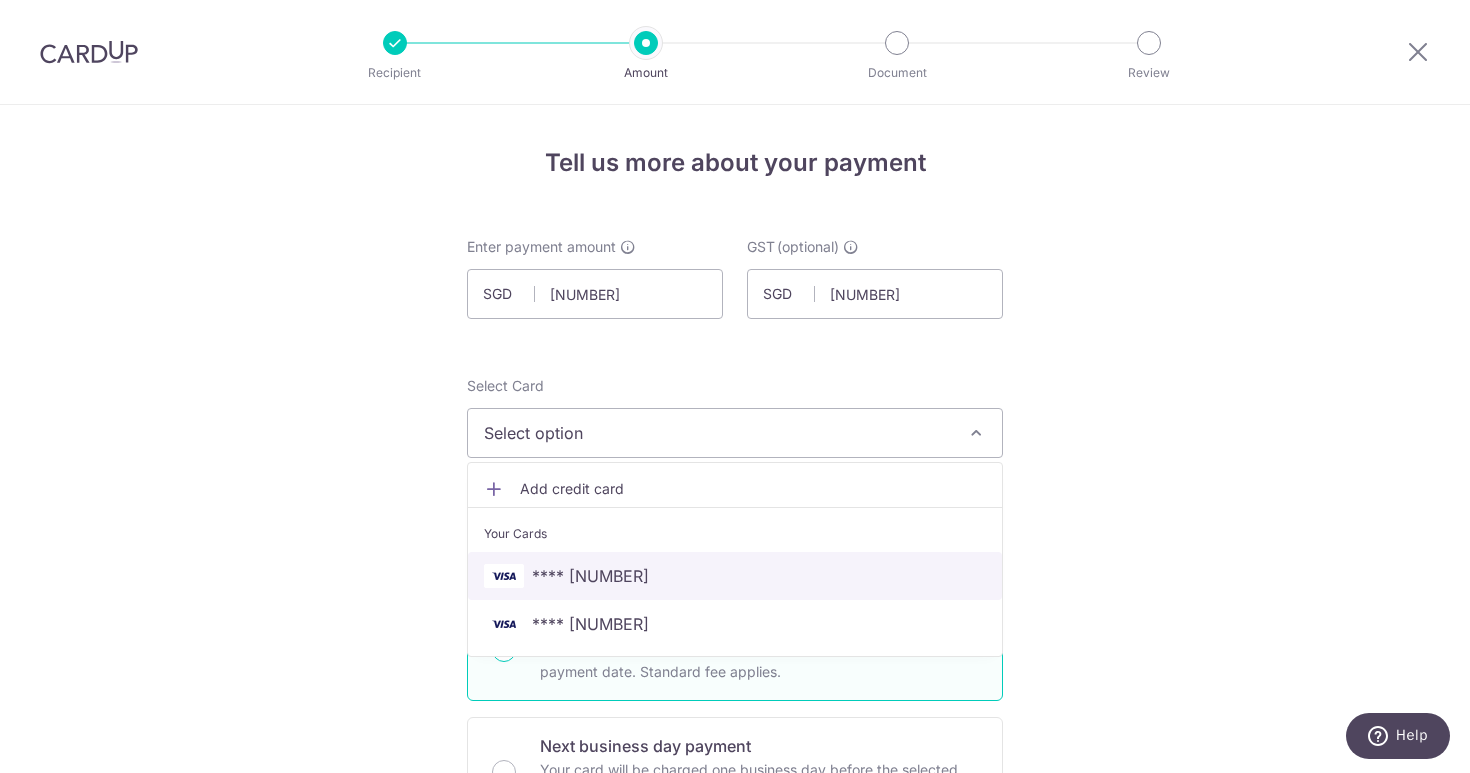 click on "**** 3789" at bounding box center [735, 576] 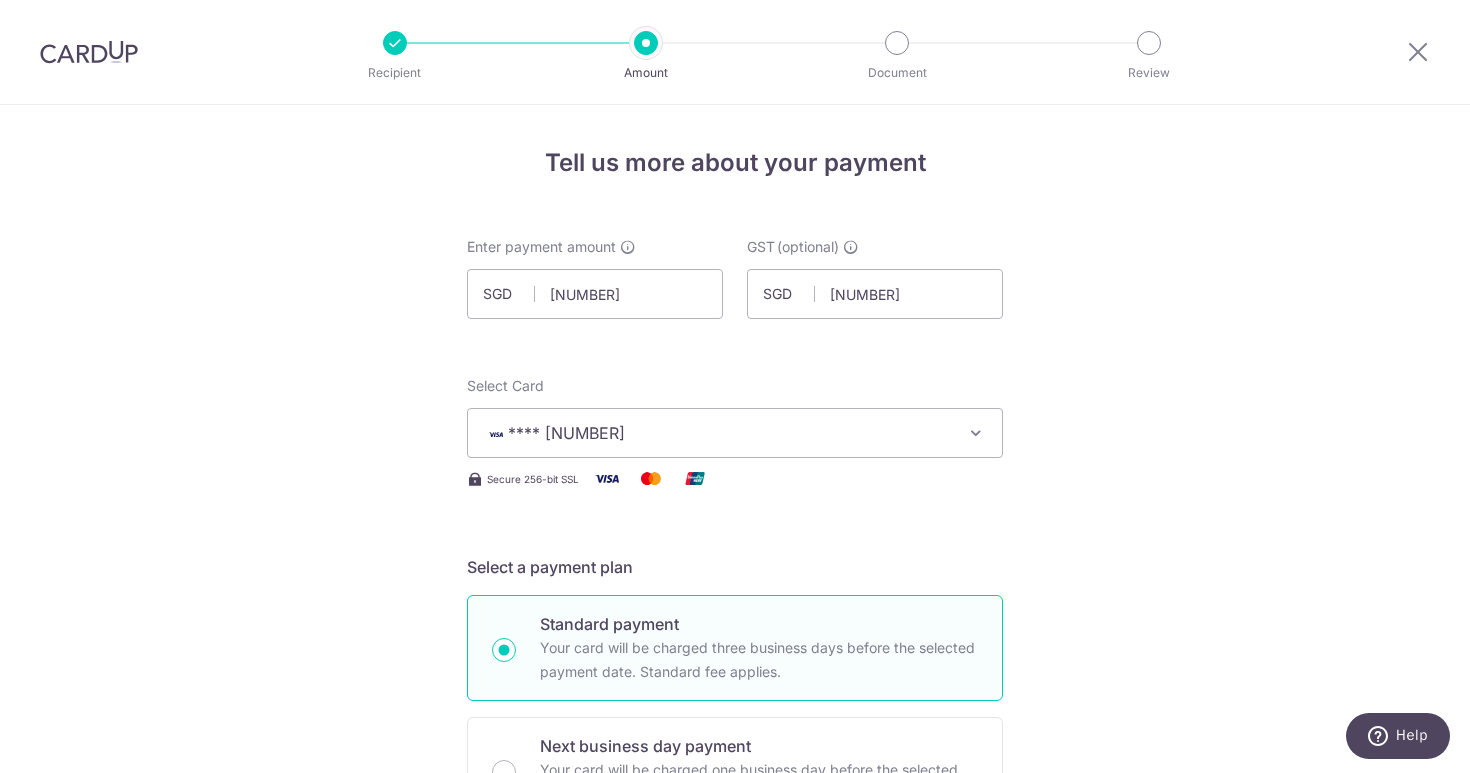 click on "**** 3789" at bounding box center [717, 433] 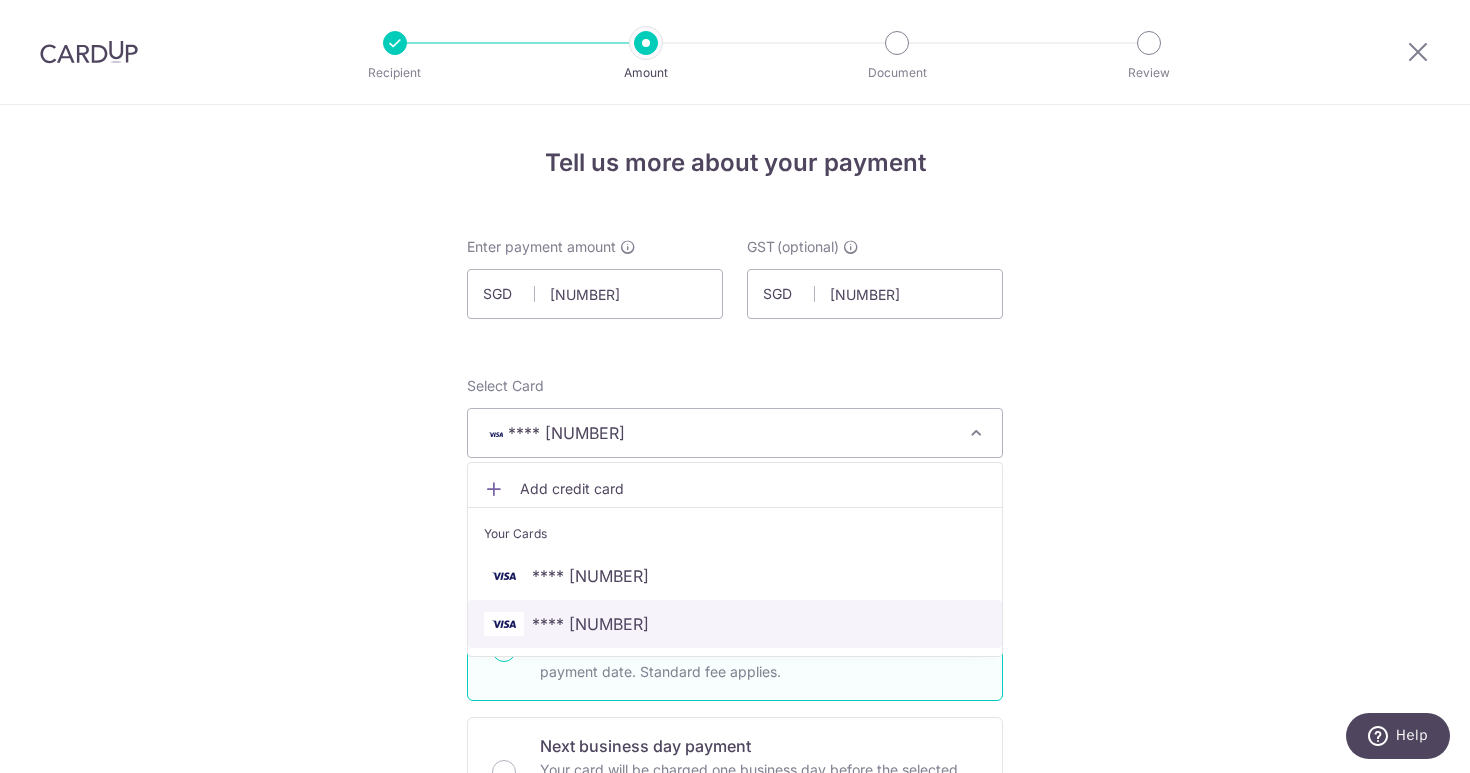 click on "**** 5659" at bounding box center (735, 624) 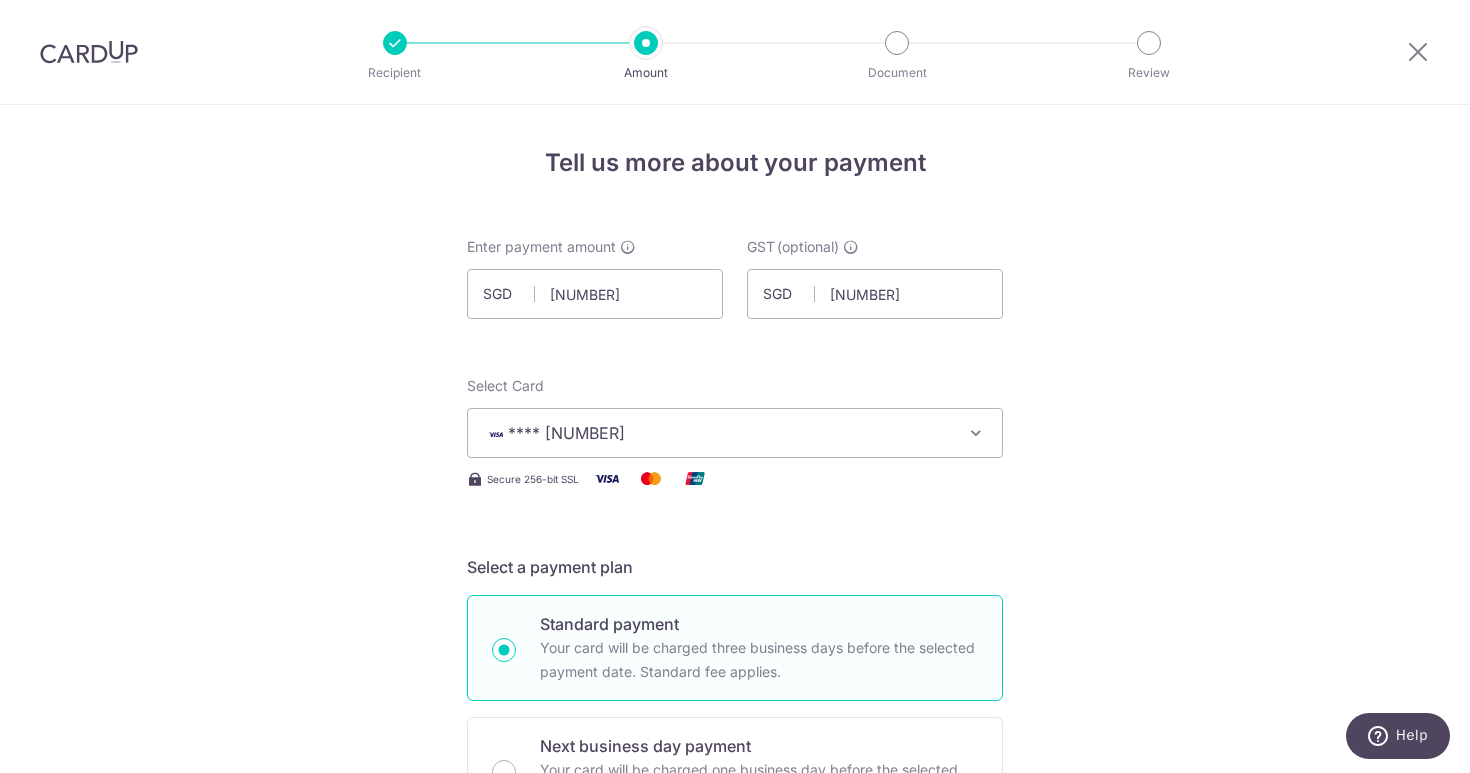 click on "Tell us more about your payment
Enter payment amount
SGD
12,207.90
12207.90
GST
(optional)
SGD
1,098.73
1098.73
Select Card
**** 5659
Add credit card
Your Cards
**** 3789
**** 5659
Secure 256-bit SSL" at bounding box center [735, 1076] 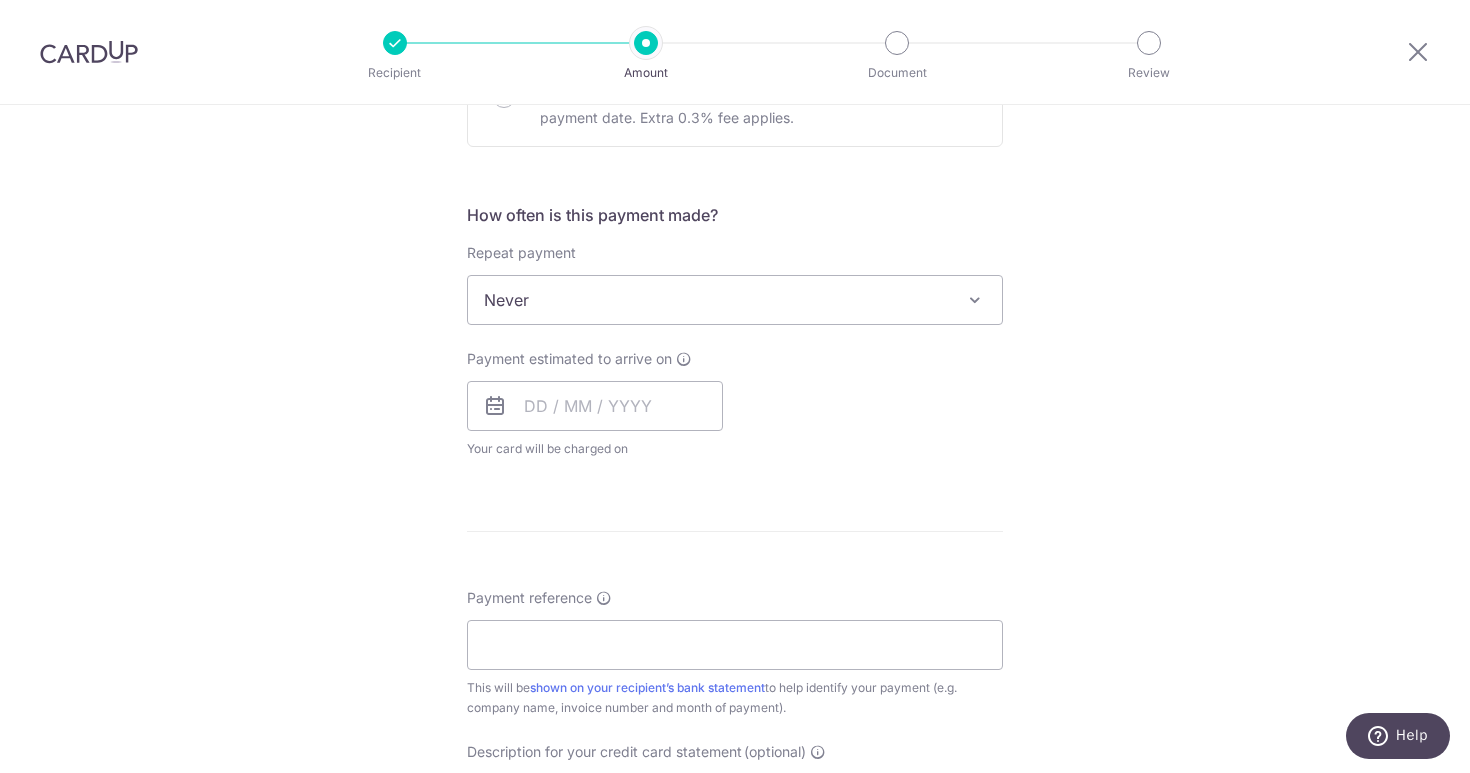 scroll, scrollTop: 680, scrollLeft: 0, axis: vertical 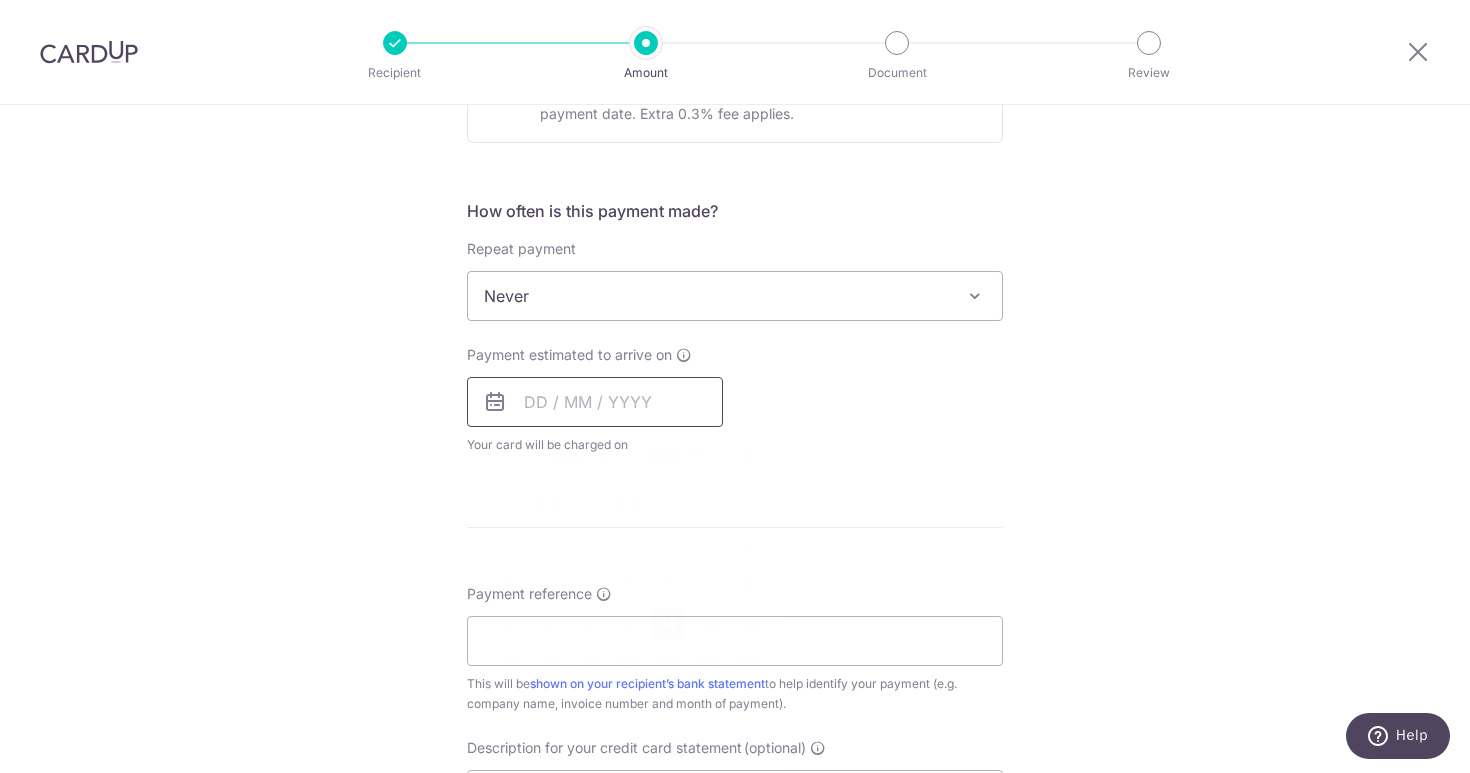 click at bounding box center (595, 402) 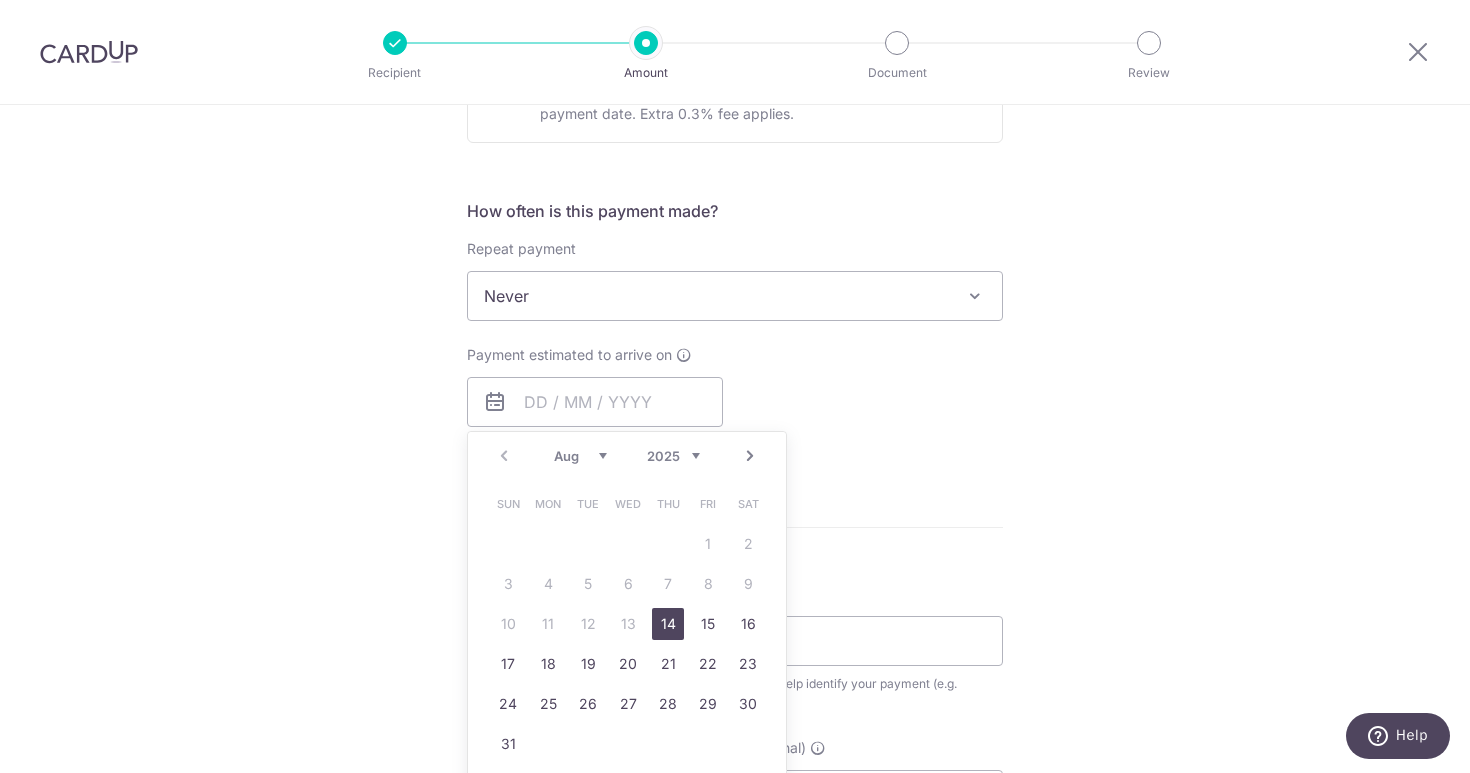 click on "14" at bounding box center (668, 624) 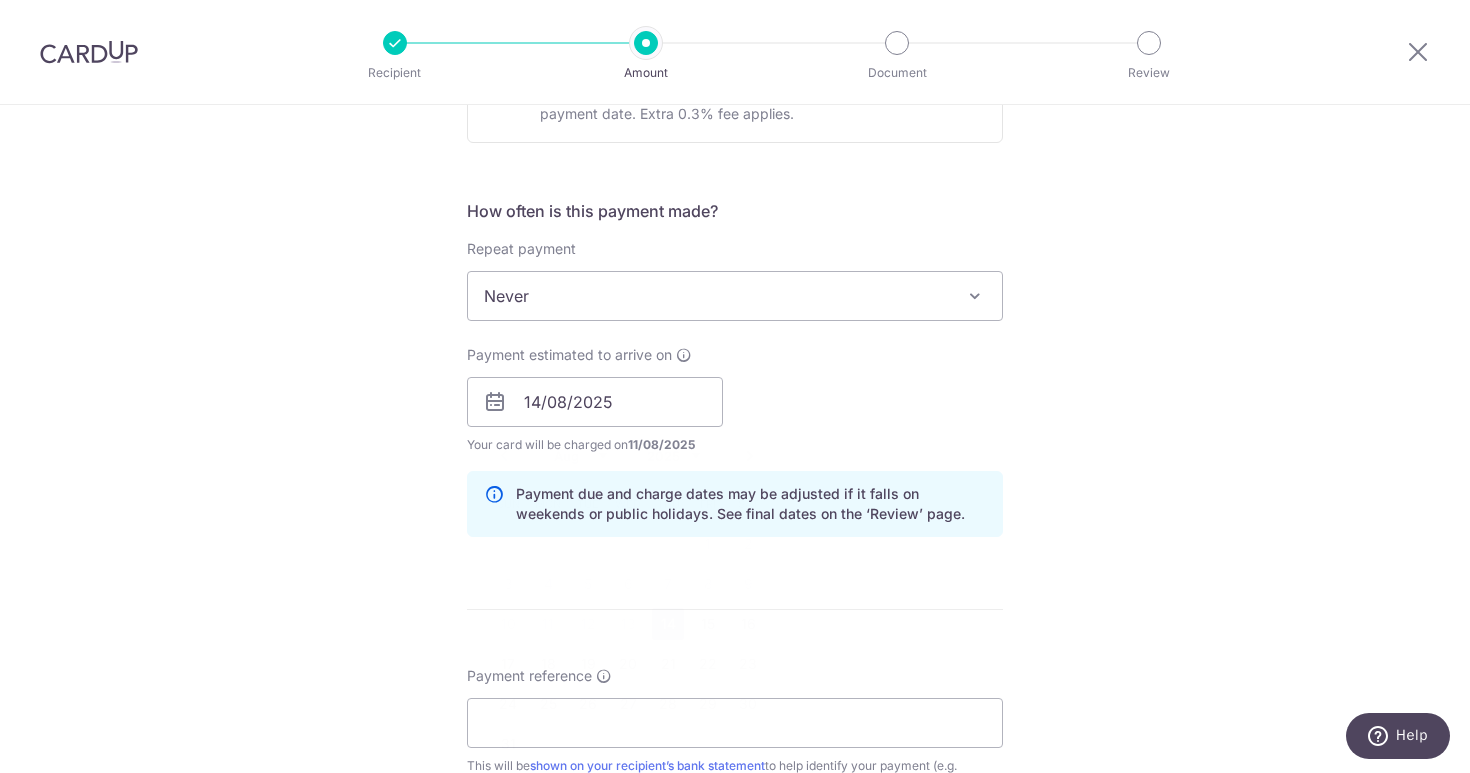 click on "Payment estimated to arrive on
14/08/2025
Prev Next Aug Sep Oct Nov Dec 2025 2026 2027 2028 2029 2030 2031 2032 2033 2034 2035 Sun Mon Tue Wed Thu Fri Sat           1 2 3 4 5 6 7 8 9 10 11 12 13 14 15 16 17 18 19 20 21 22 23 24 25 26 27 28 29 30 31
Your card will be charged on  11/08/2025  for the first payment
* If your payment is funded by  9:00am SGT on Monday 11/08/2025
12/08/2025
No. of Payments" at bounding box center (735, 400) 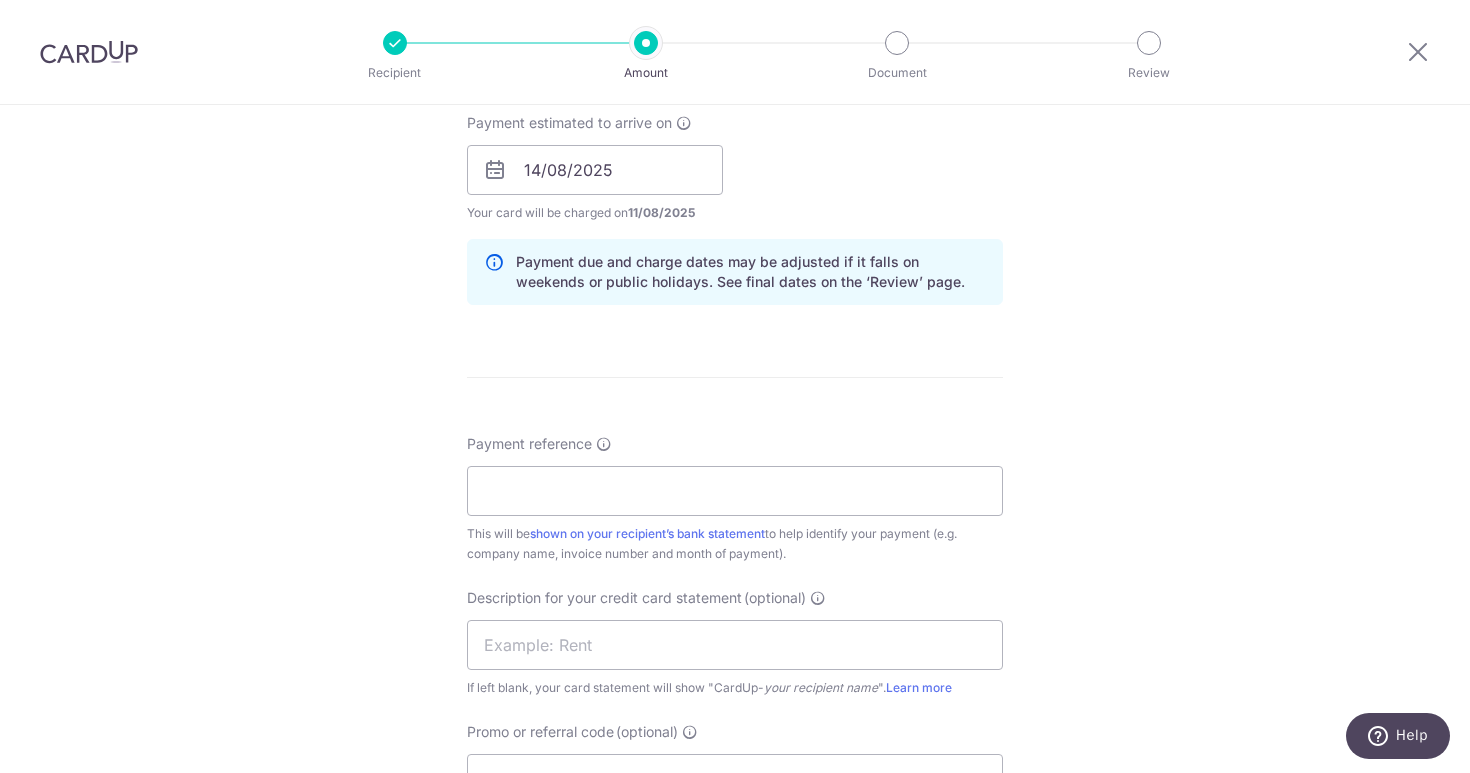 scroll, scrollTop: 960, scrollLeft: 0, axis: vertical 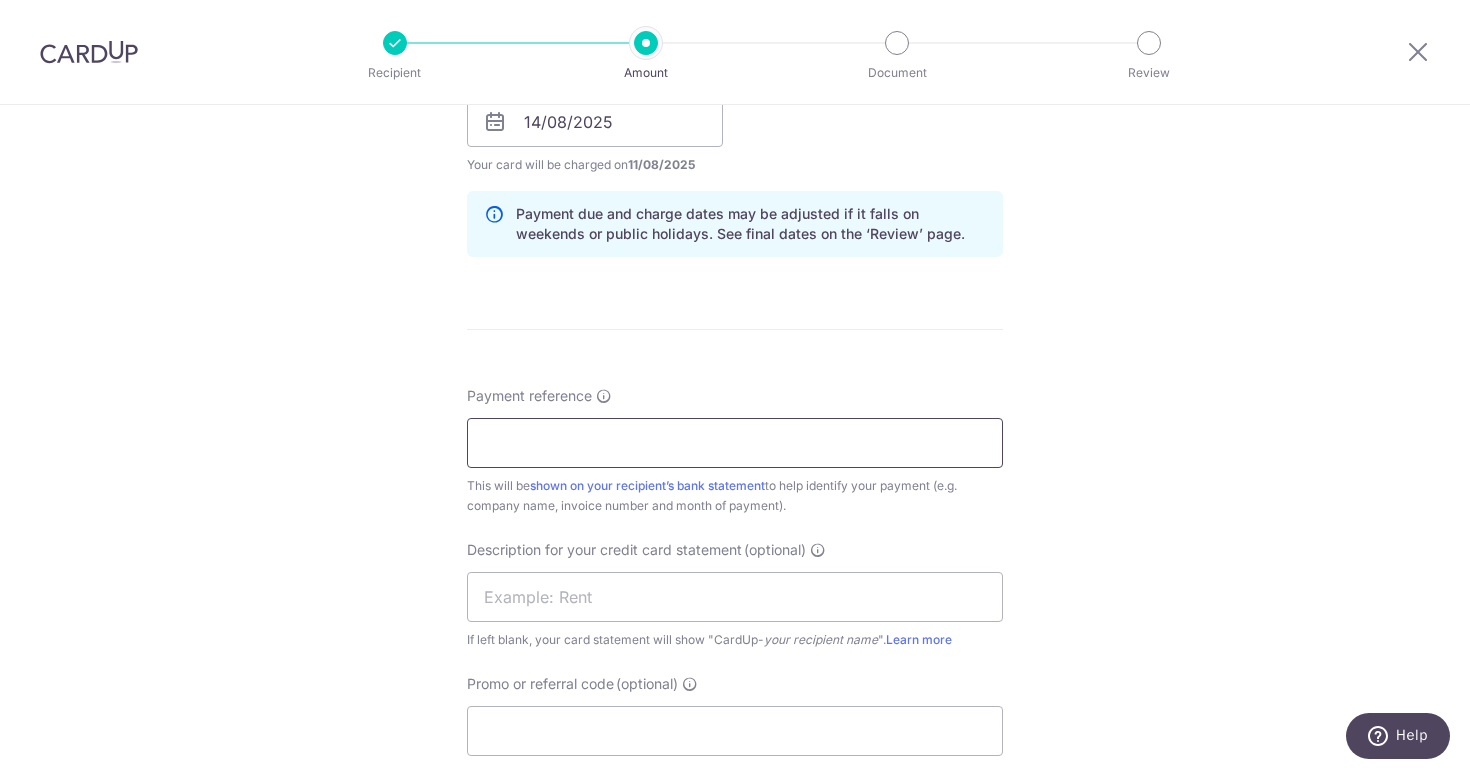click on "Payment reference" at bounding box center (735, 443) 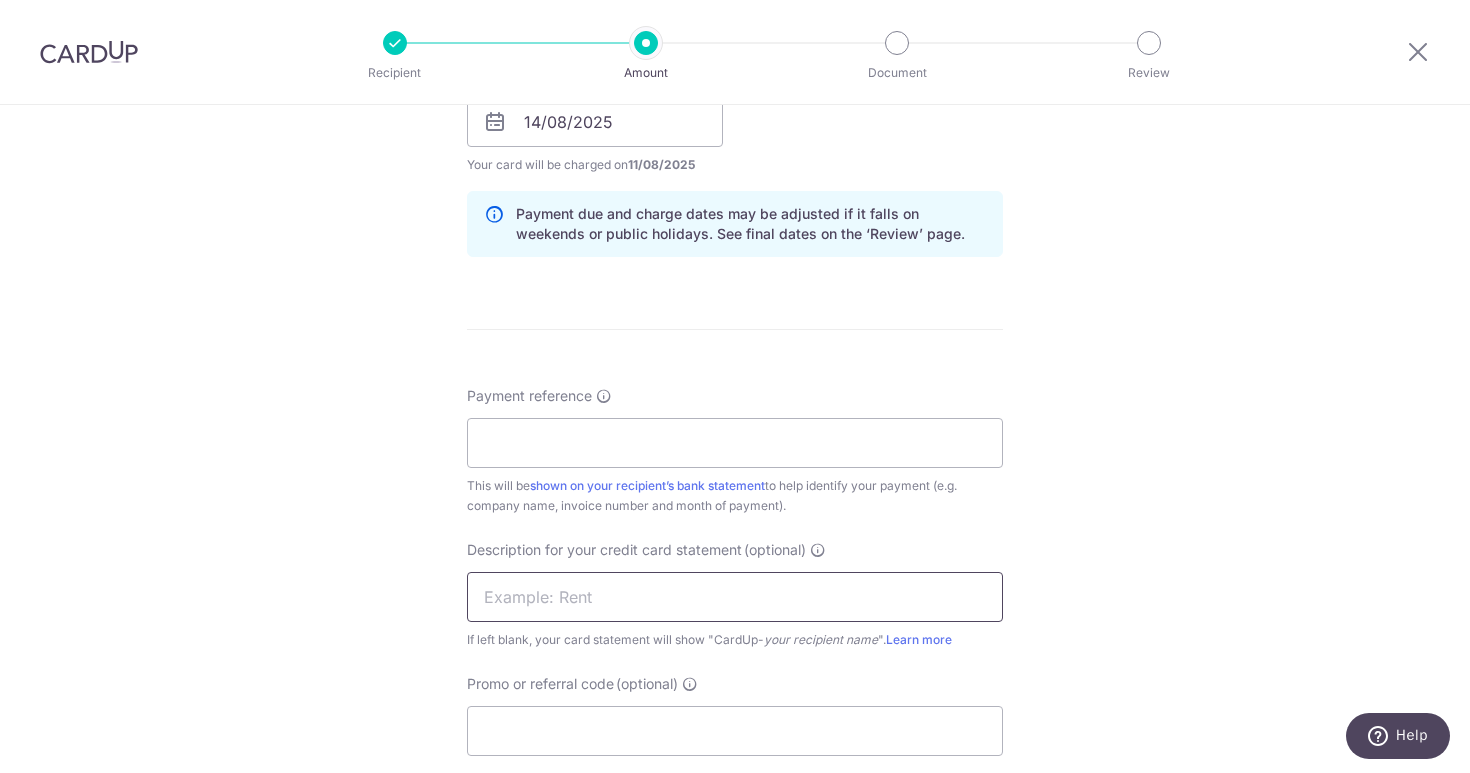 click at bounding box center (735, 597) 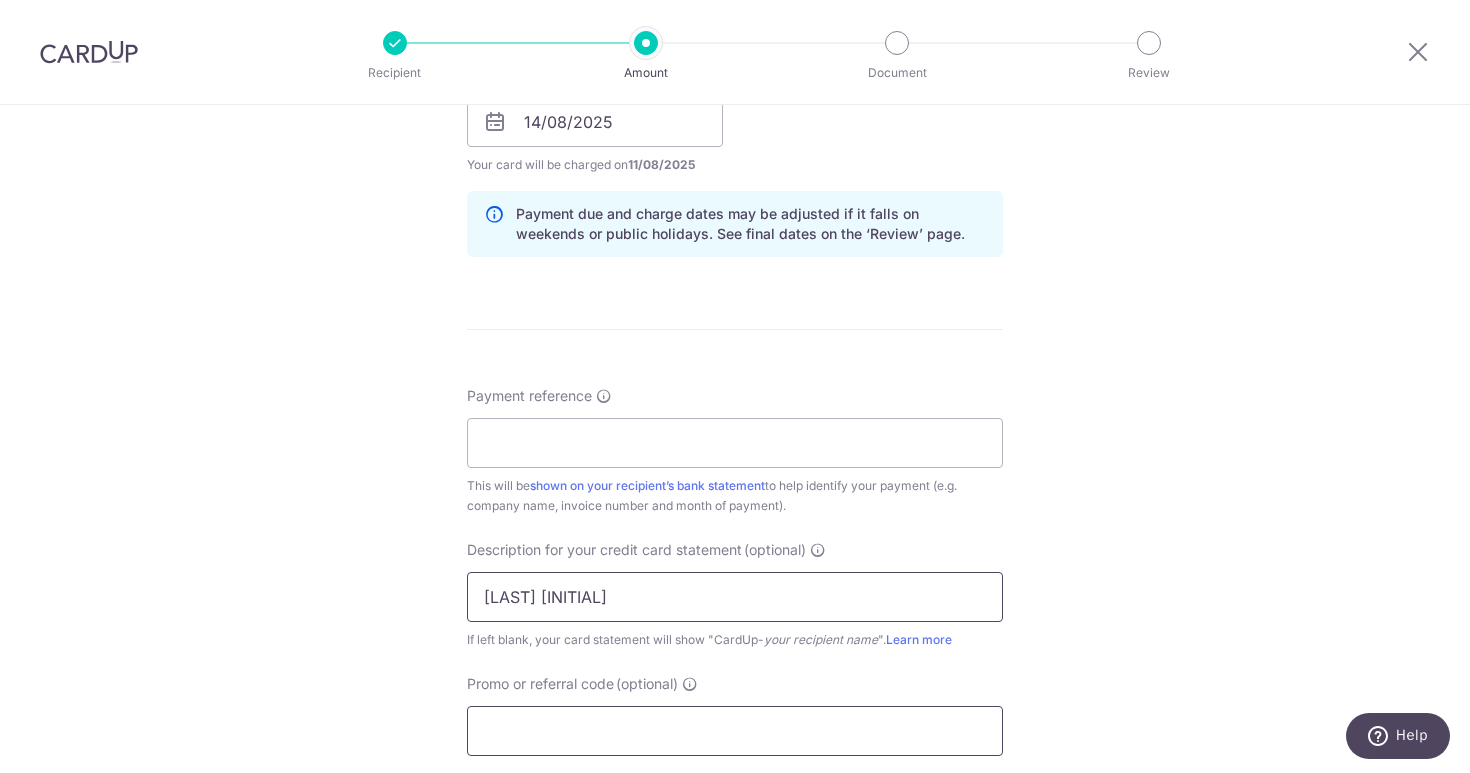 type on "Zuellig Jul" 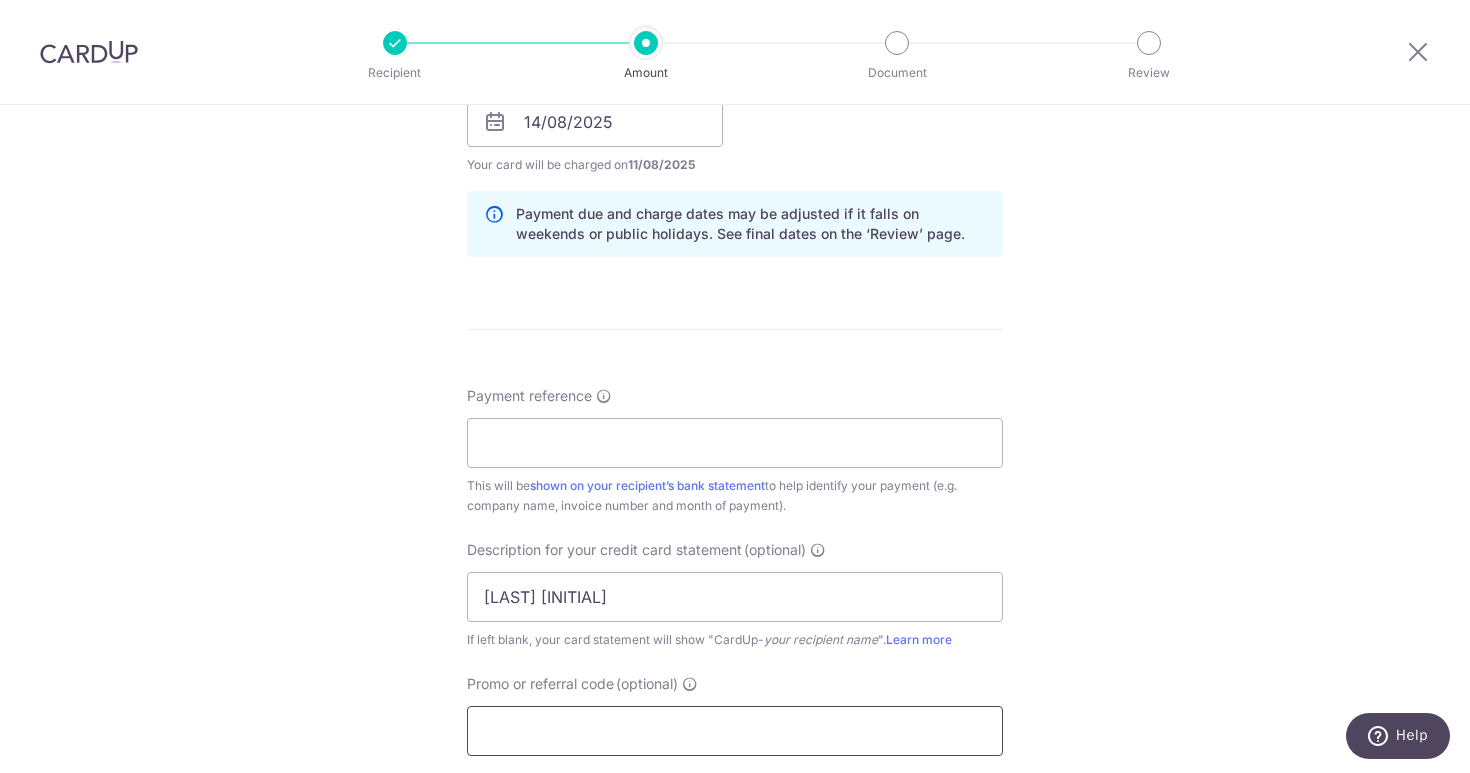 click on "Promo or referral code
(optional)" at bounding box center [735, 731] 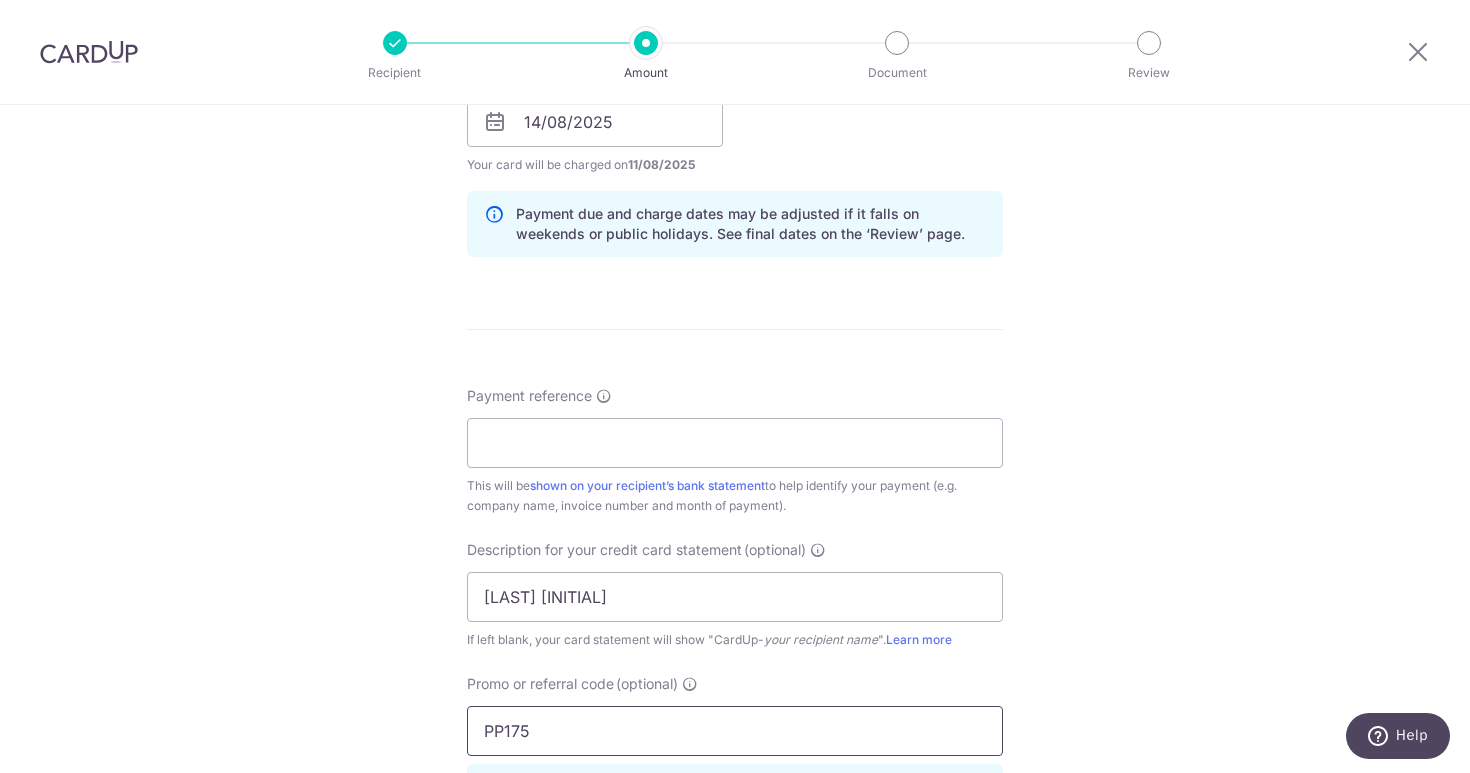 type on "PP175" 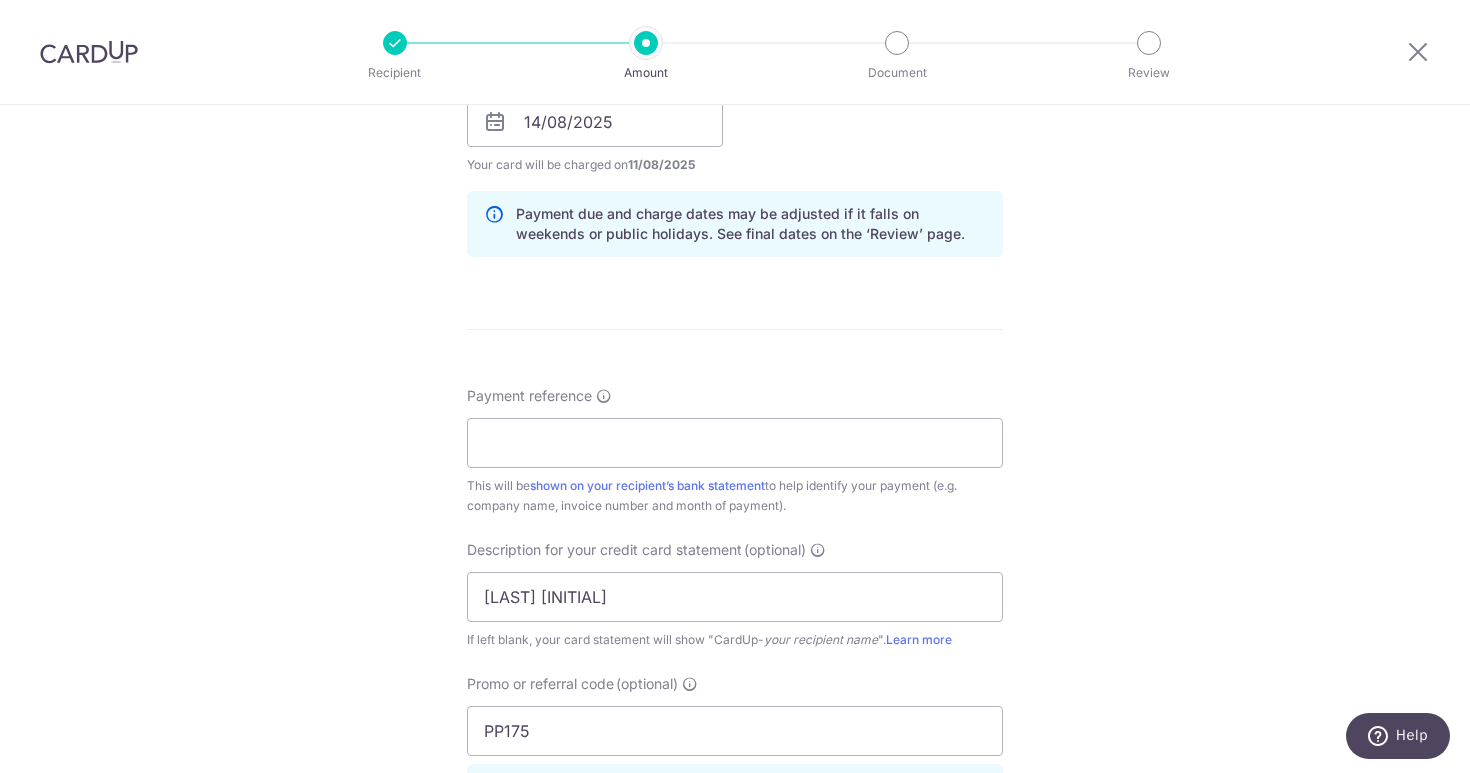 click on "Tell us more about your payment
Enter payment amount
SGD
12,207.90
12207.90
GST
(optional)
SGD
1,098.73
1098.73
Select Card
**** 5659
Add credit card
Your Cards
**** 3789
**** 5659
Secure 256-bit SSL" at bounding box center [735, 202] 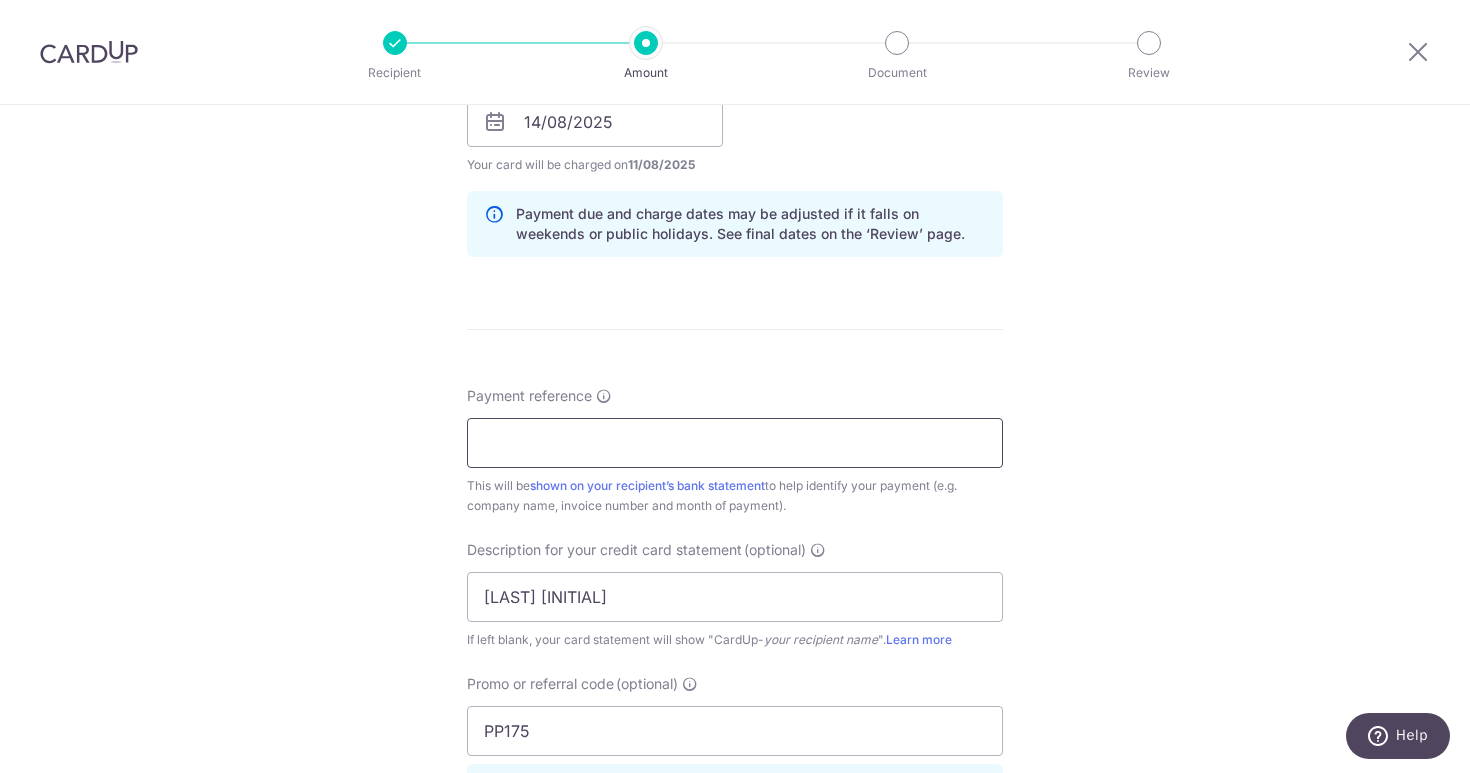 click on "Payment reference" at bounding box center (735, 443) 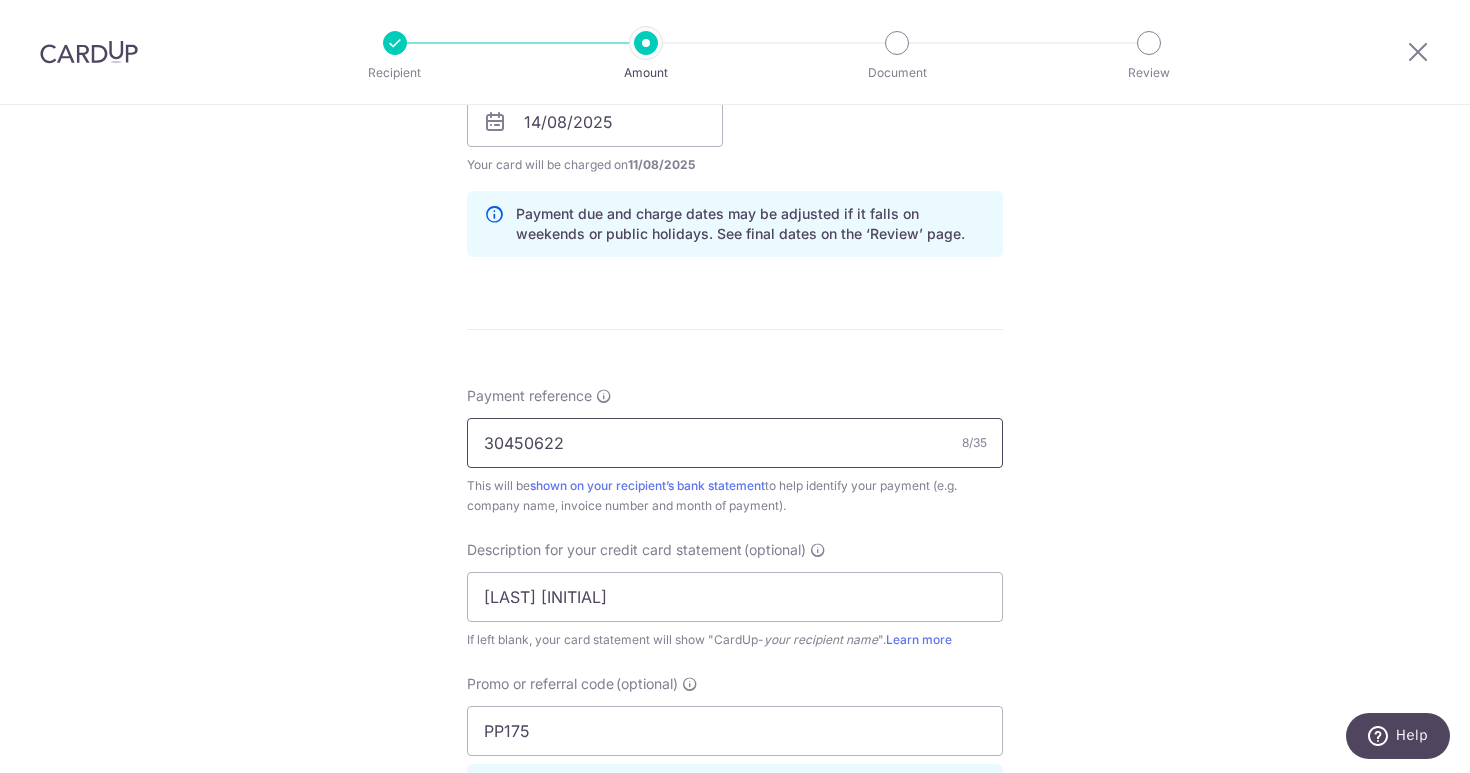 type on "30450622" 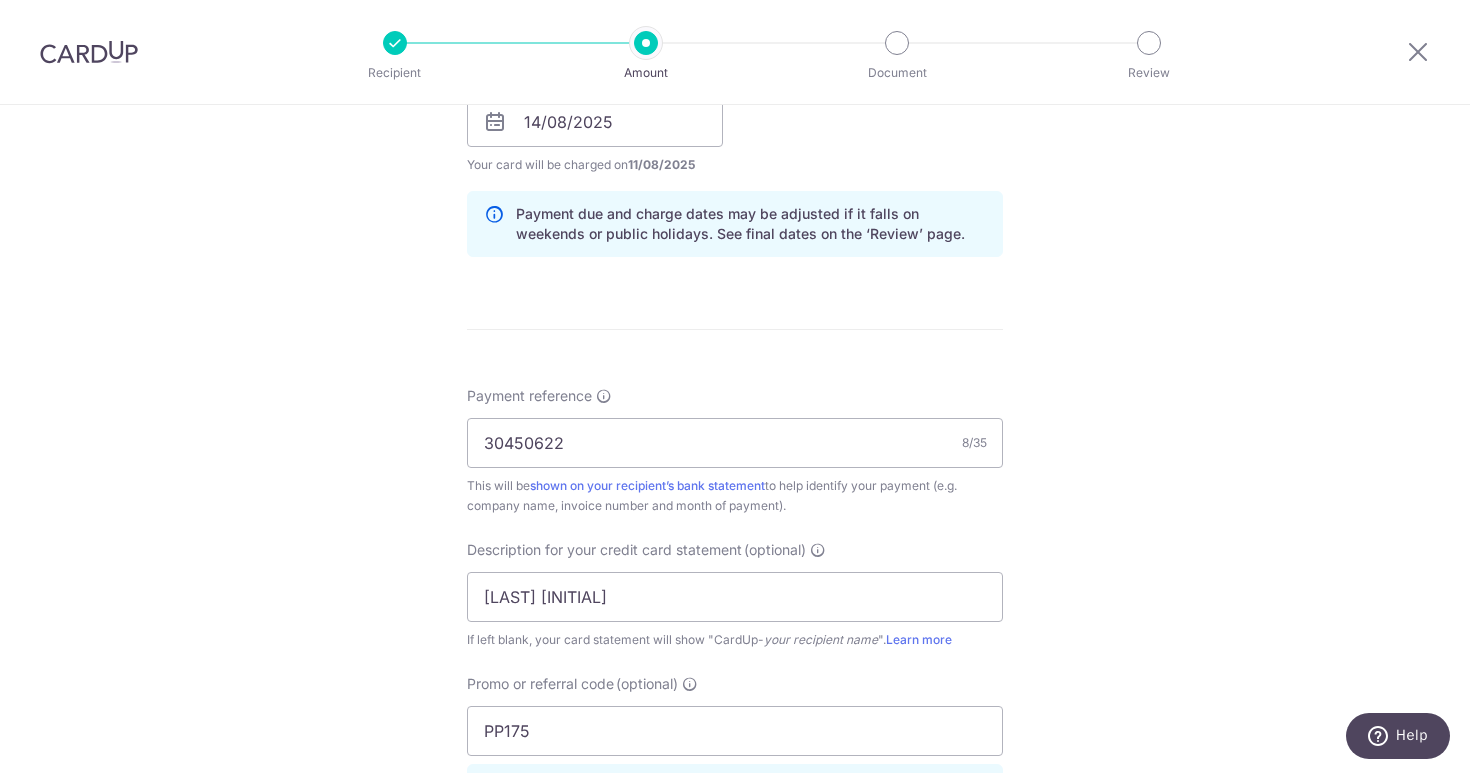 click on "Tell us more about your payment
Enter payment amount
SGD
12,207.90
12207.90
GST
(optional)
SGD
1,098.73
1098.73
Select Card
**** 5659
Add credit card
Your Cards
**** 3789
**** 5659
Secure 256-bit SSL" at bounding box center (735, 202) 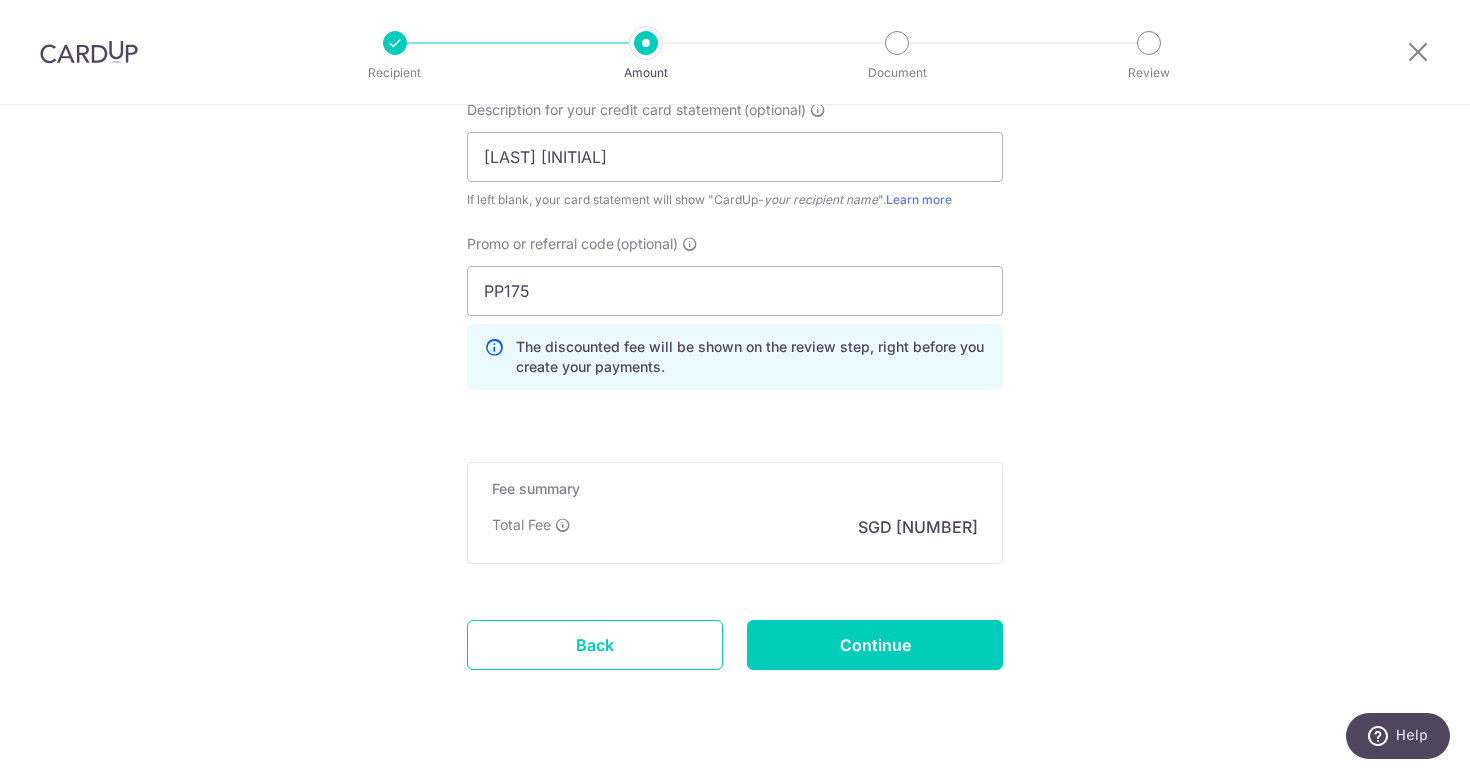 scroll, scrollTop: 1447, scrollLeft: 0, axis: vertical 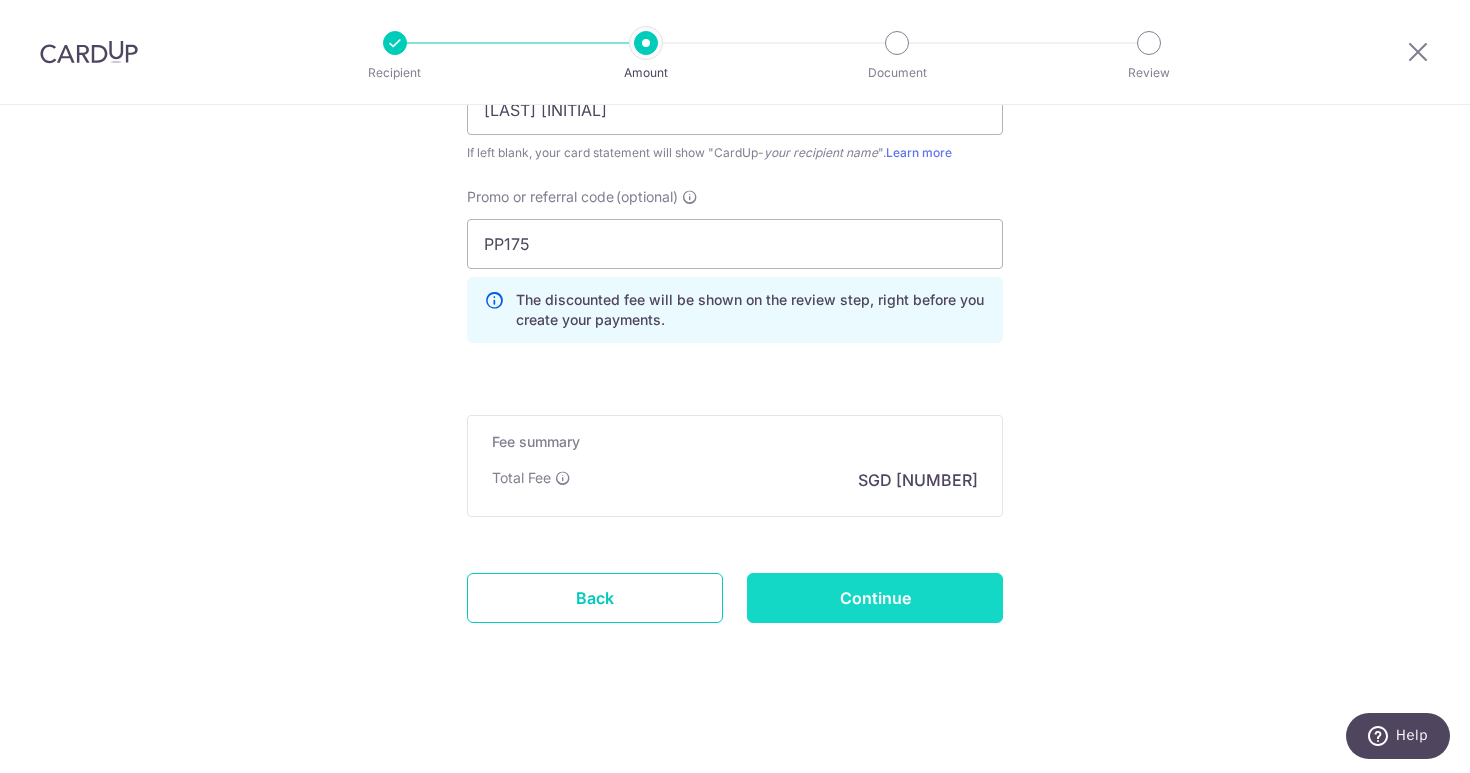 click on "Continue" at bounding box center (875, 598) 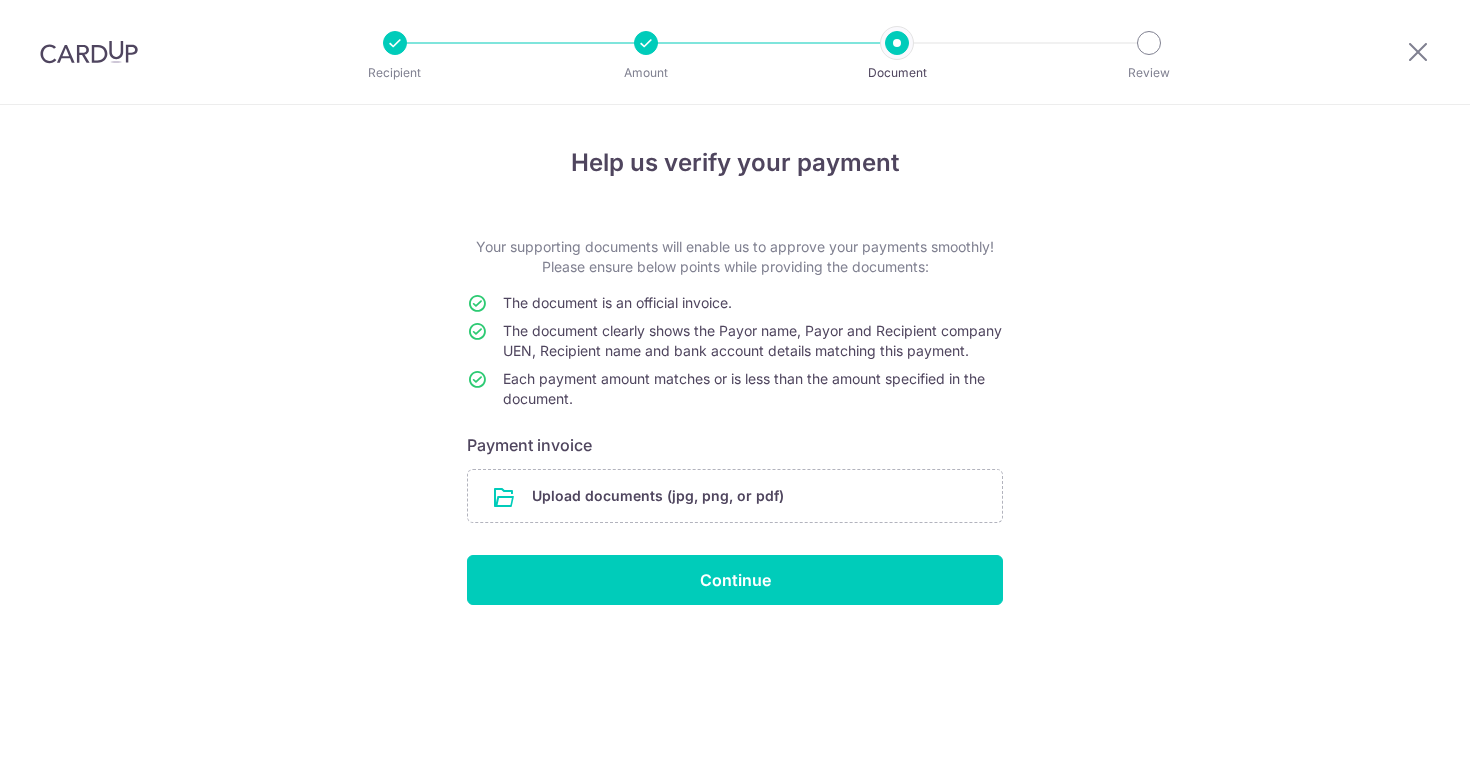 scroll, scrollTop: 0, scrollLeft: 0, axis: both 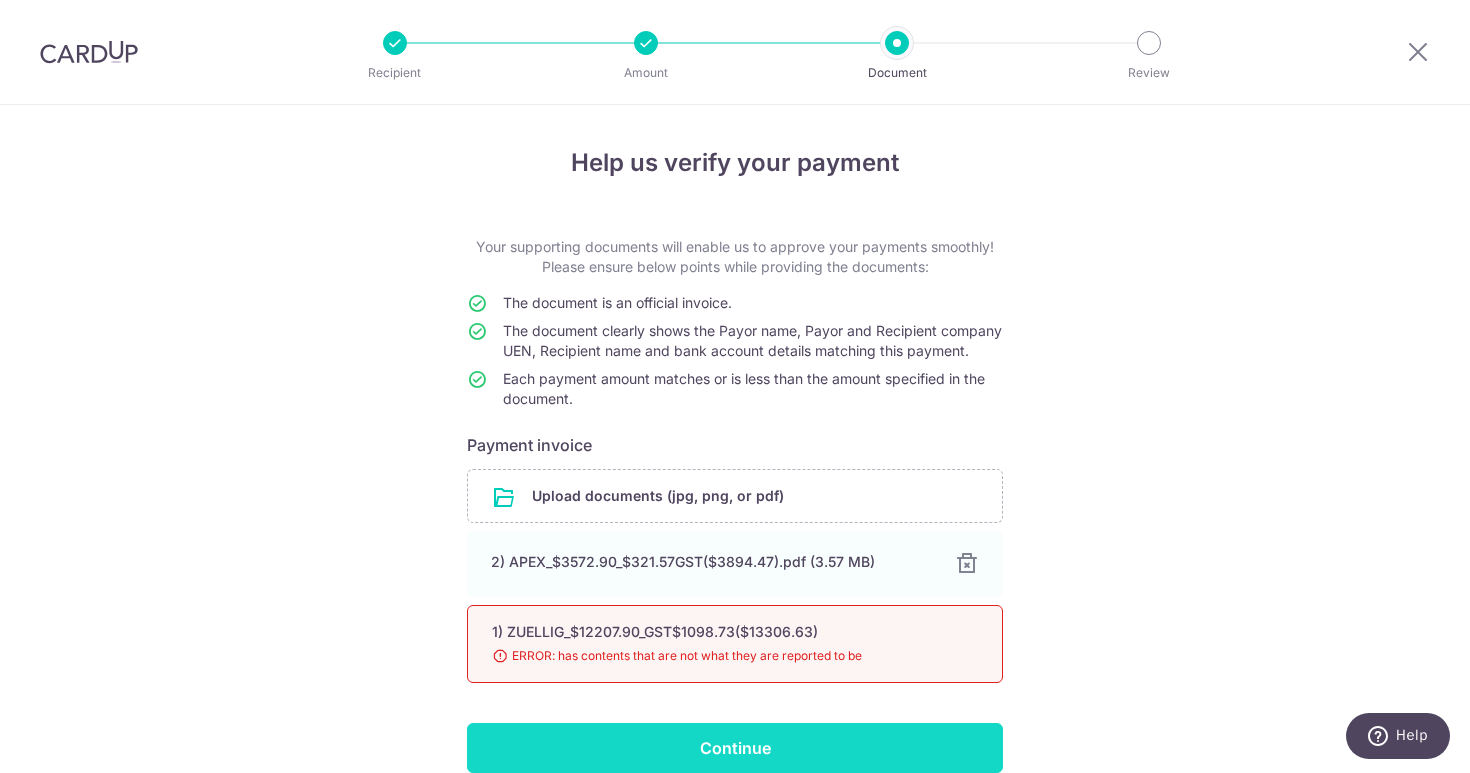 click on "Continue" at bounding box center [735, 748] 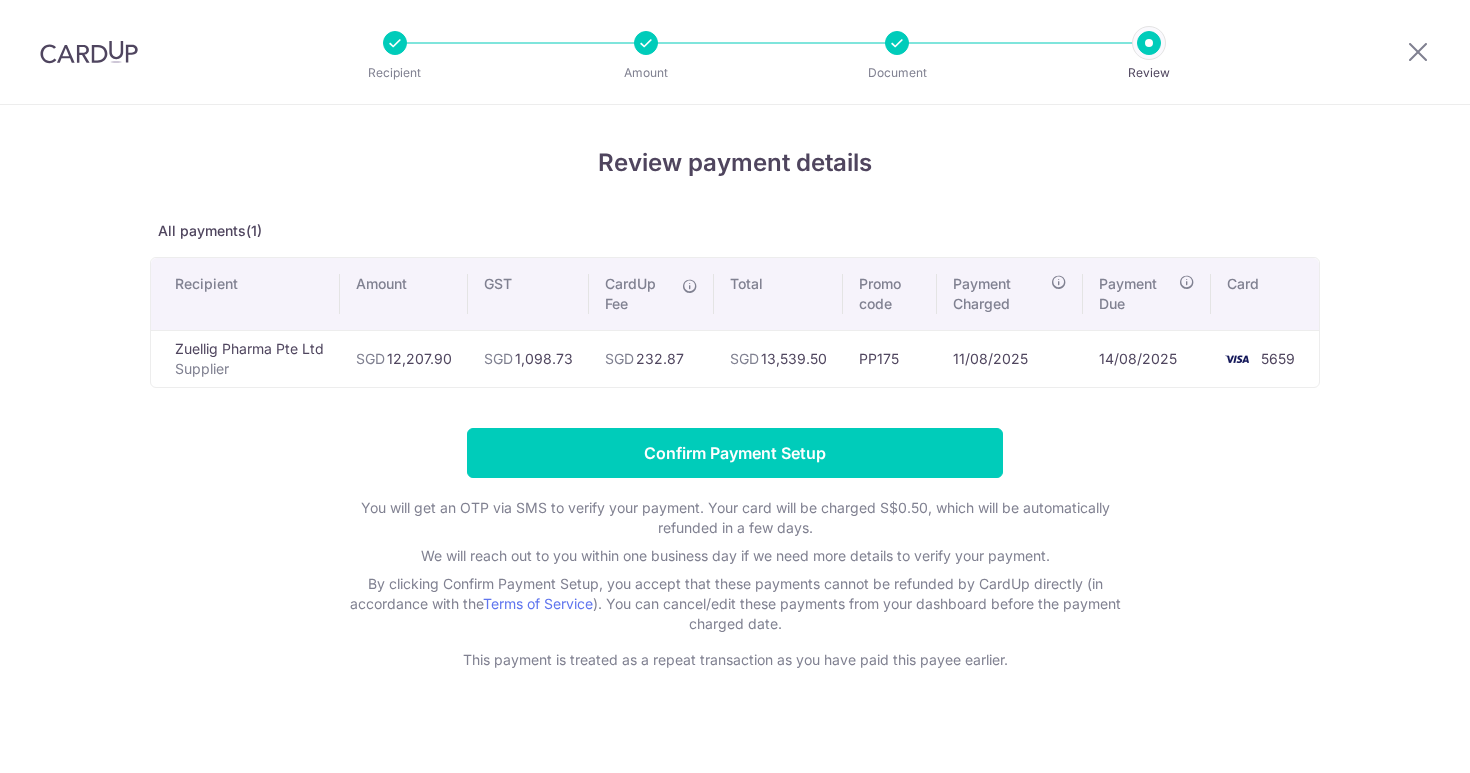 scroll, scrollTop: 0, scrollLeft: 0, axis: both 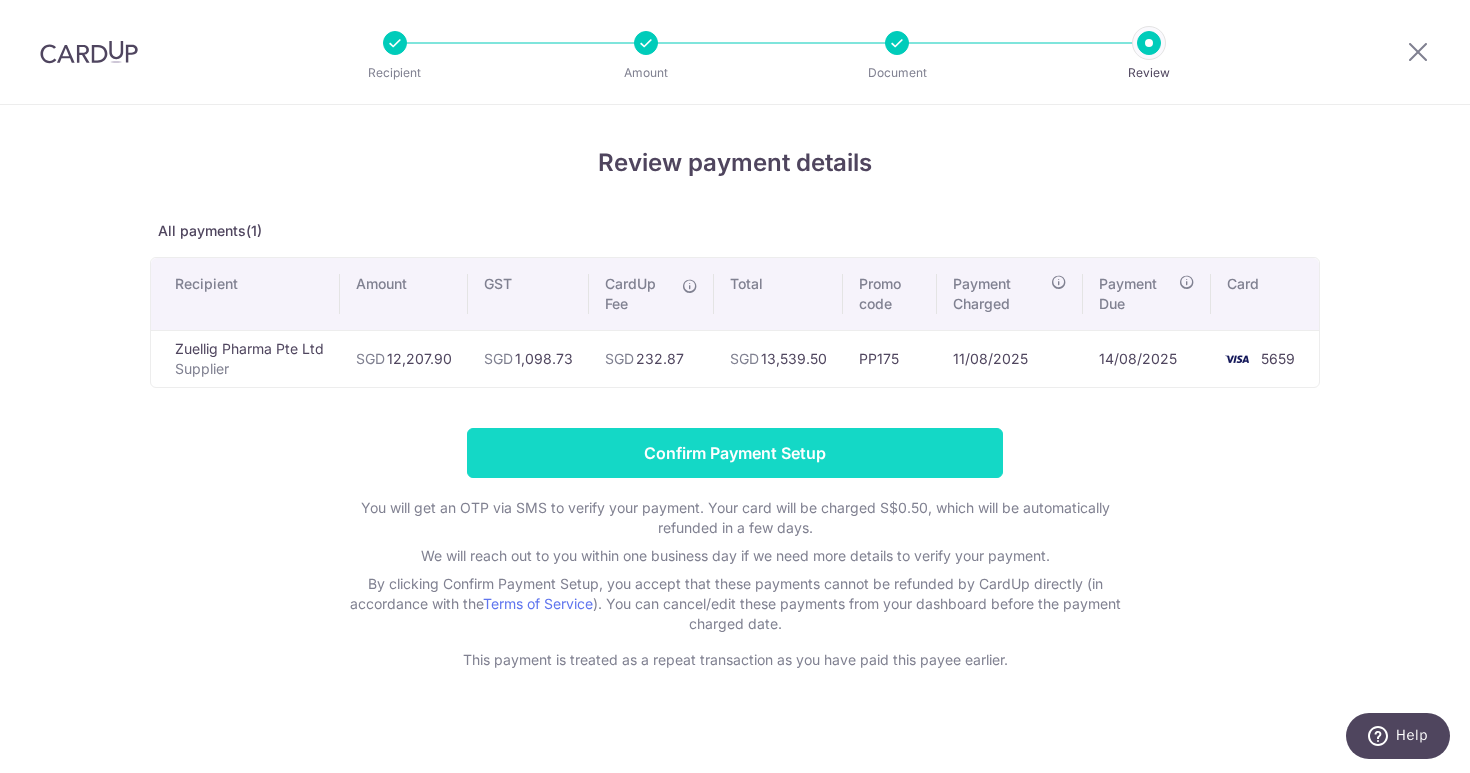 click on "Confirm Payment Setup" at bounding box center [735, 453] 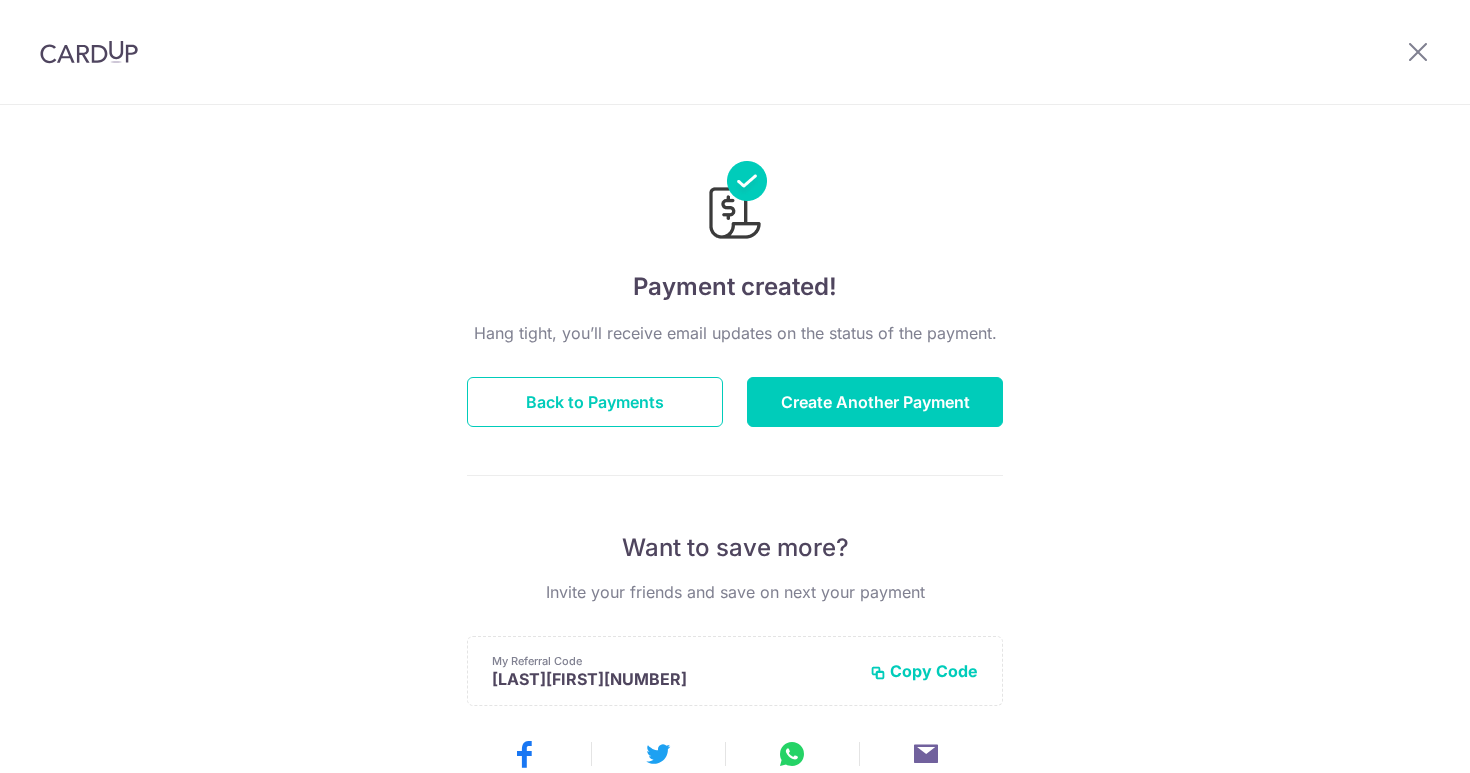 scroll, scrollTop: 0, scrollLeft: 0, axis: both 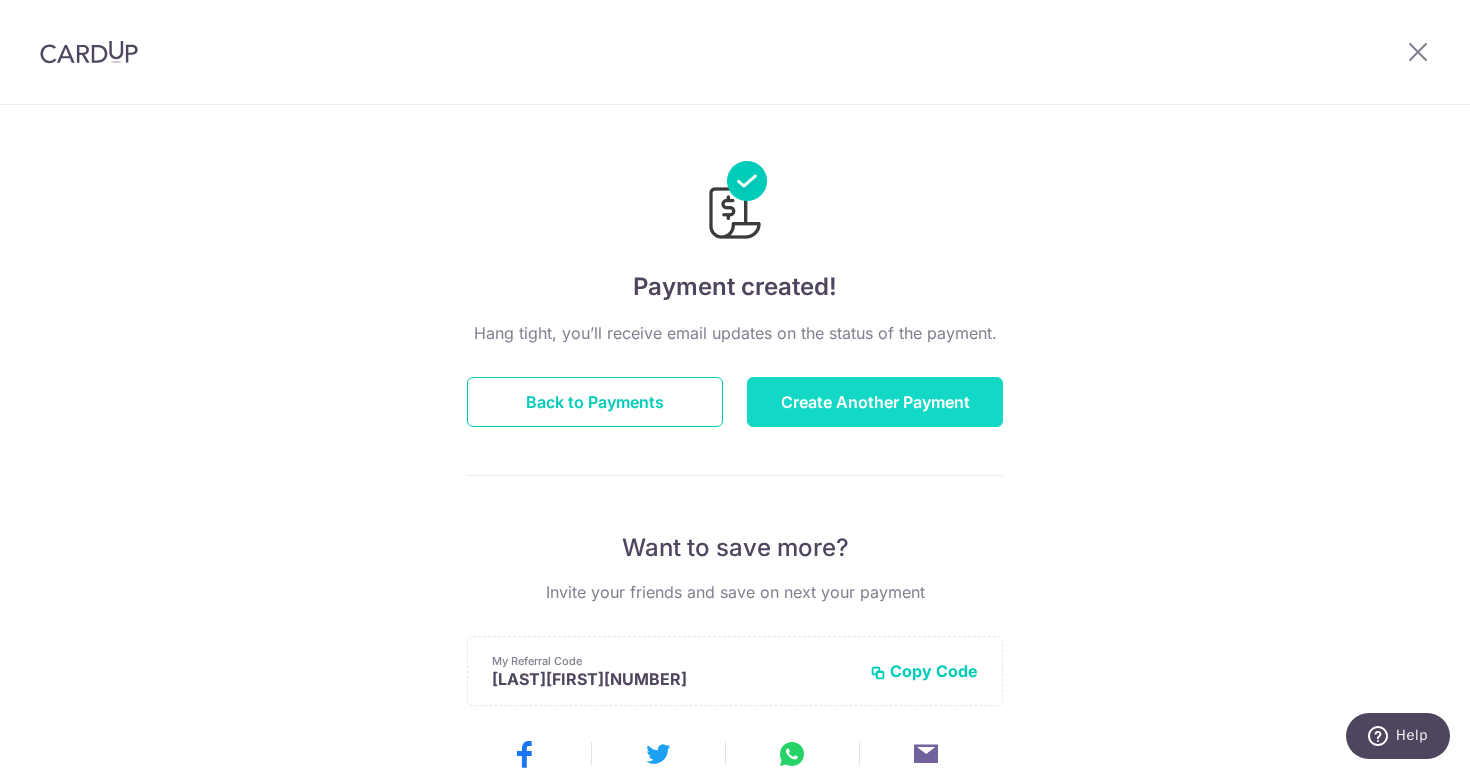 click on "Create Another Payment" at bounding box center [875, 402] 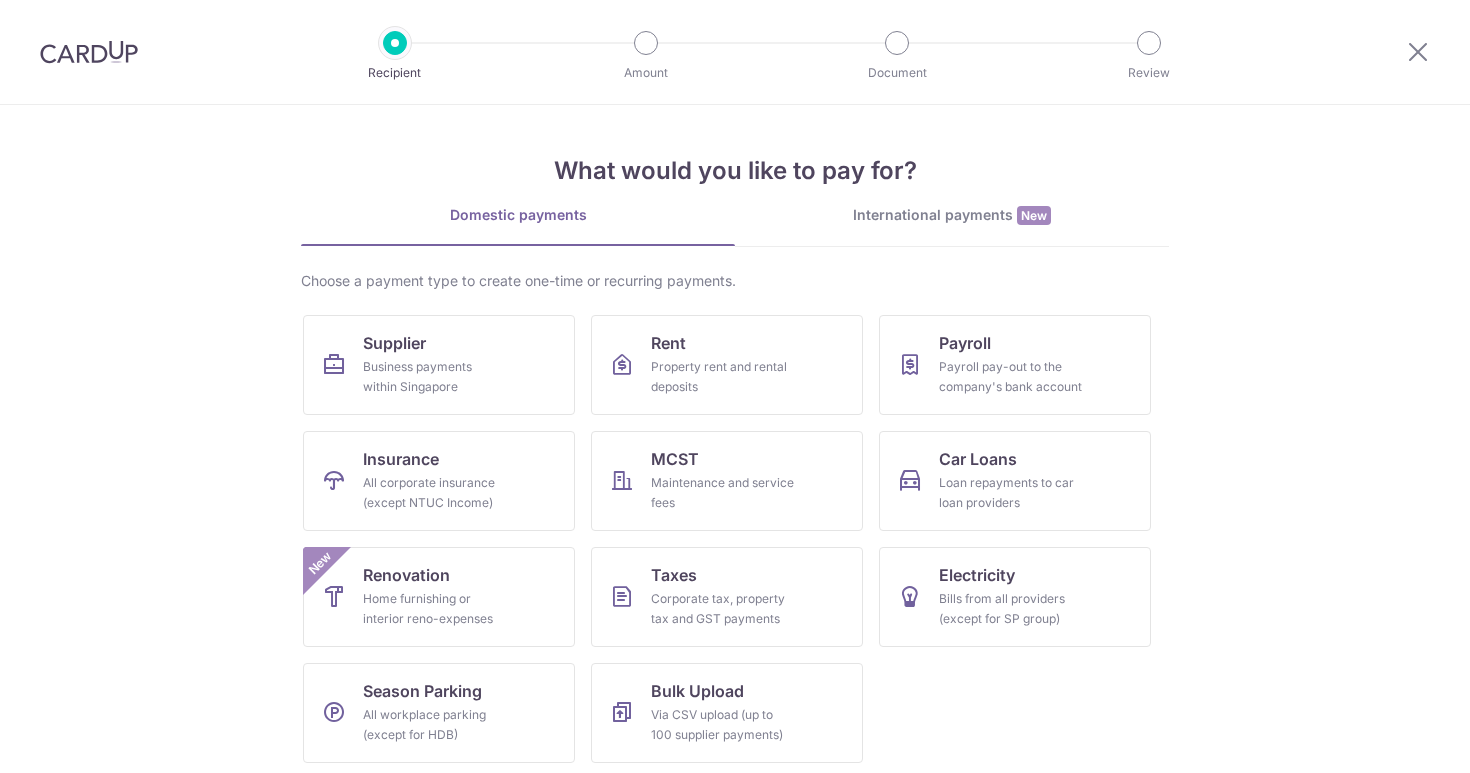 scroll, scrollTop: 0, scrollLeft: 0, axis: both 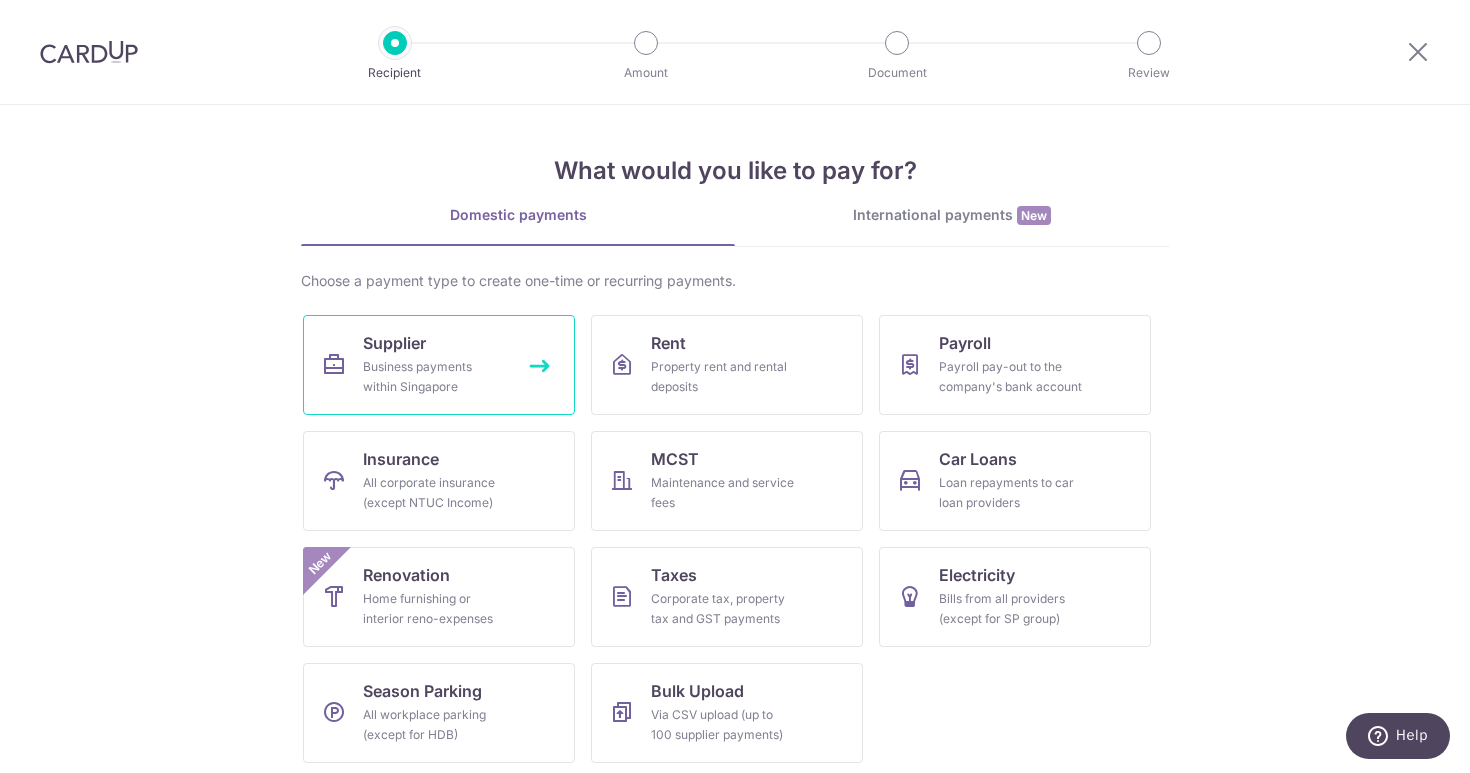 click on "Supplier Business payments within Singapore" at bounding box center [439, 365] 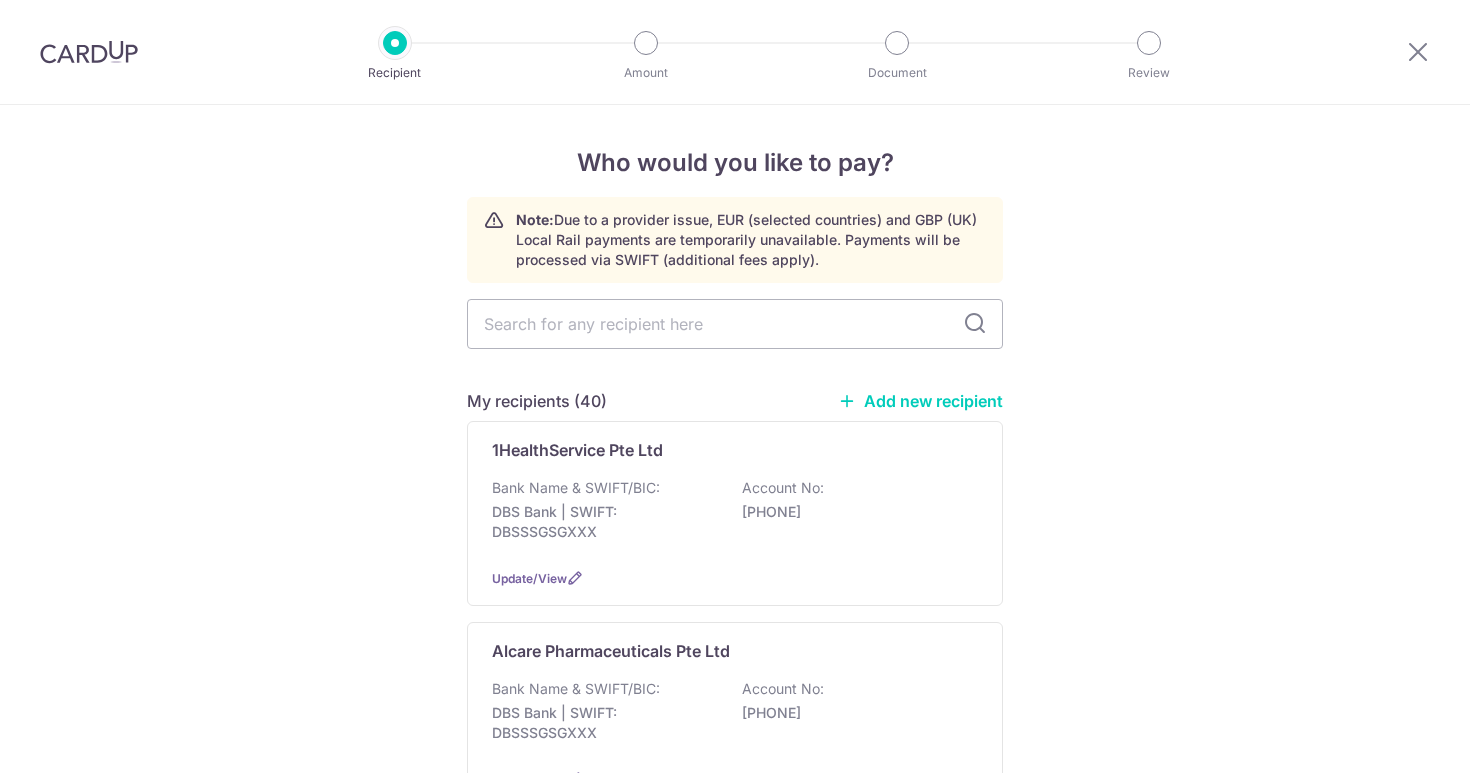 scroll, scrollTop: 0, scrollLeft: 0, axis: both 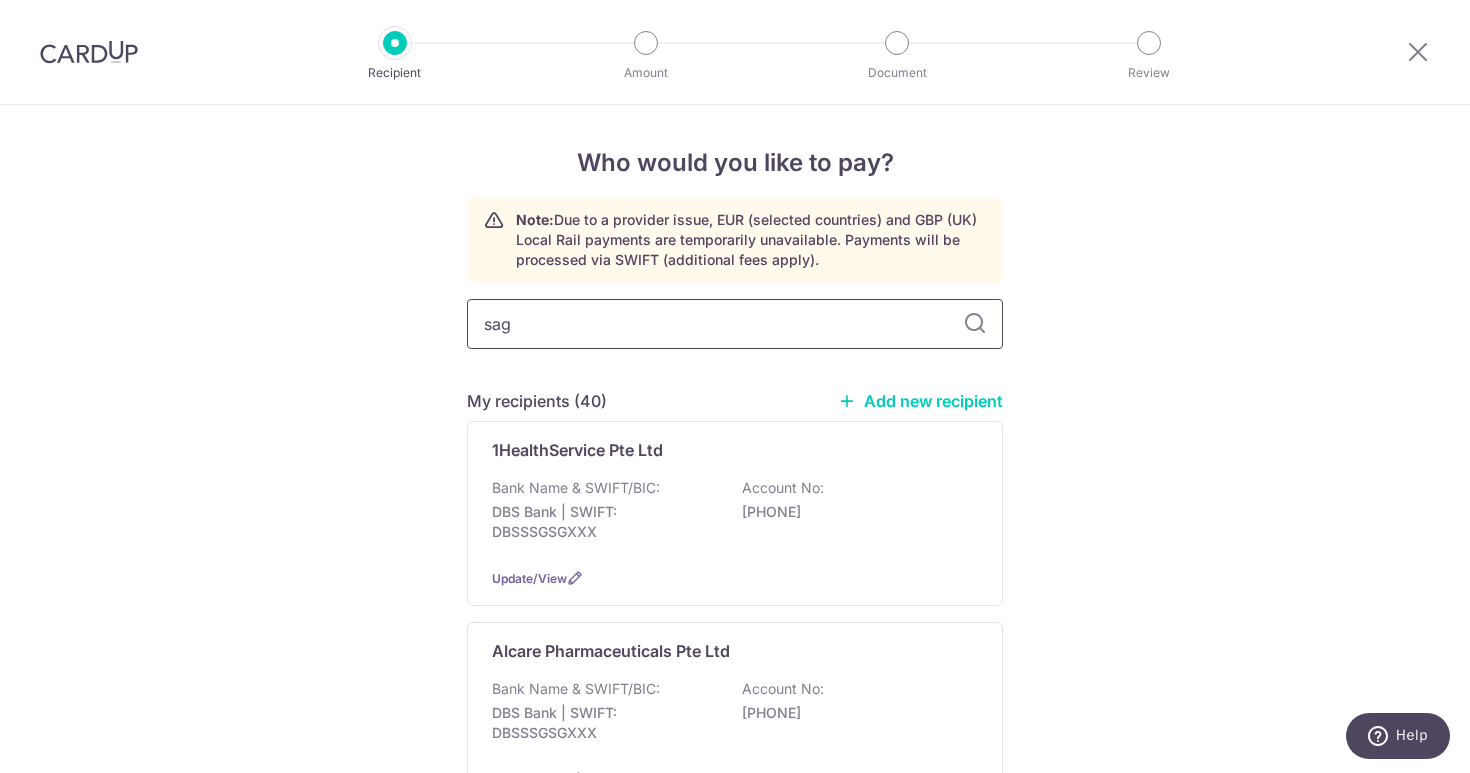 type on "sage" 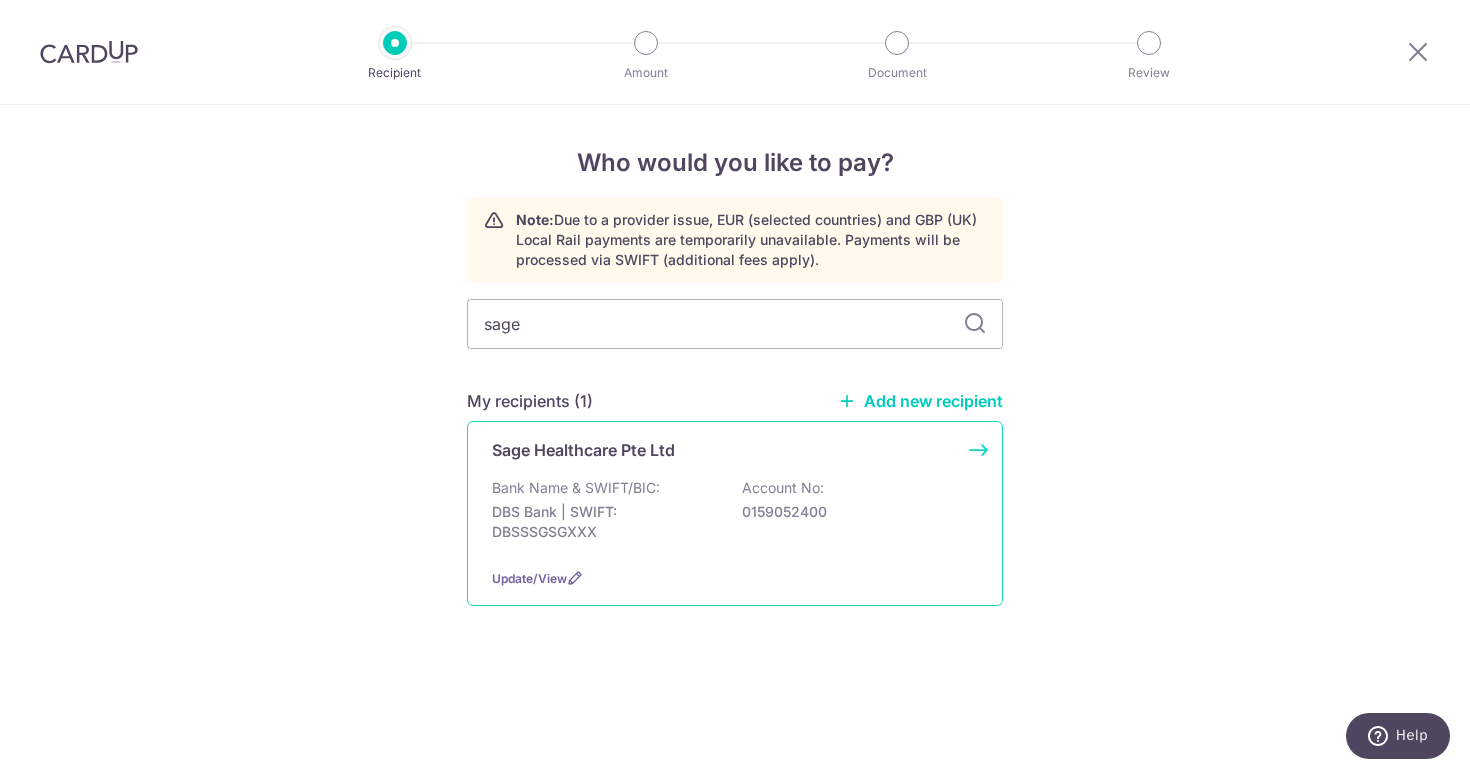 click on "DBS Bank | SWIFT: DBSSSGSGXXX" at bounding box center (604, 522) 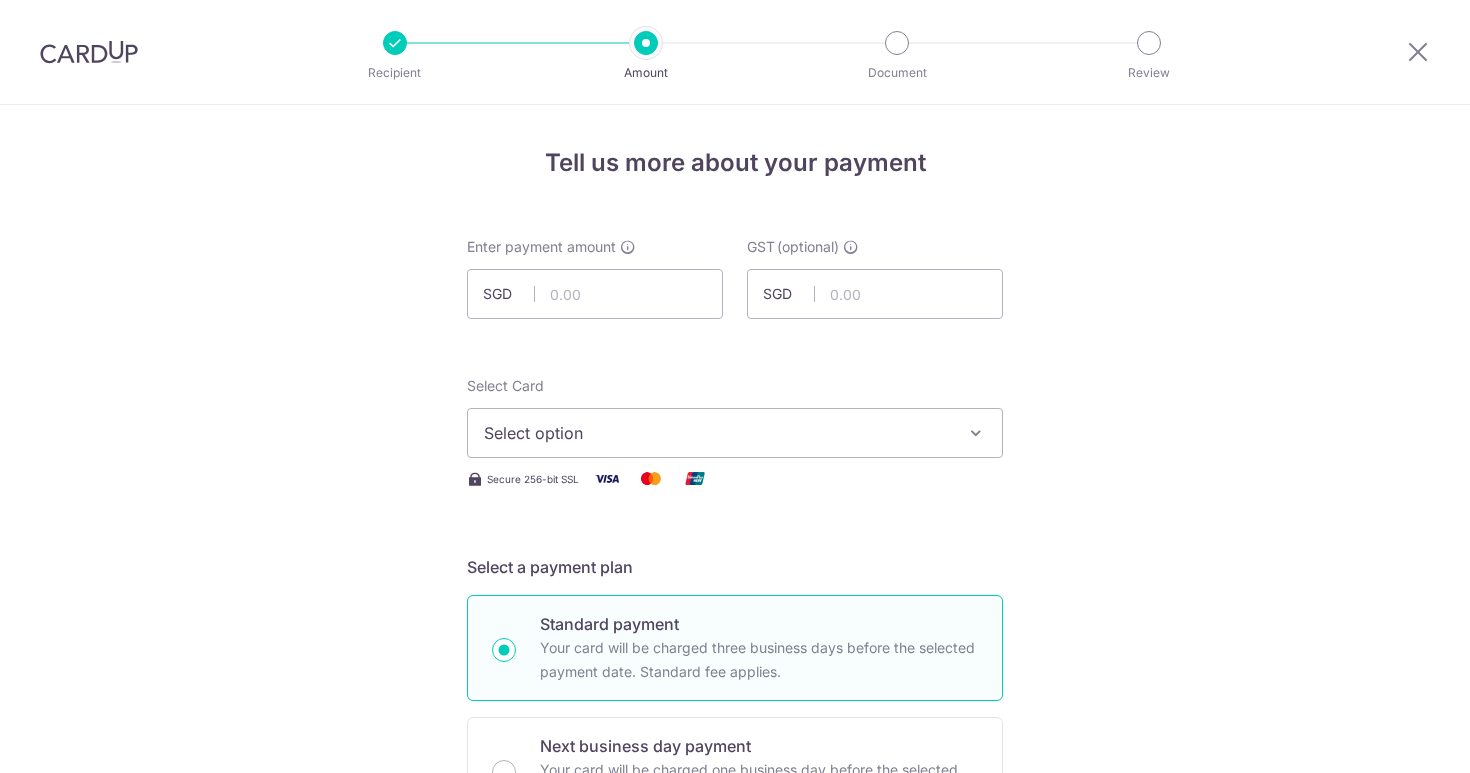 scroll, scrollTop: 0, scrollLeft: 0, axis: both 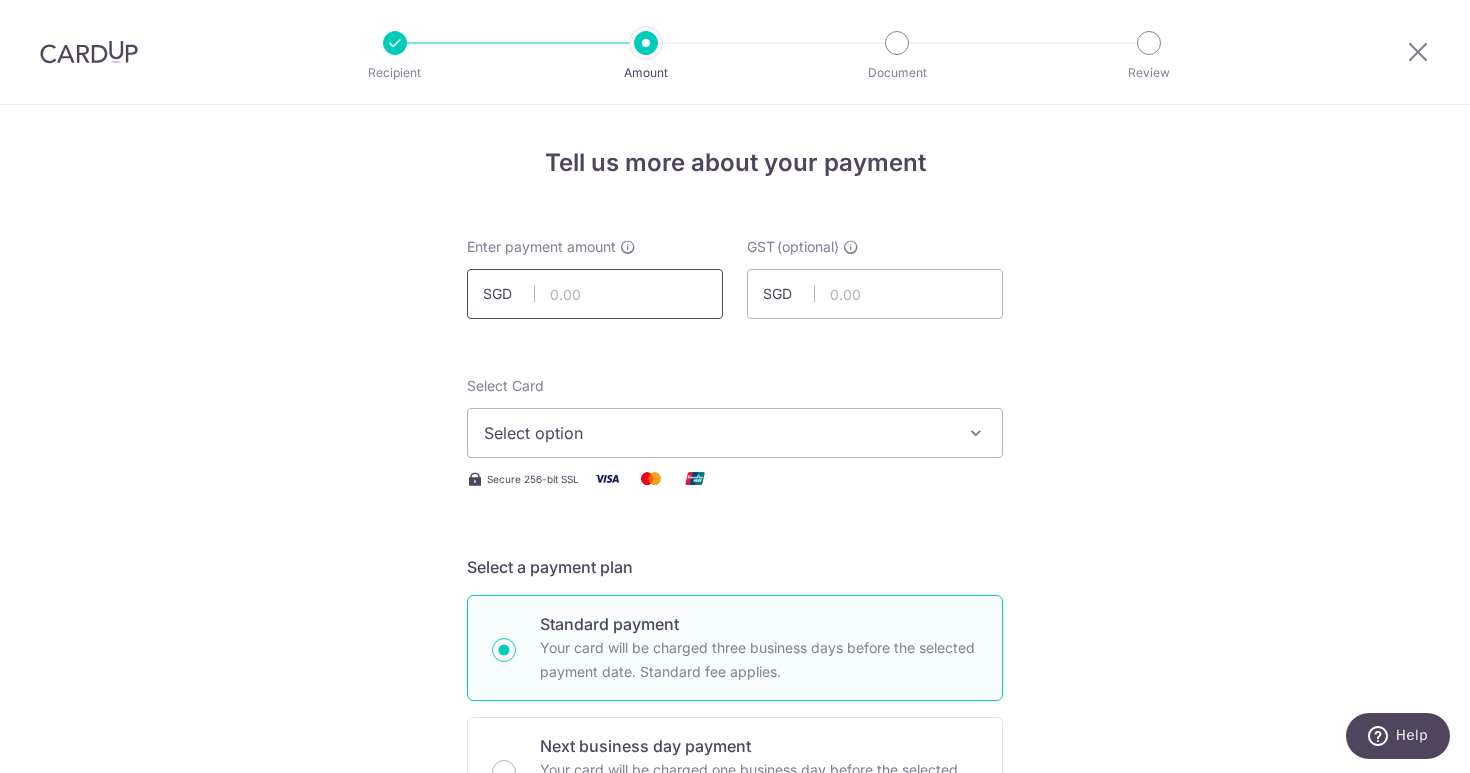 click at bounding box center [595, 294] 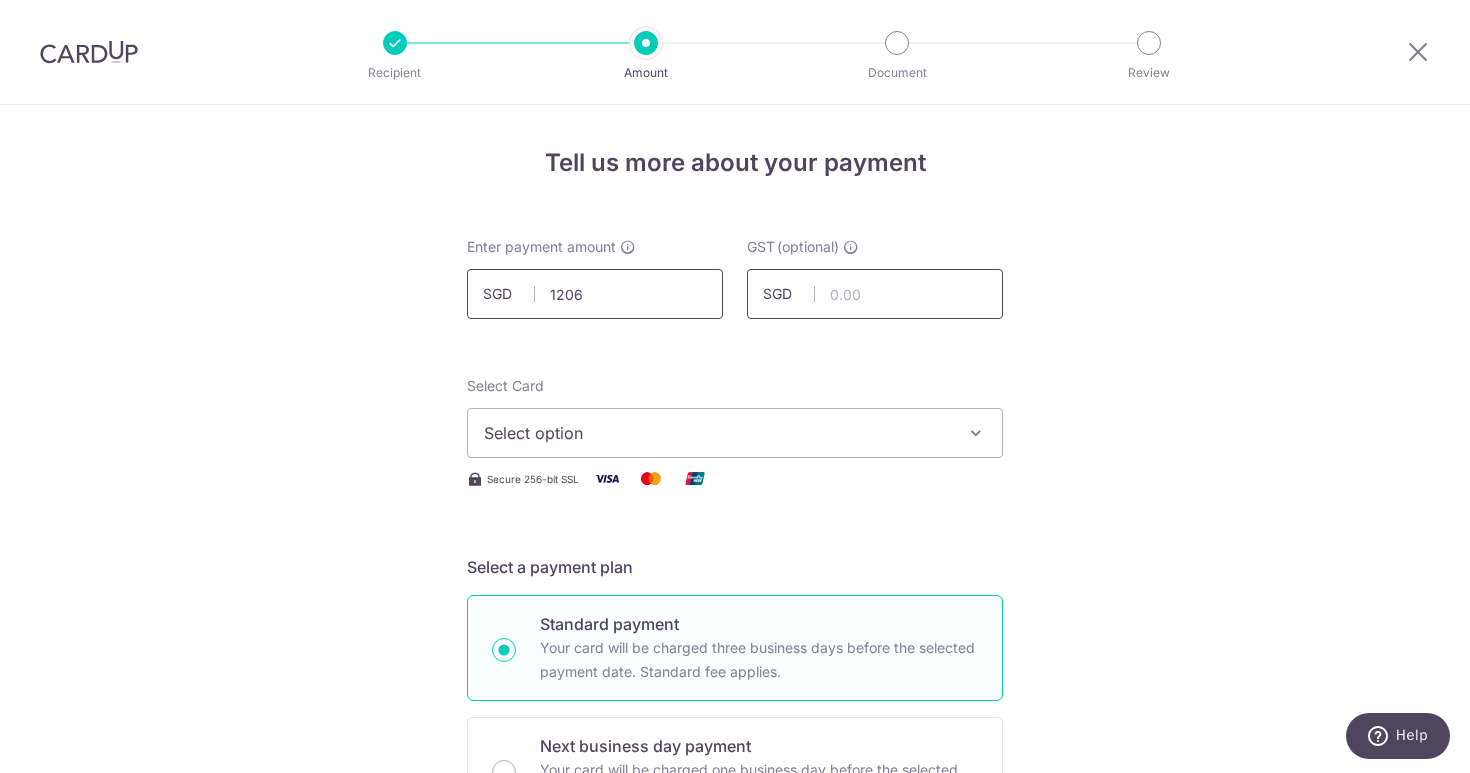 type on "1,206.00" 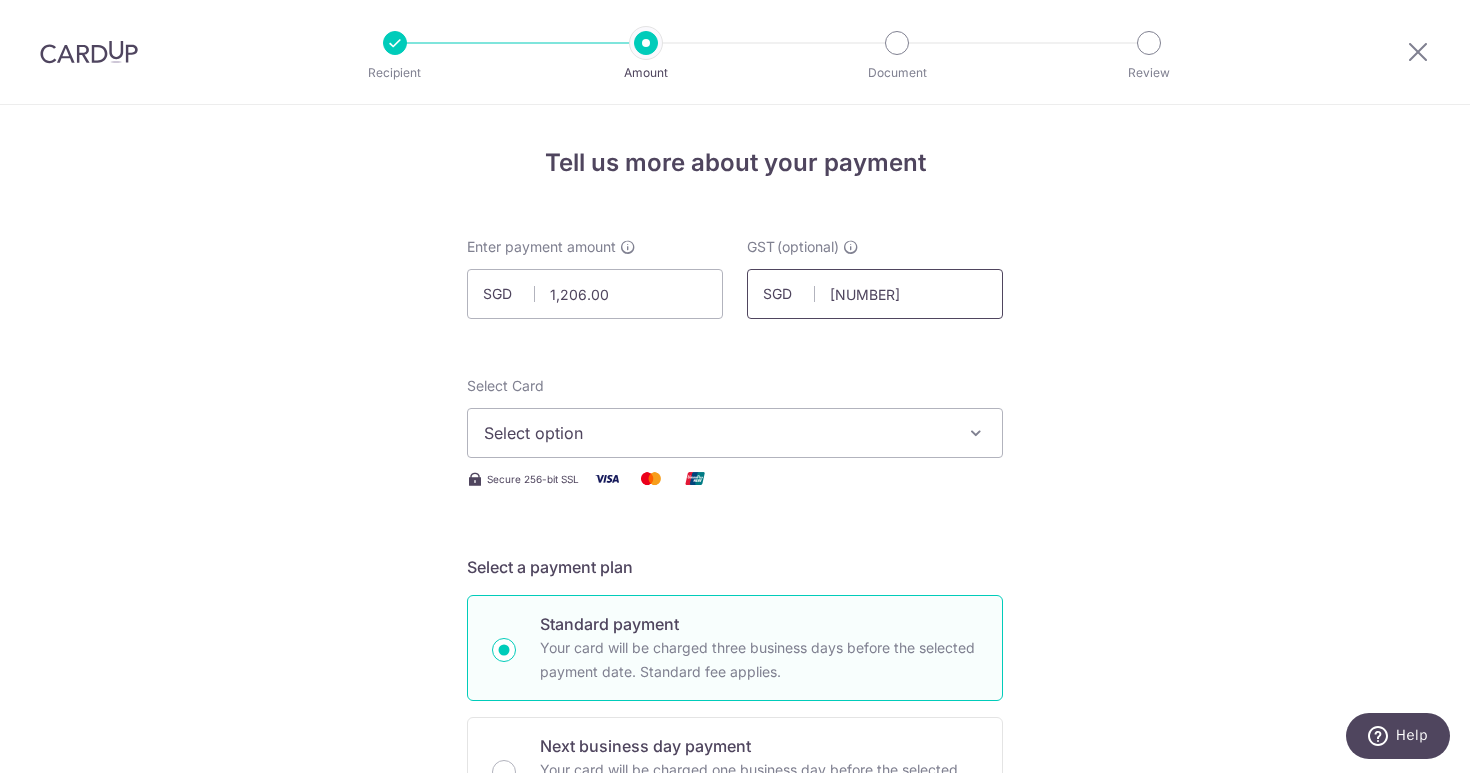 type on "108.54" 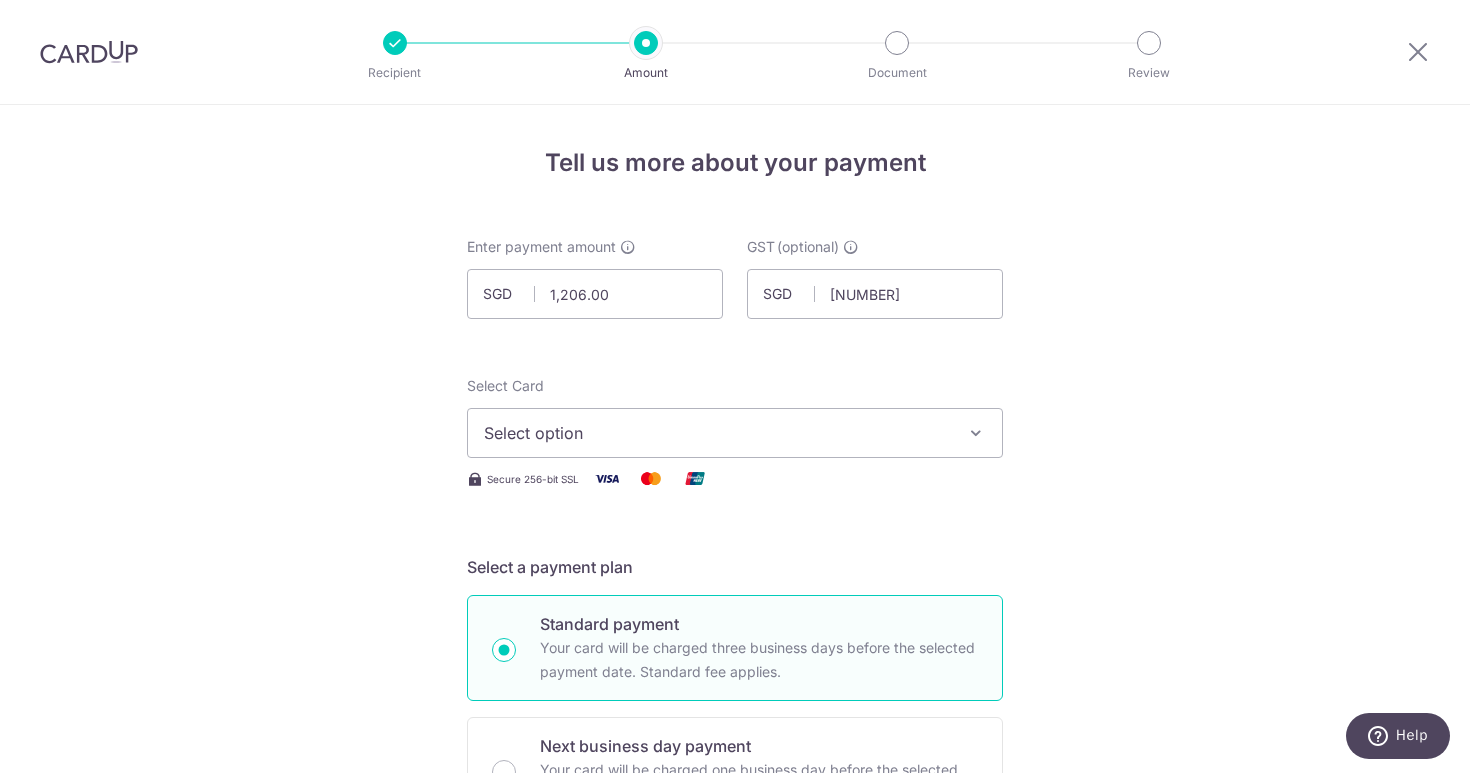 click on "Select option" at bounding box center (735, 433) 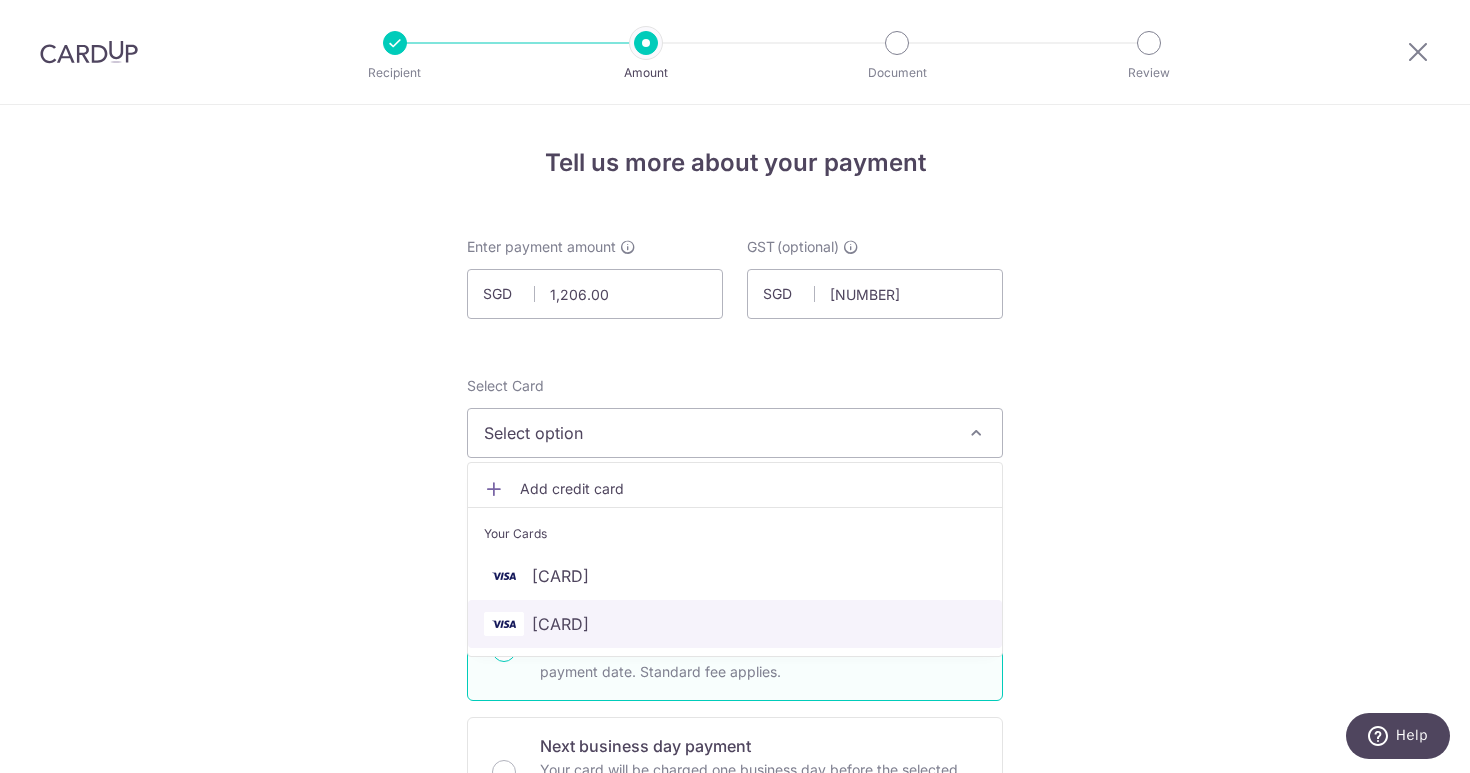 click on "**** [CARD_LAST_FOUR]" at bounding box center (735, 624) 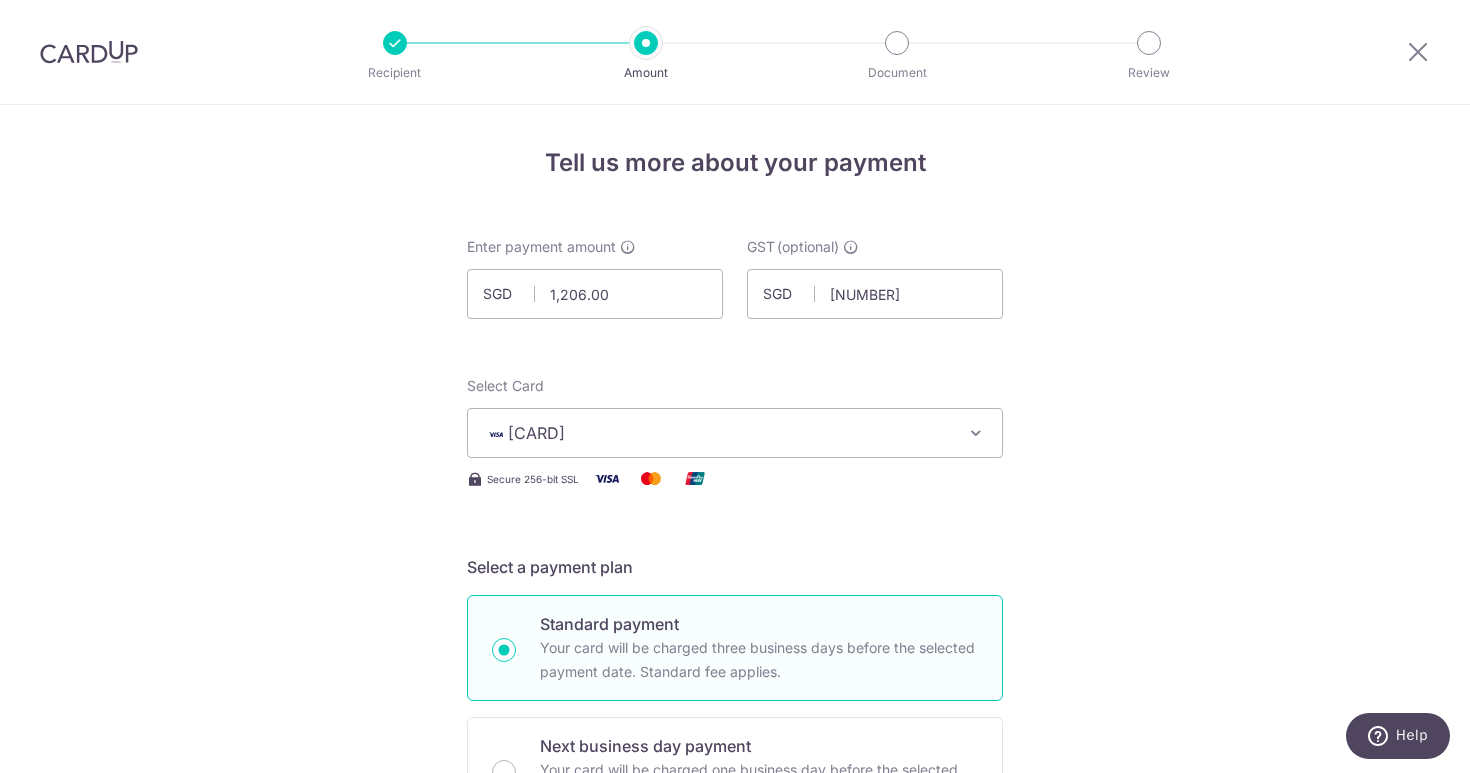 click on "Tell us more about your payment
Enter payment amount
SGD
1,206.00
1206.00
GST
(optional)
SGD
108.54
108.54
Select Card
**** 5659
Add credit card
Your Cards
**** 3789
**** 5659
Secure 256-bit SSL" at bounding box center (735, 1076) 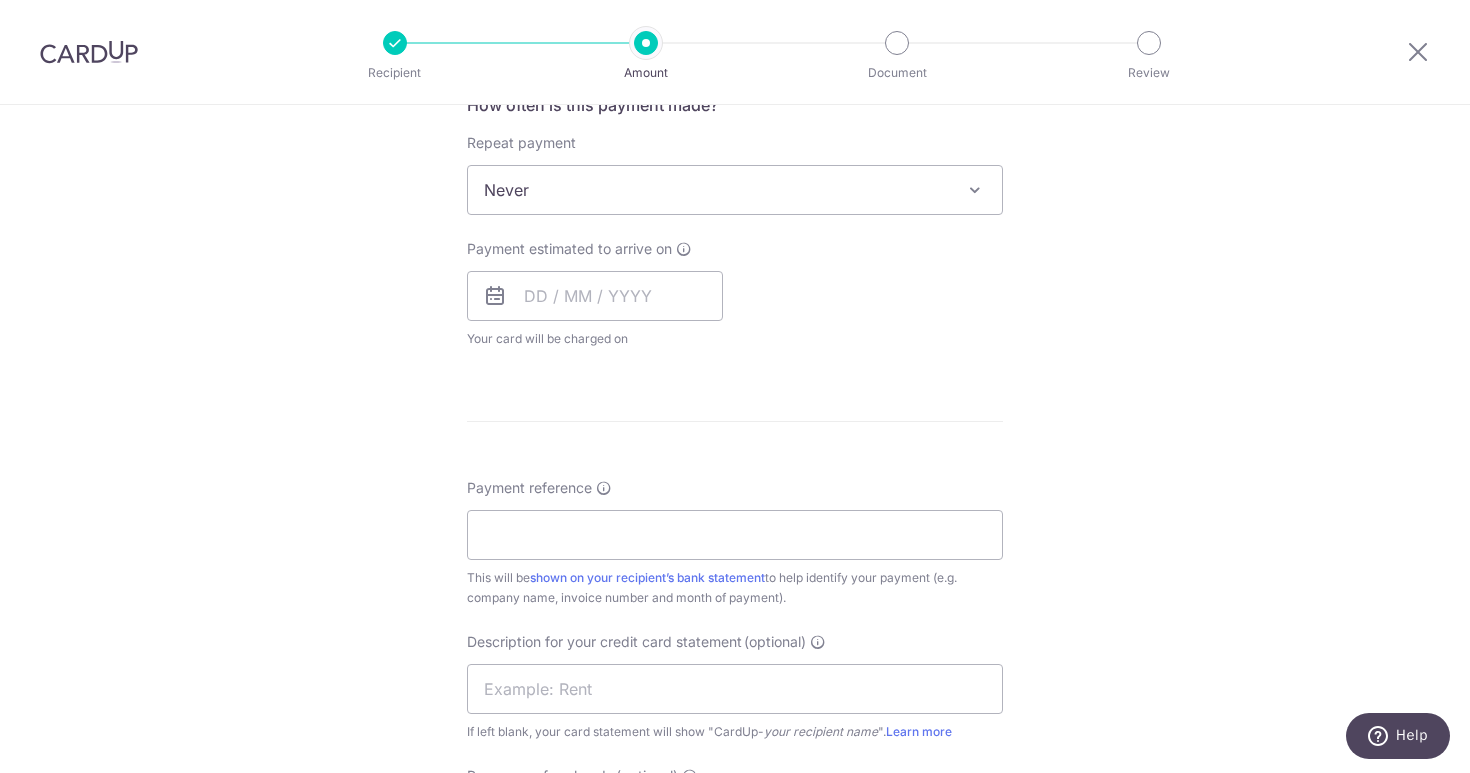 scroll, scrollTop: 840, scrollLeft: 0, axis: vertical 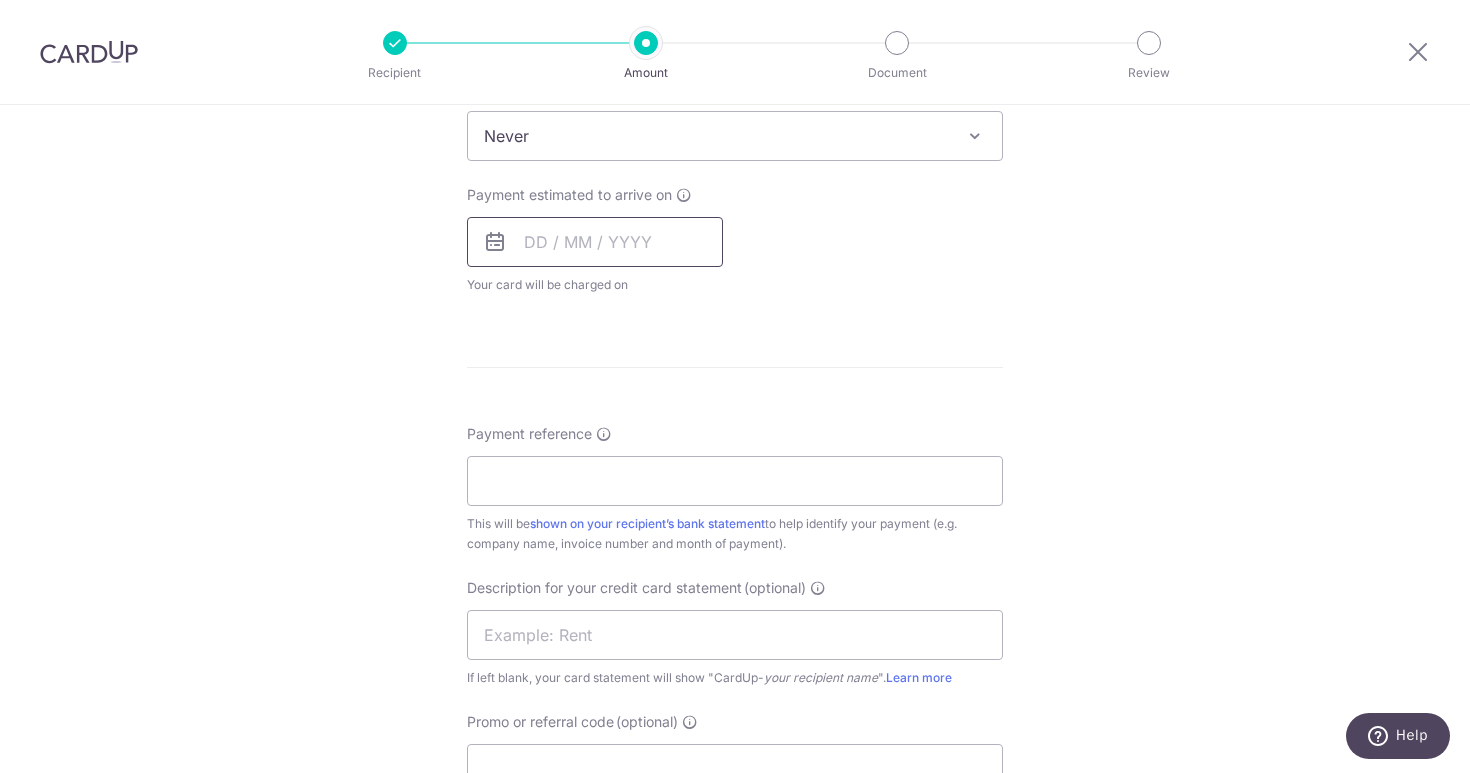click at bounding box center (595, 242) 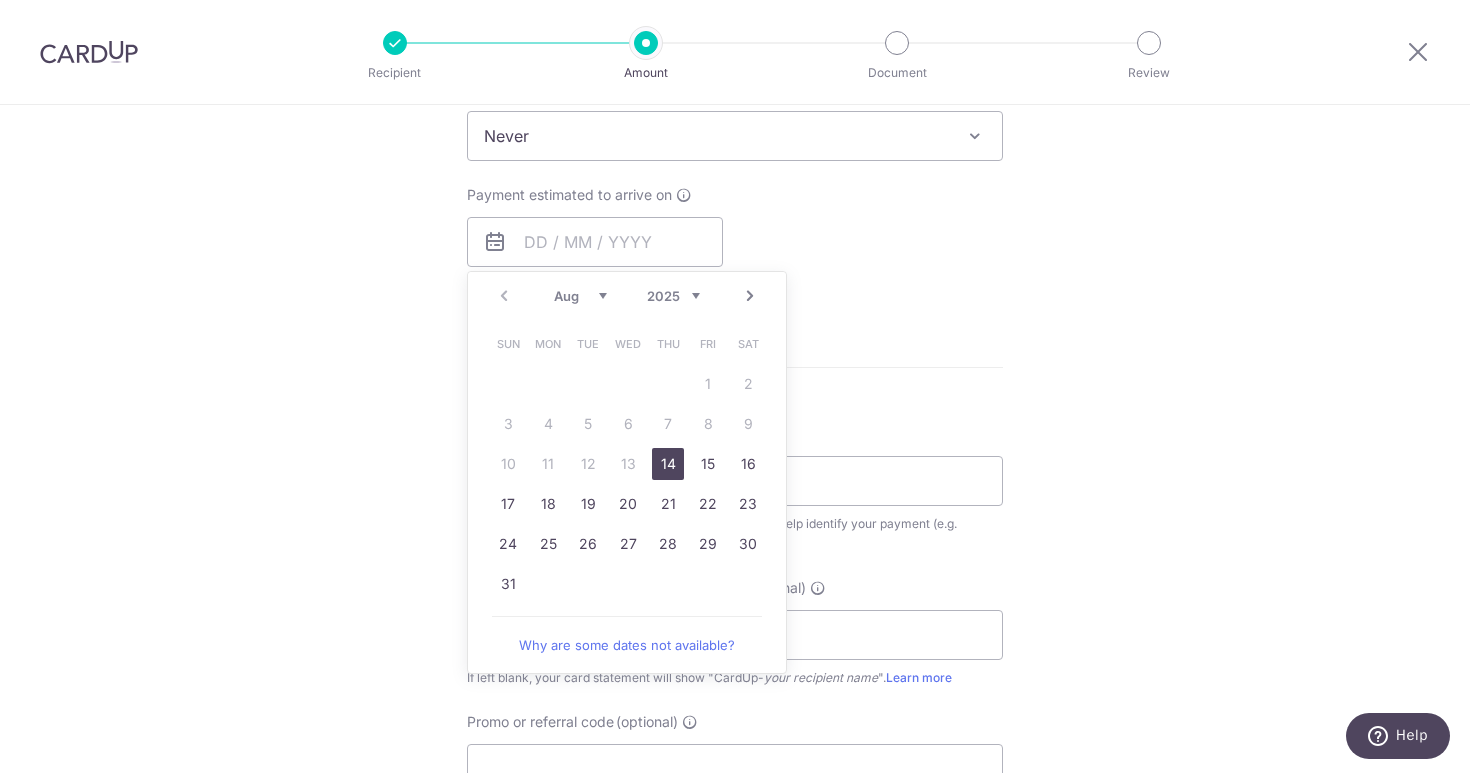 click on "14" at bounding box center (668, 464) 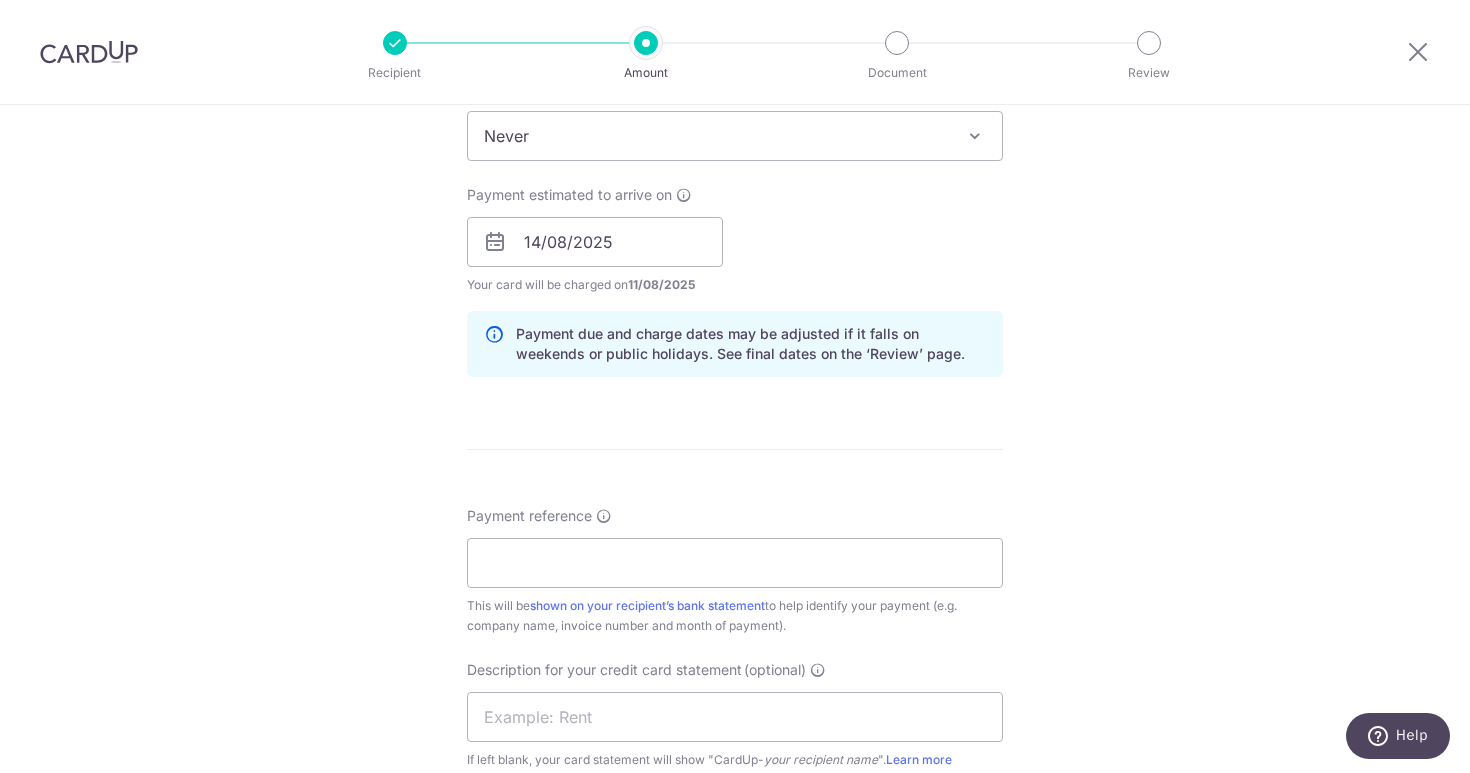 click on "Description for your credit card statement
(optional)
If left blank, your card statement will show "CardUp- your recipient name ".  Learn more" at bounding box center [735, 715] 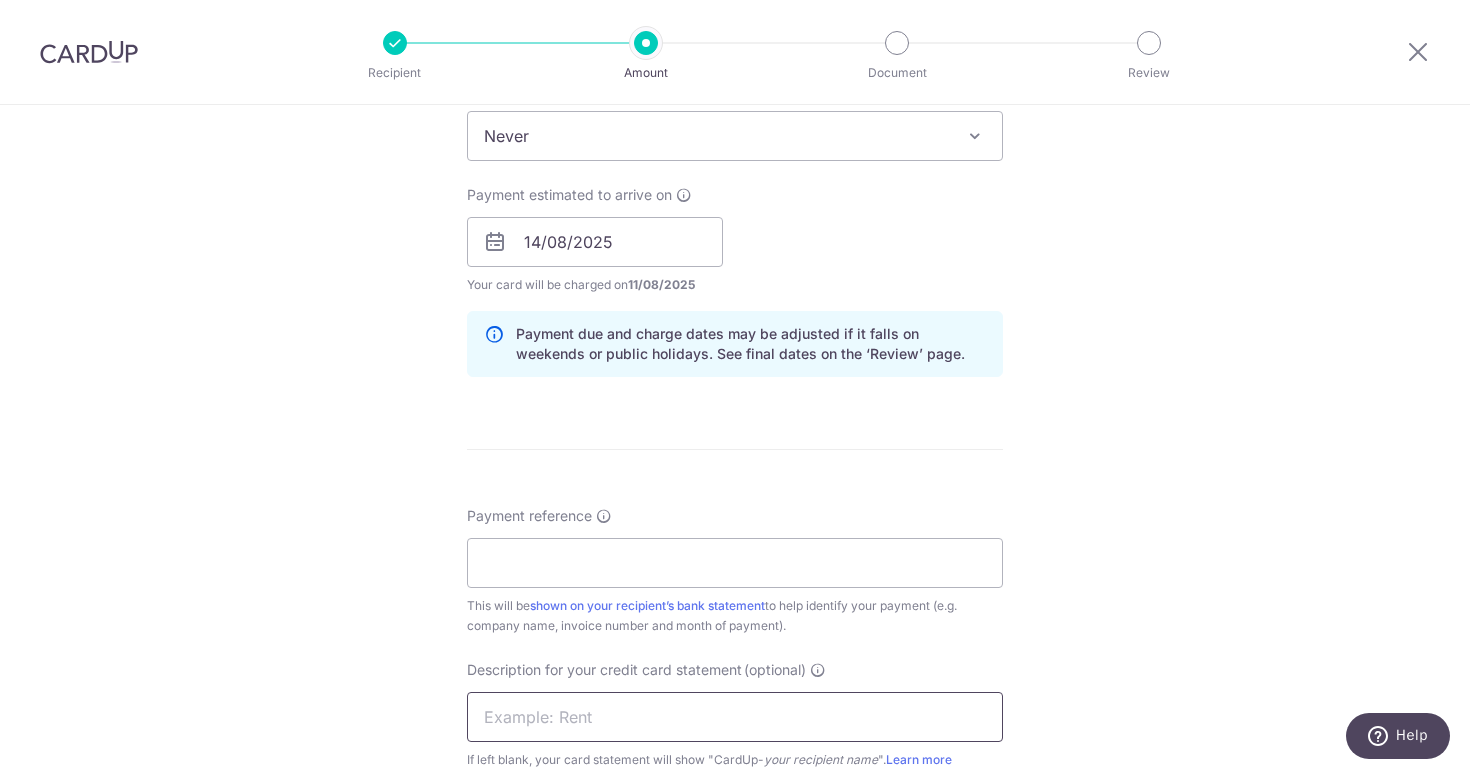 click at bounding box center (735, 717) 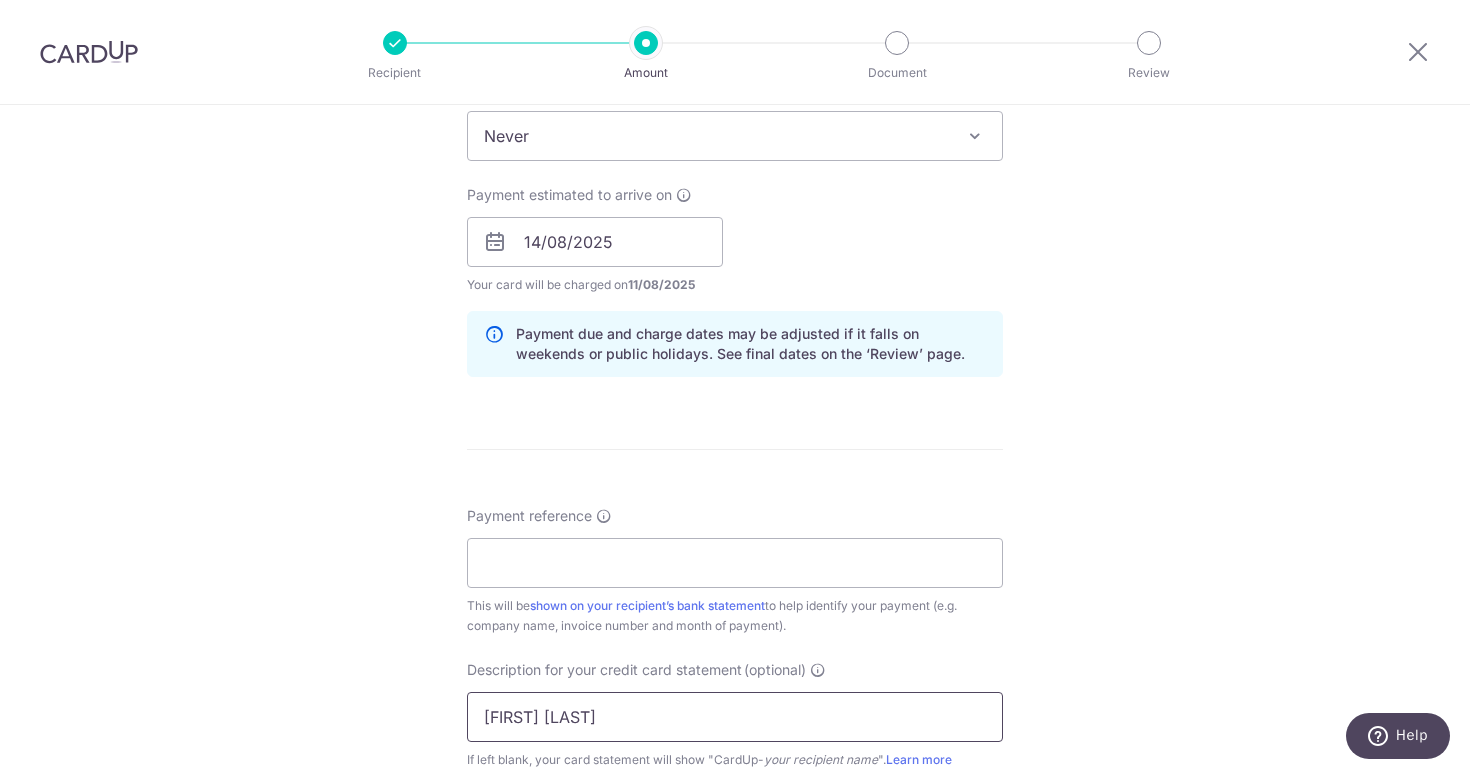 type on "[FIRST] [LAST]" 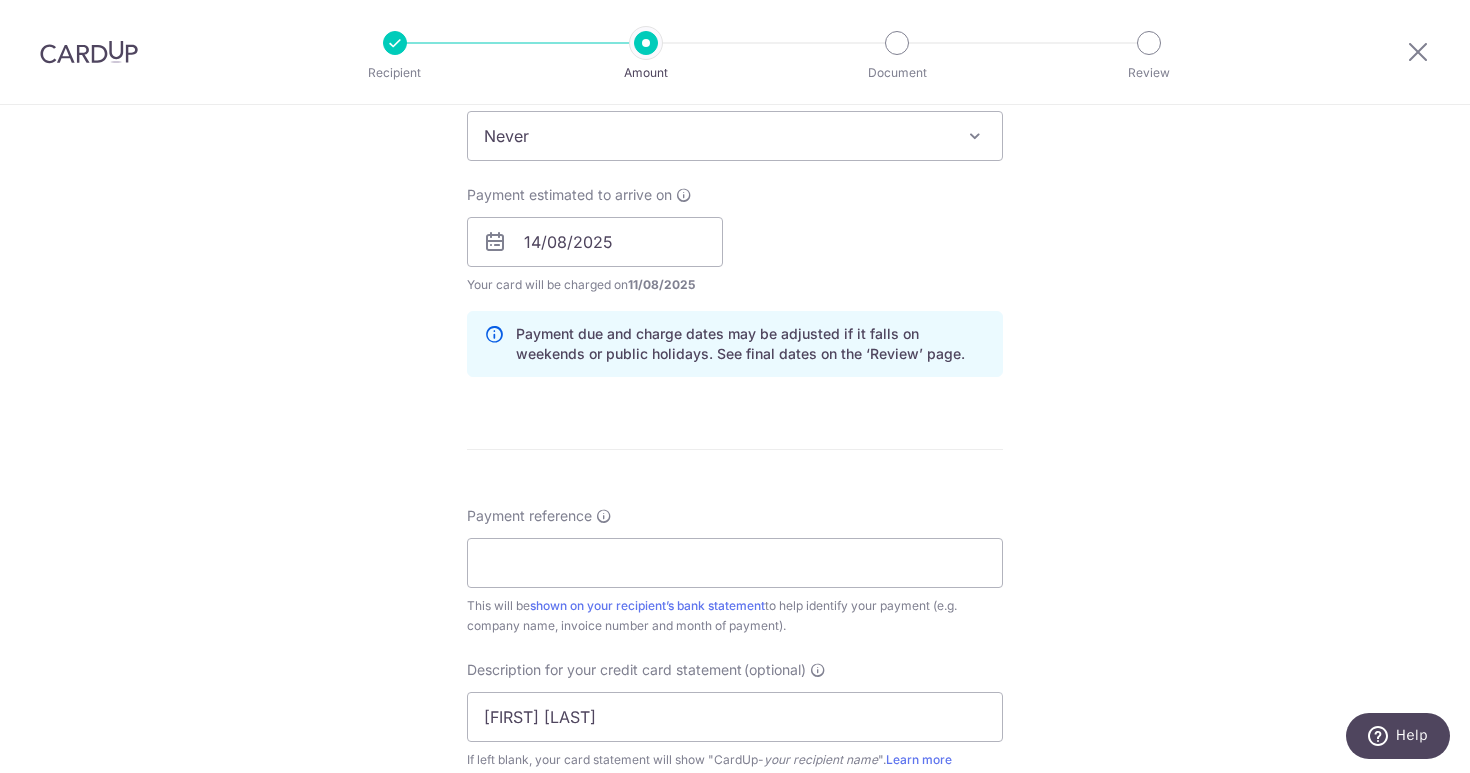 click on "Tell us more about your payment
Enter payment amount
SGD
1,206.00
1206.00
GST
(optional)
SGD
108.54
108.54
Select Card
**** 5659
Add credit card
Your Cards
**** 3789
**** 5659
Secure 256-bit SSL" at bounding box center (735, 277) 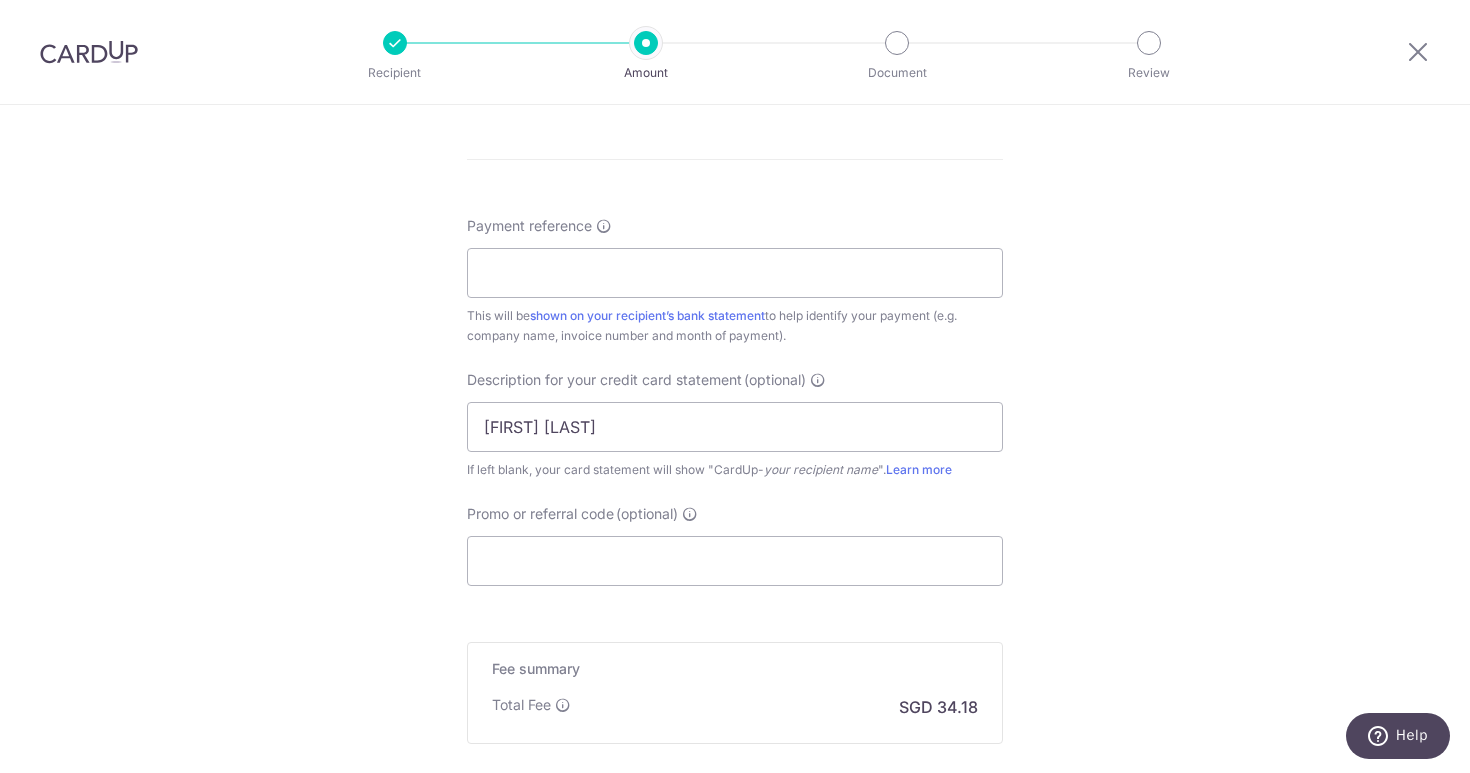 scroll, scrollTop: 1160, scrollLeft: 0, axis: vertical 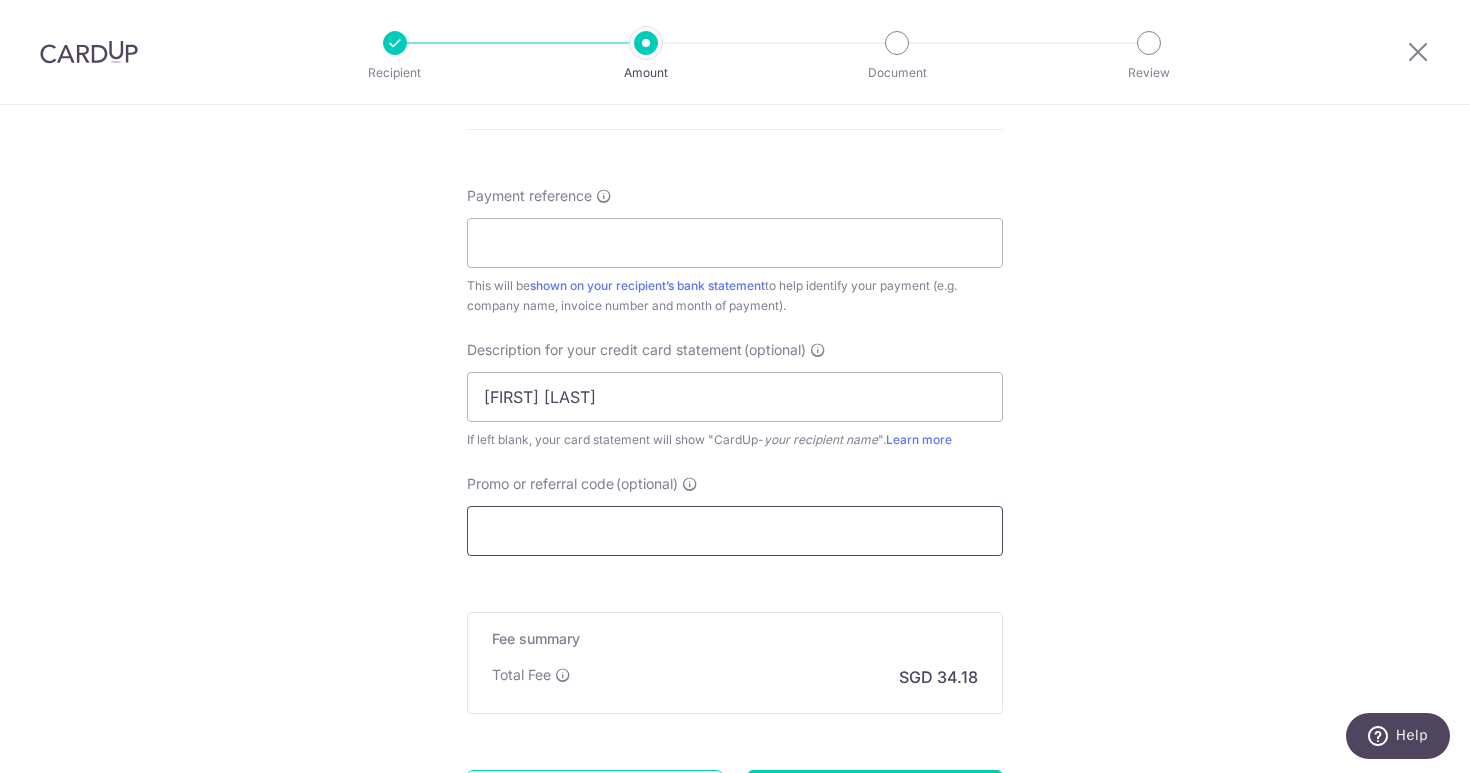 click on "Promo or referral code
(optional)" at bounding box center [735, 531] 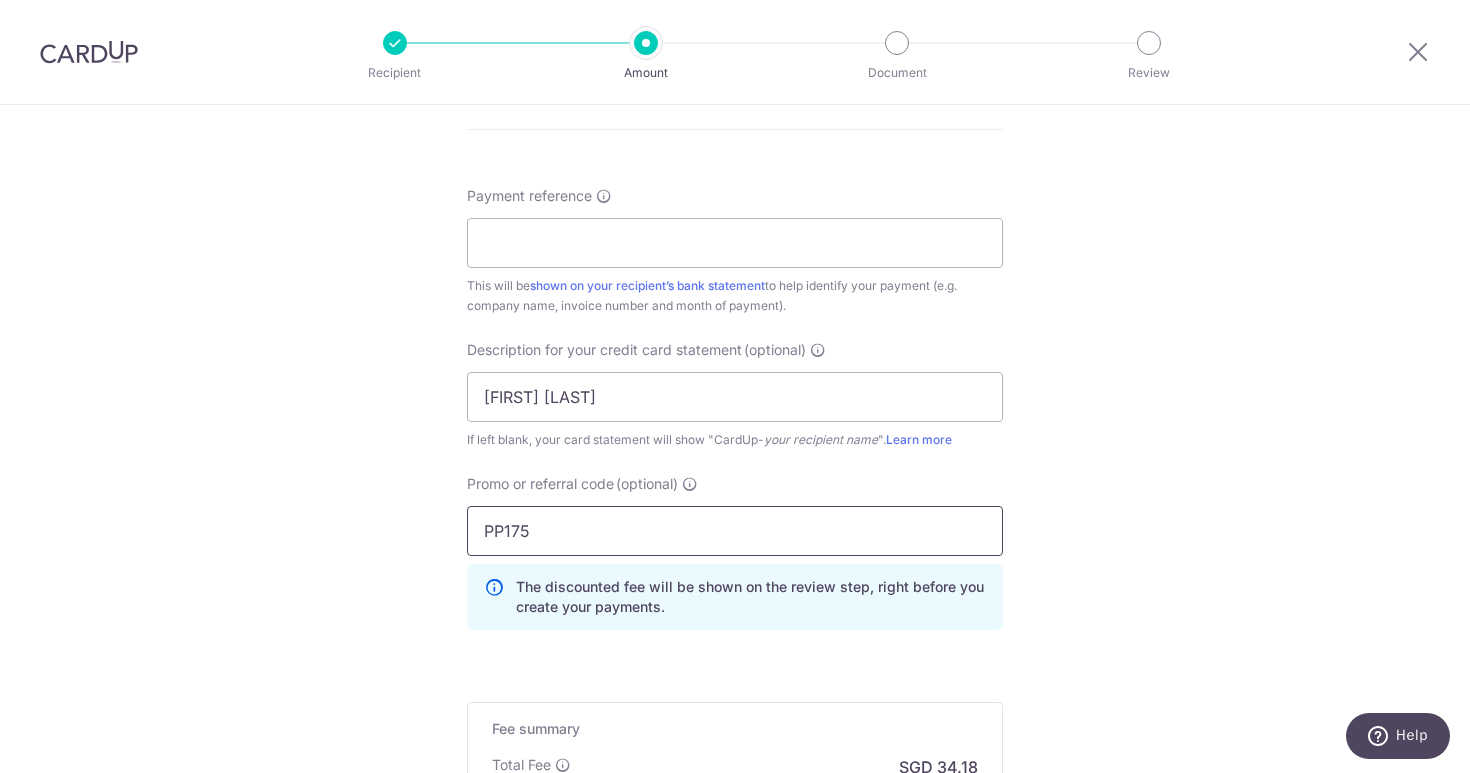 type on "PP175" 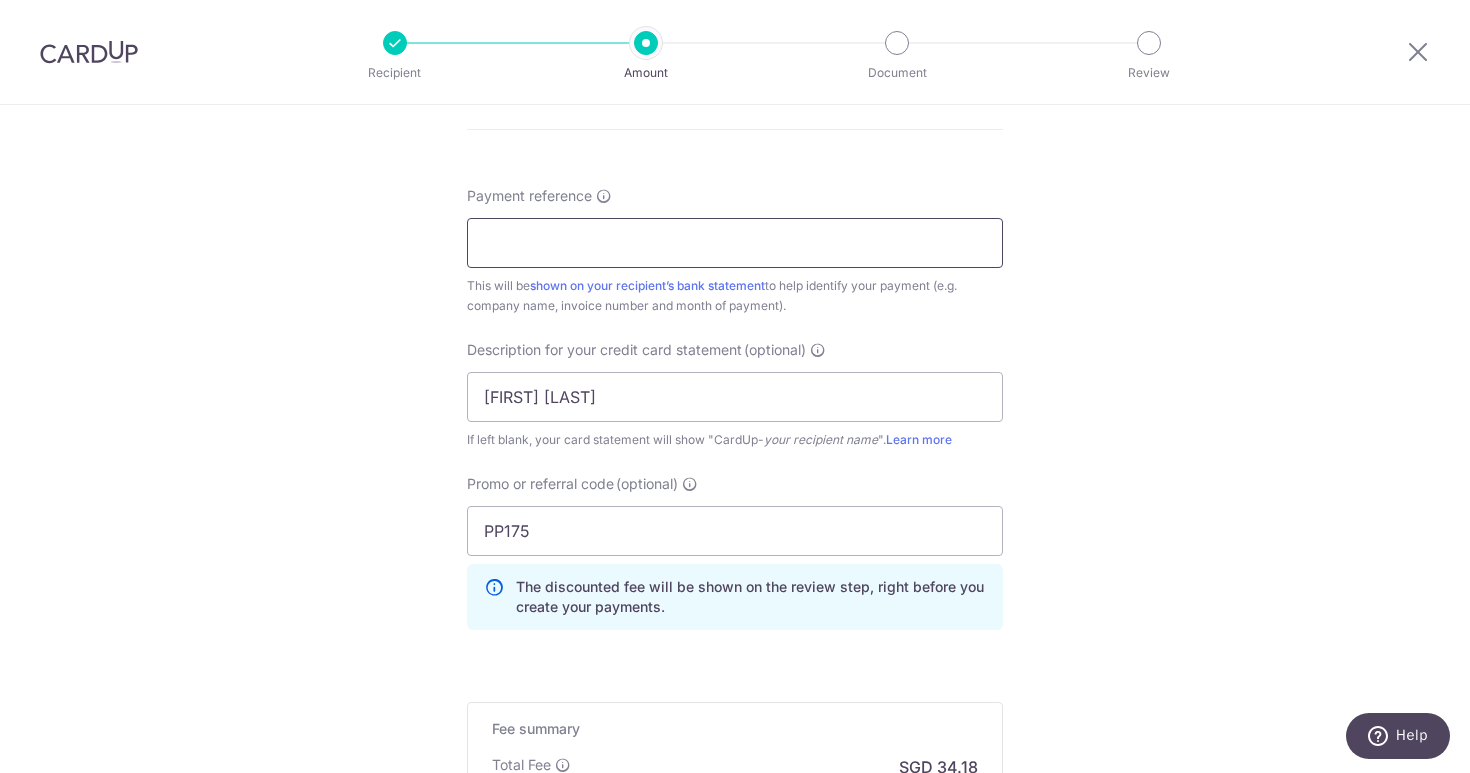 click on "Payment reference" at bounding box center [735, 243] 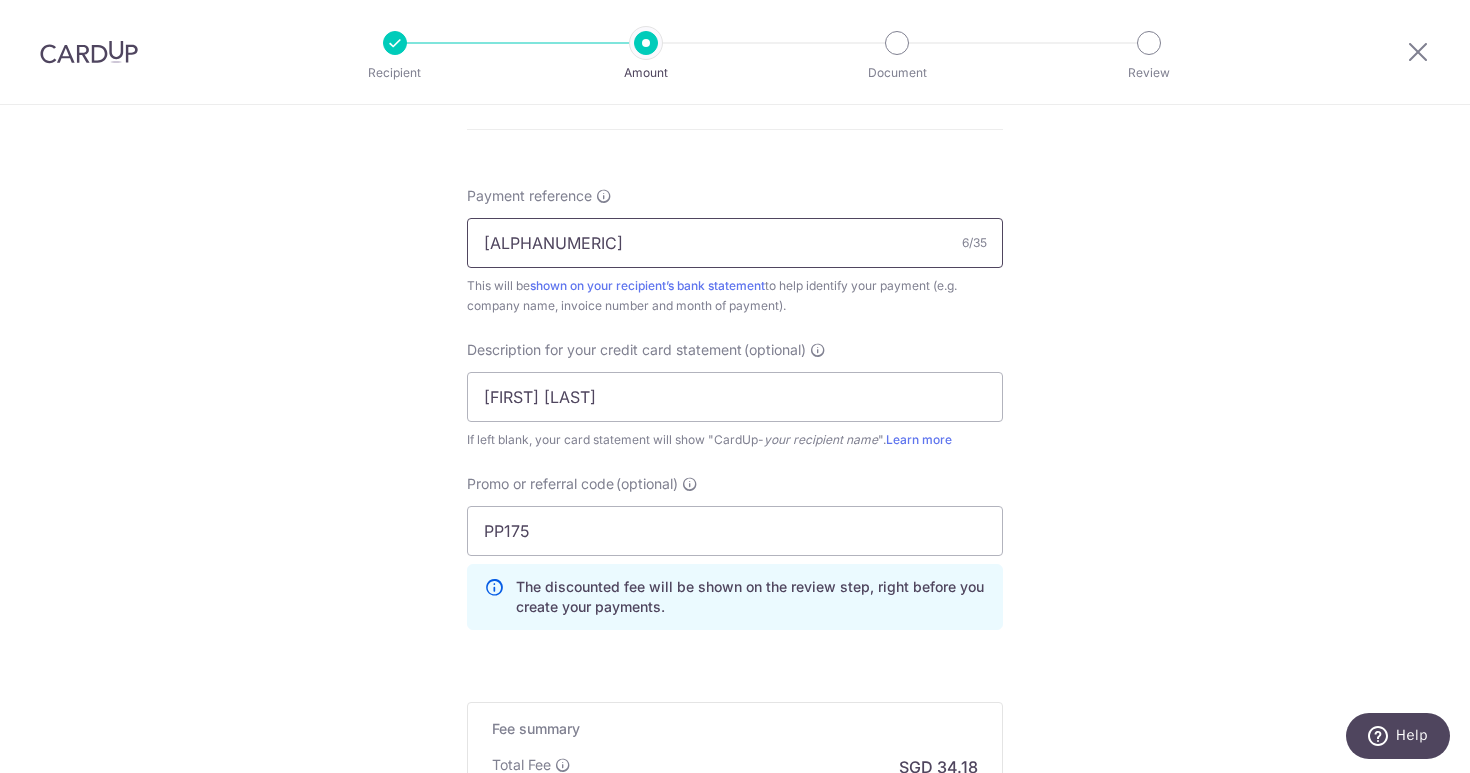 type on "CL0504" 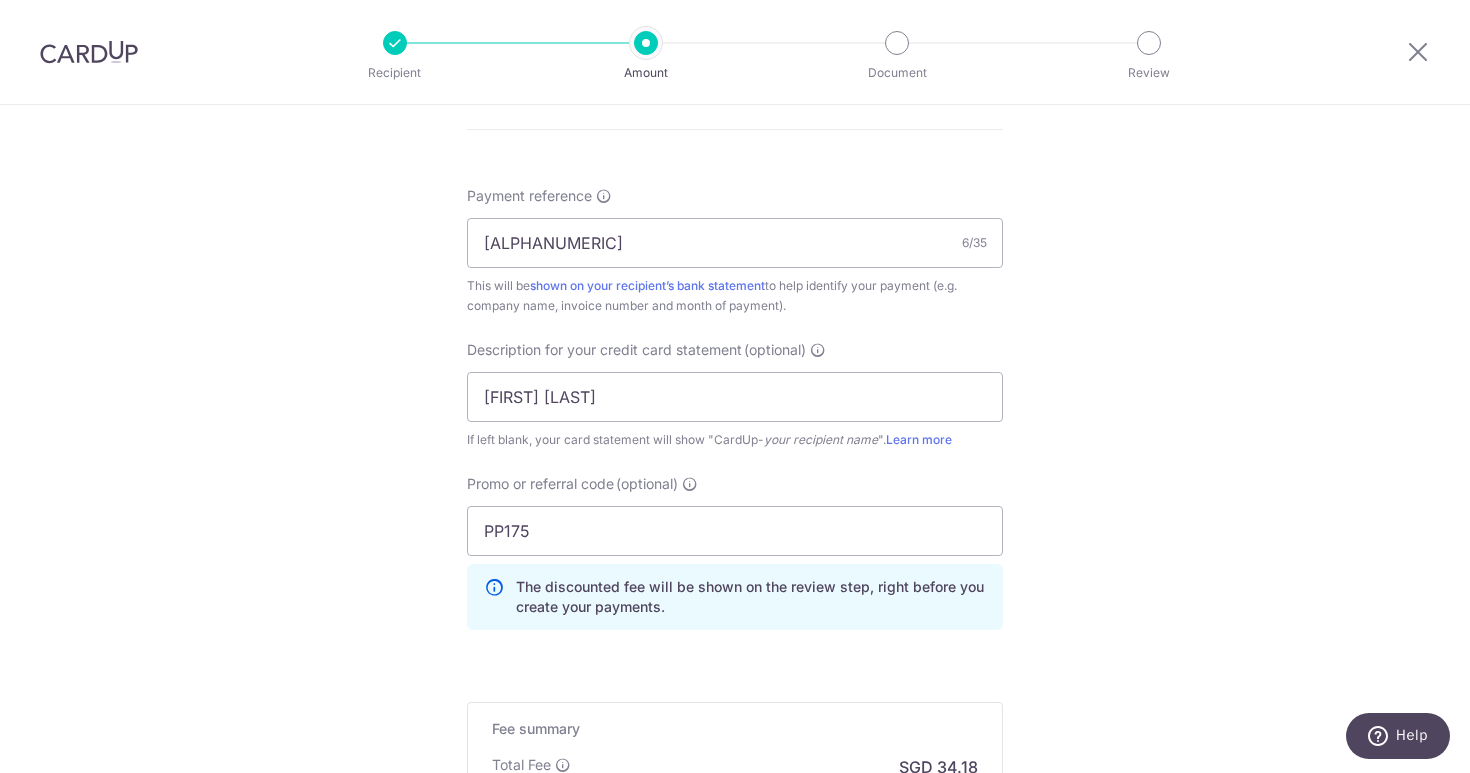 click on "Tell us more about your payment
Enter payment amount
SGD
1,206.00
1206.00
GST
(optional)
SGD
108.54
108.54
Select Card
**** 5659
Add credit card
Your Cards
**** 3789
**** 5659
Secure 256-bit SSL" at bounding box center [735, 2] 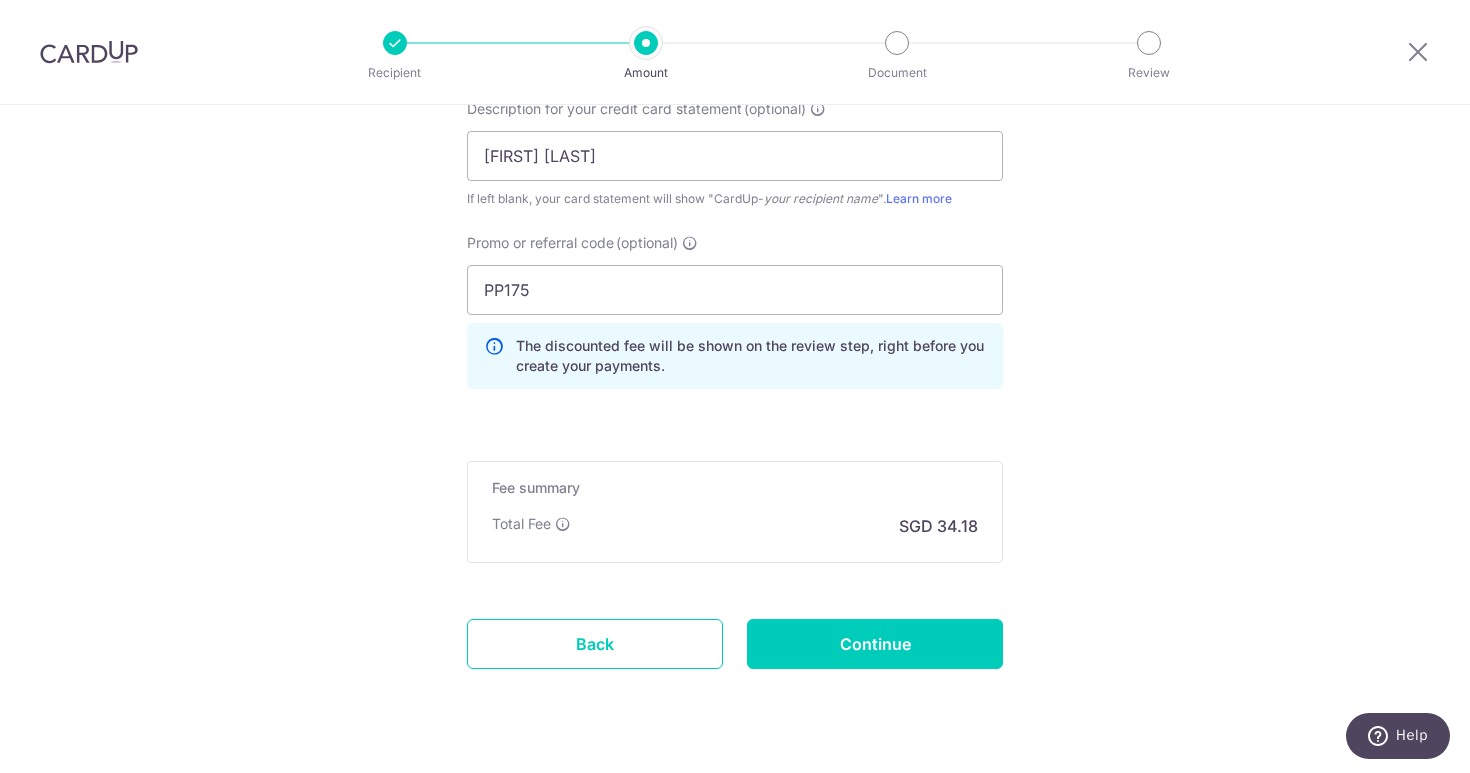 scroll, scrollTop: 1447, scrollLeft: 0, axis: vertical 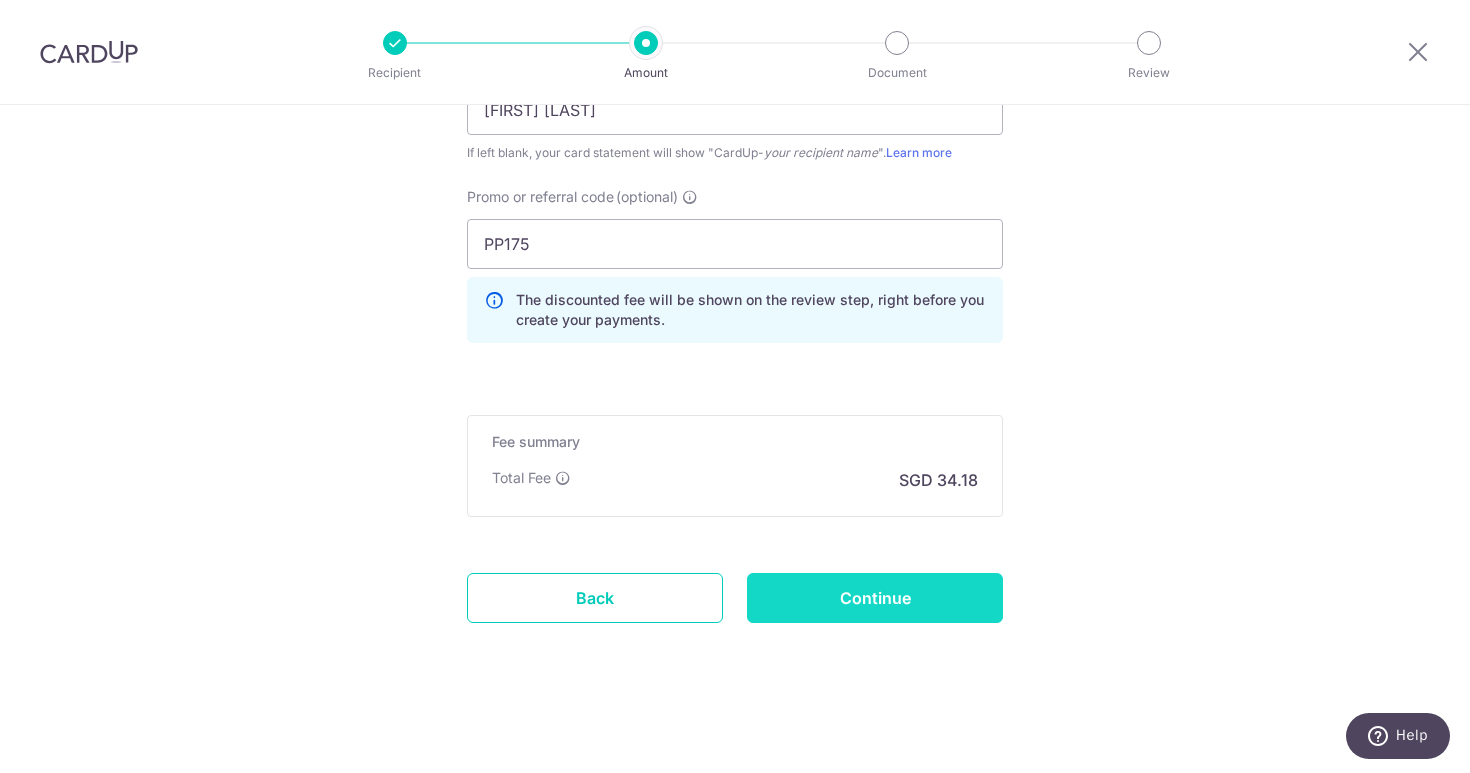 click on "Continue" at bounding box center [875, 598] 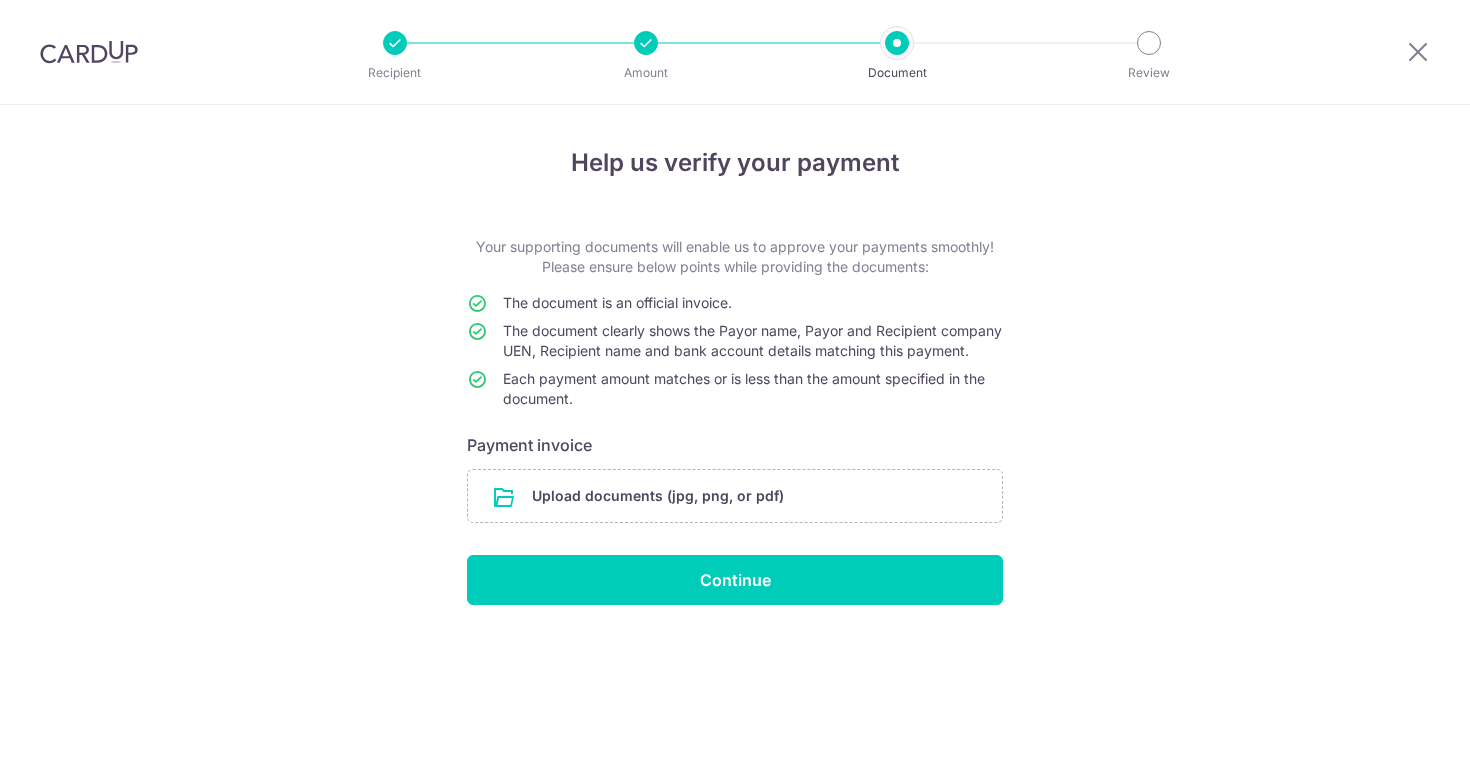 scroll, scrollTop: 0, scrollLeft: 0, axis: both 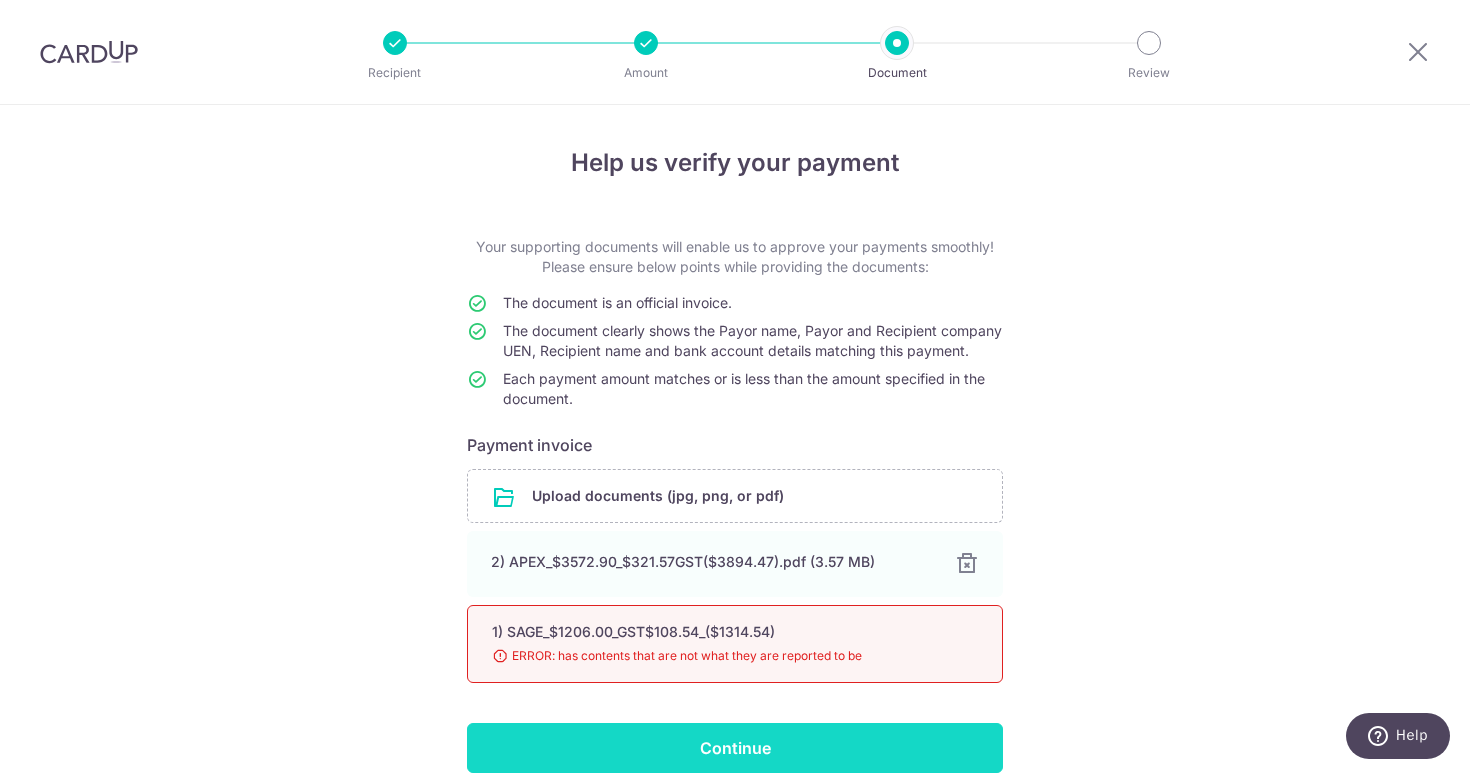 click on "Continue" at bounding box center (735, 748) 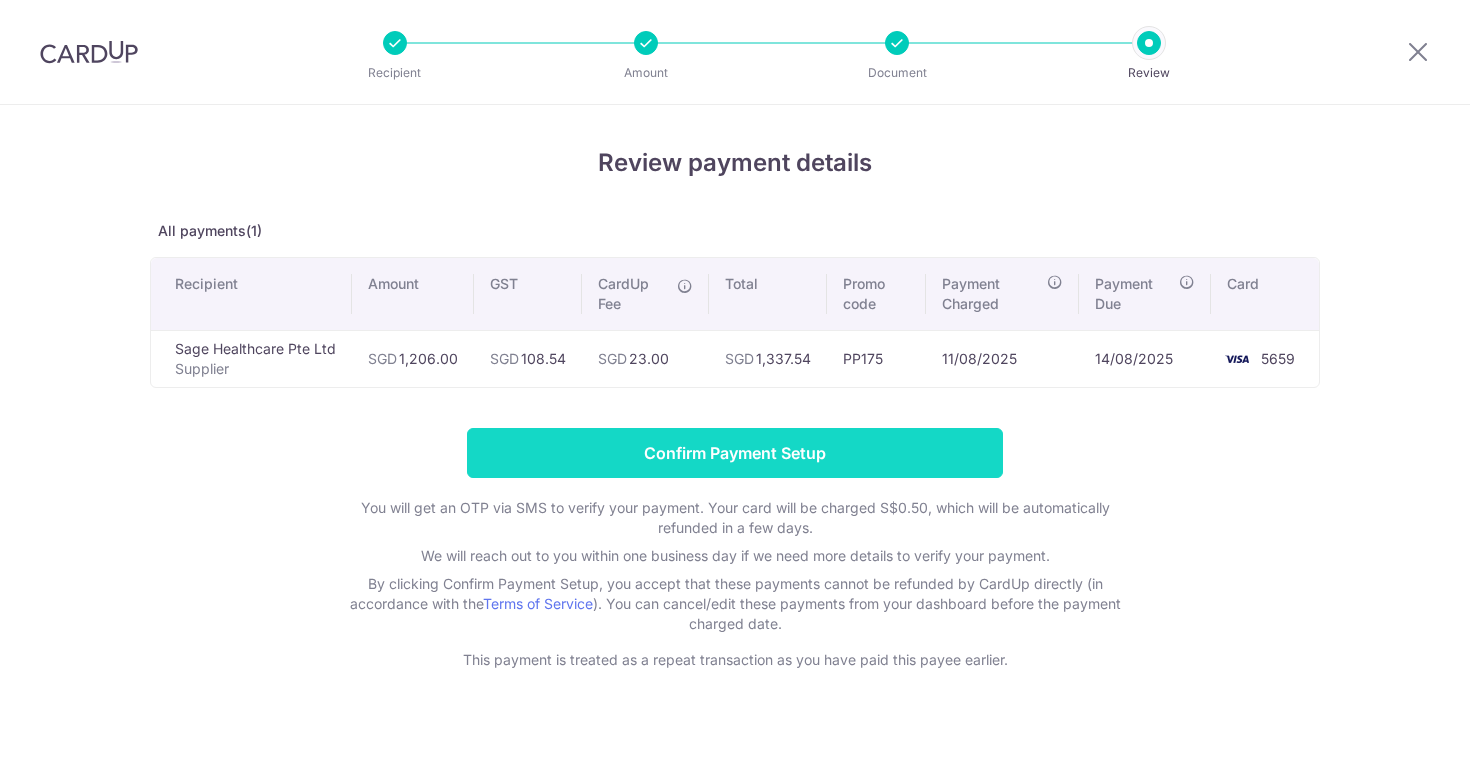 scroll, scrollTop: 0, scrollLeft: 0, axis: both 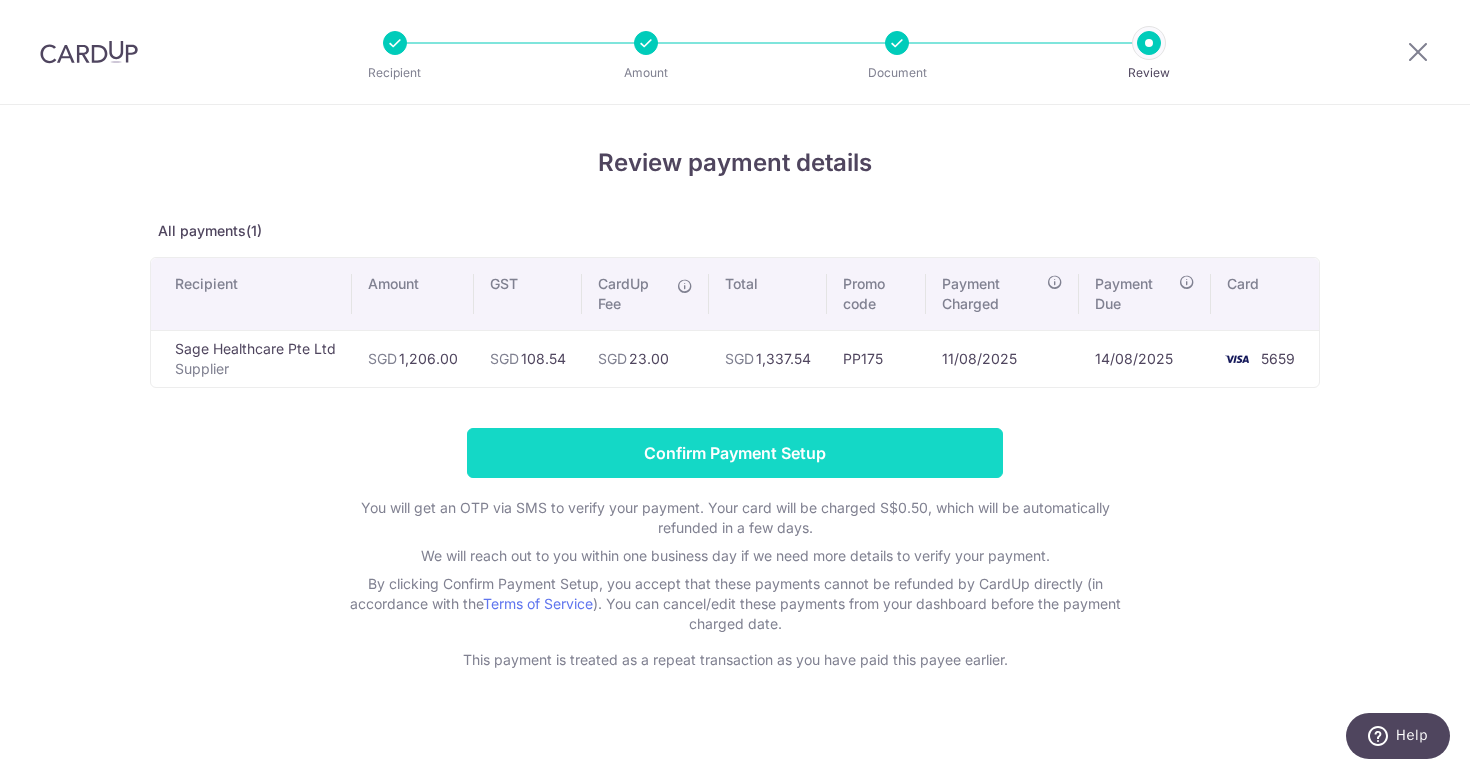 drag, startPoint x: 0, startPoint y: 0, endPoint x: 676, endPoint y: 449, distance: 811.5276 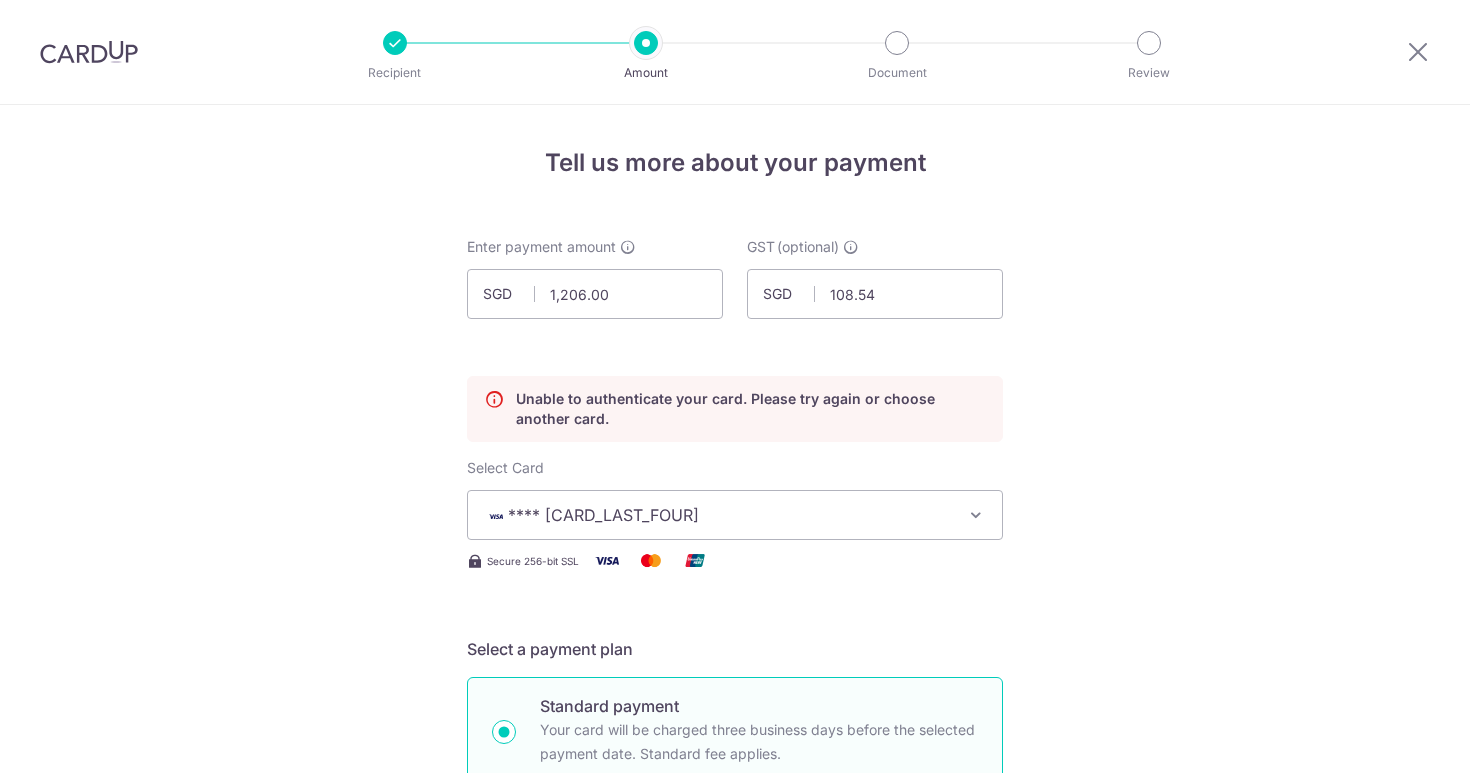 scroll, scrollTop: 0, scrollLeft: 0, axis: both 